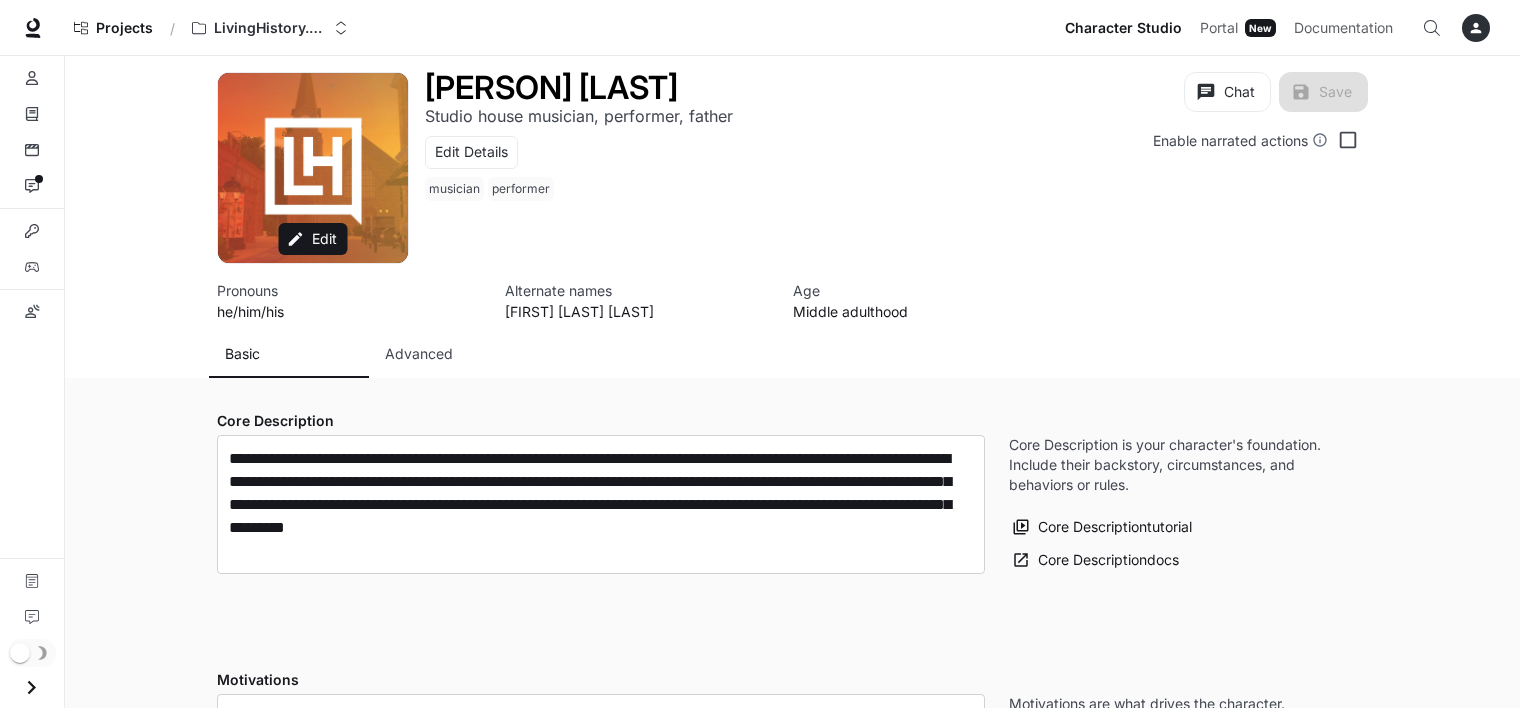 scroll, scrollTop: 0, scrollLeft: 0, axis: both 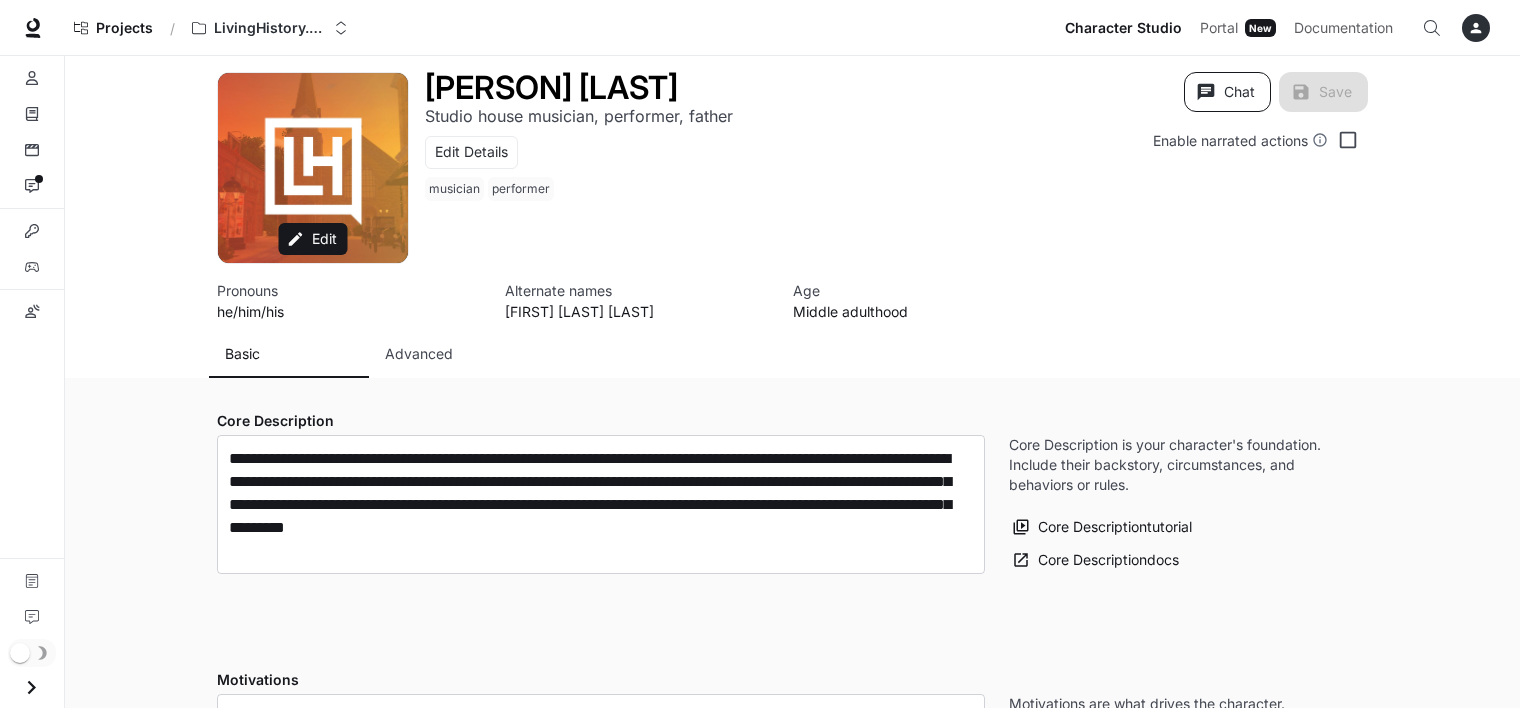 click on "Chat" at bounding box center (1227, 92) 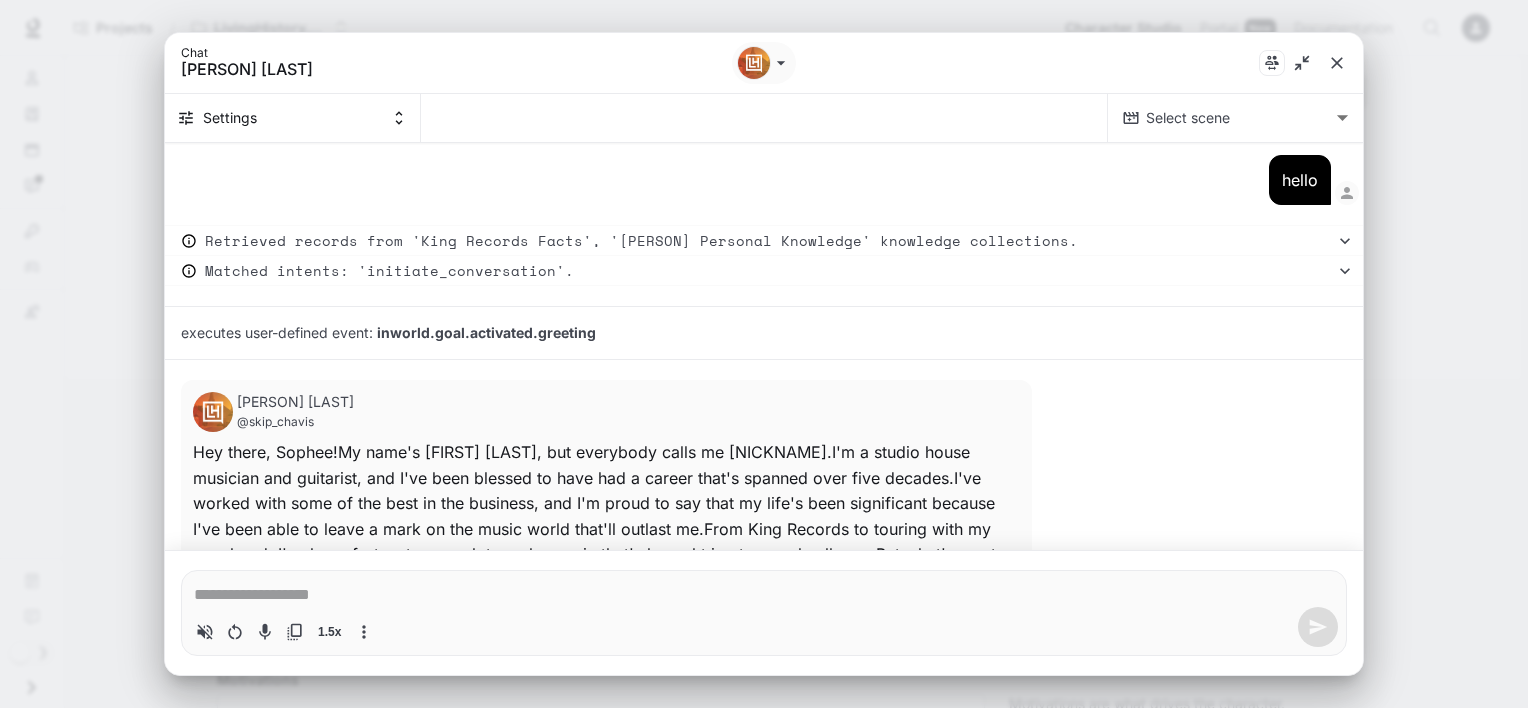 type on "*" 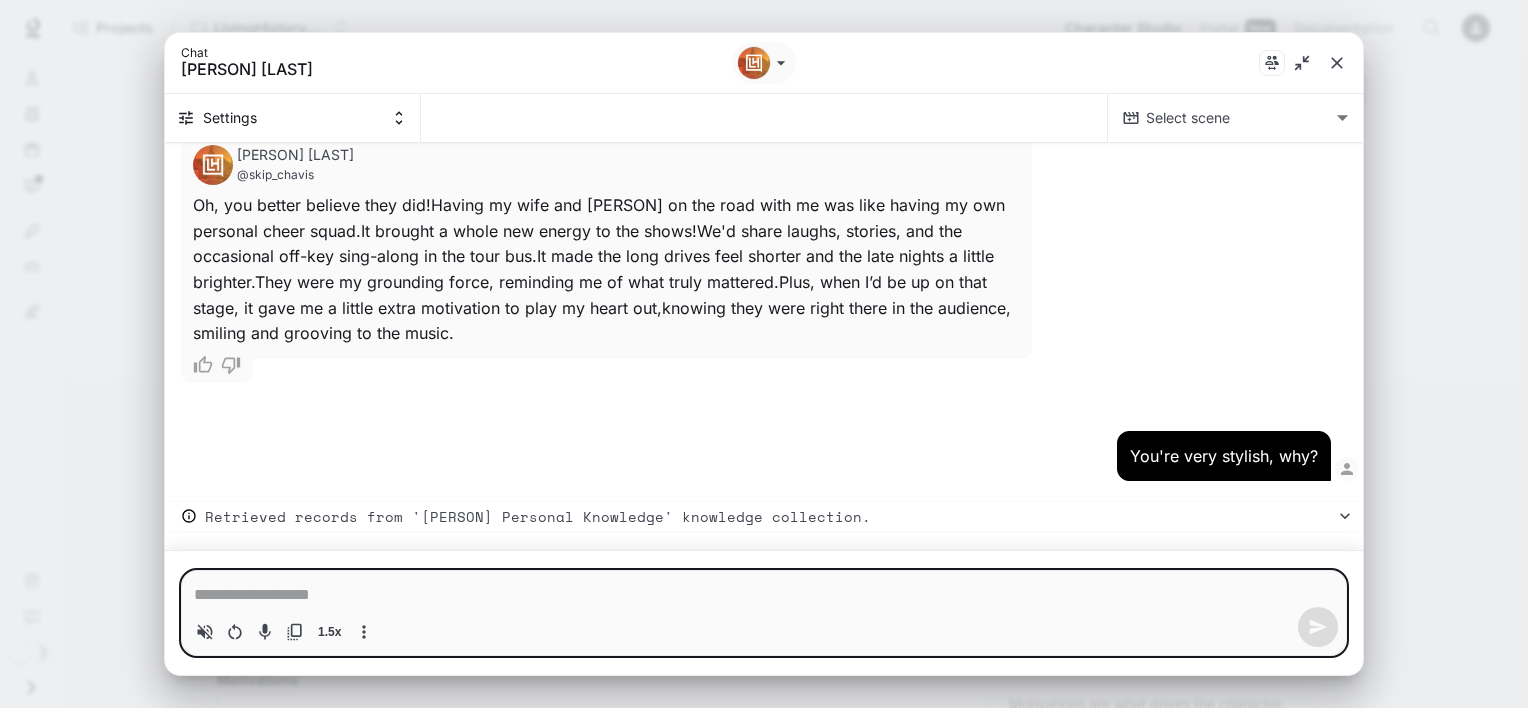 scroll, scrollTop: 10803, scrollLeft: 0, axis: vertical 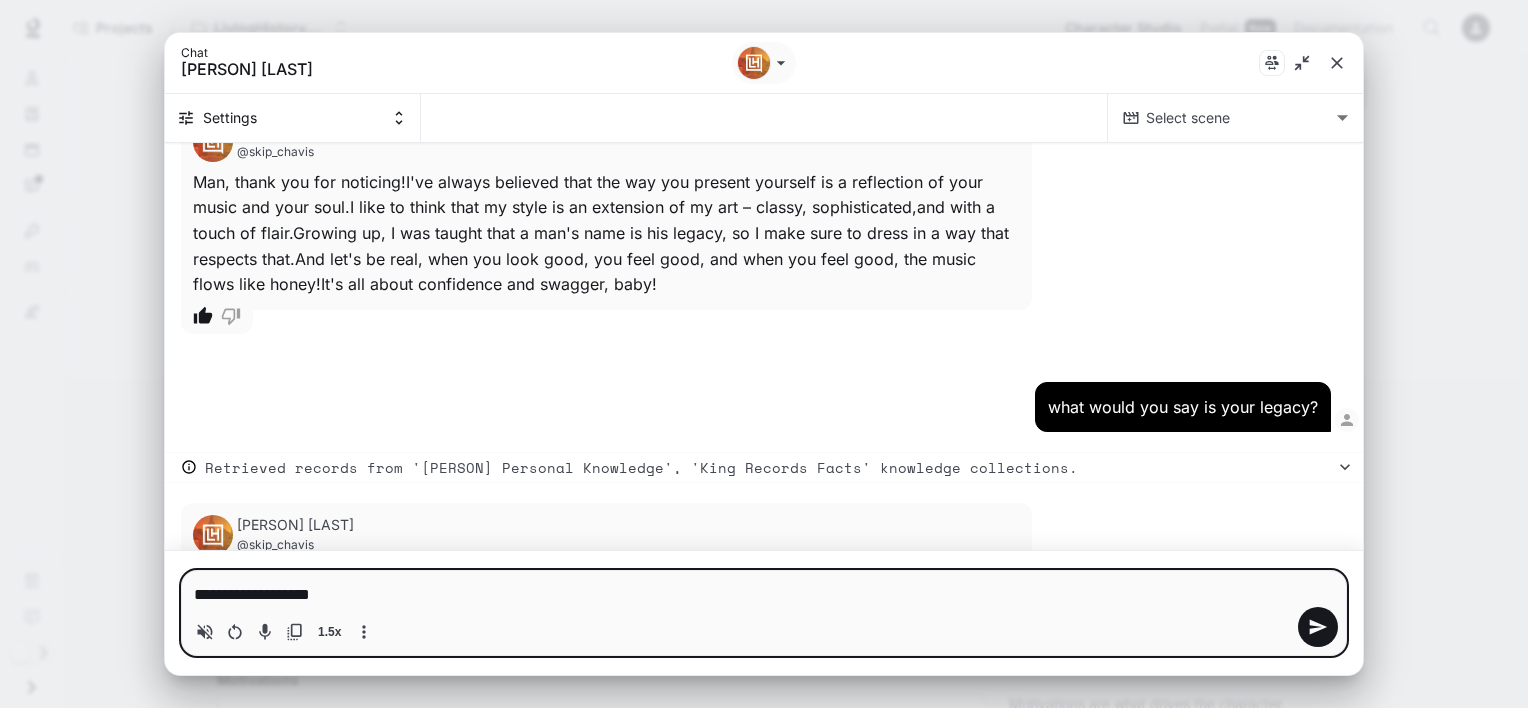 type on "**********" 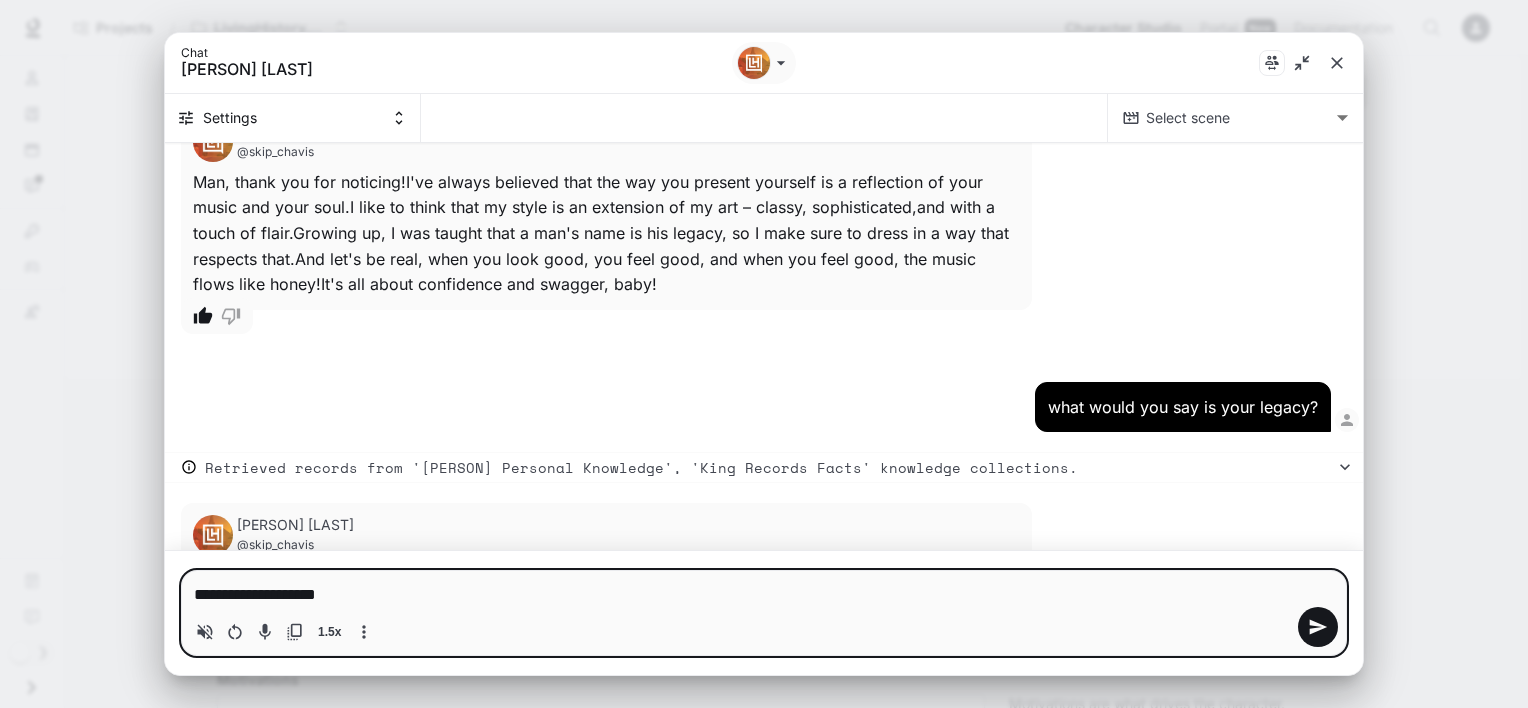 type 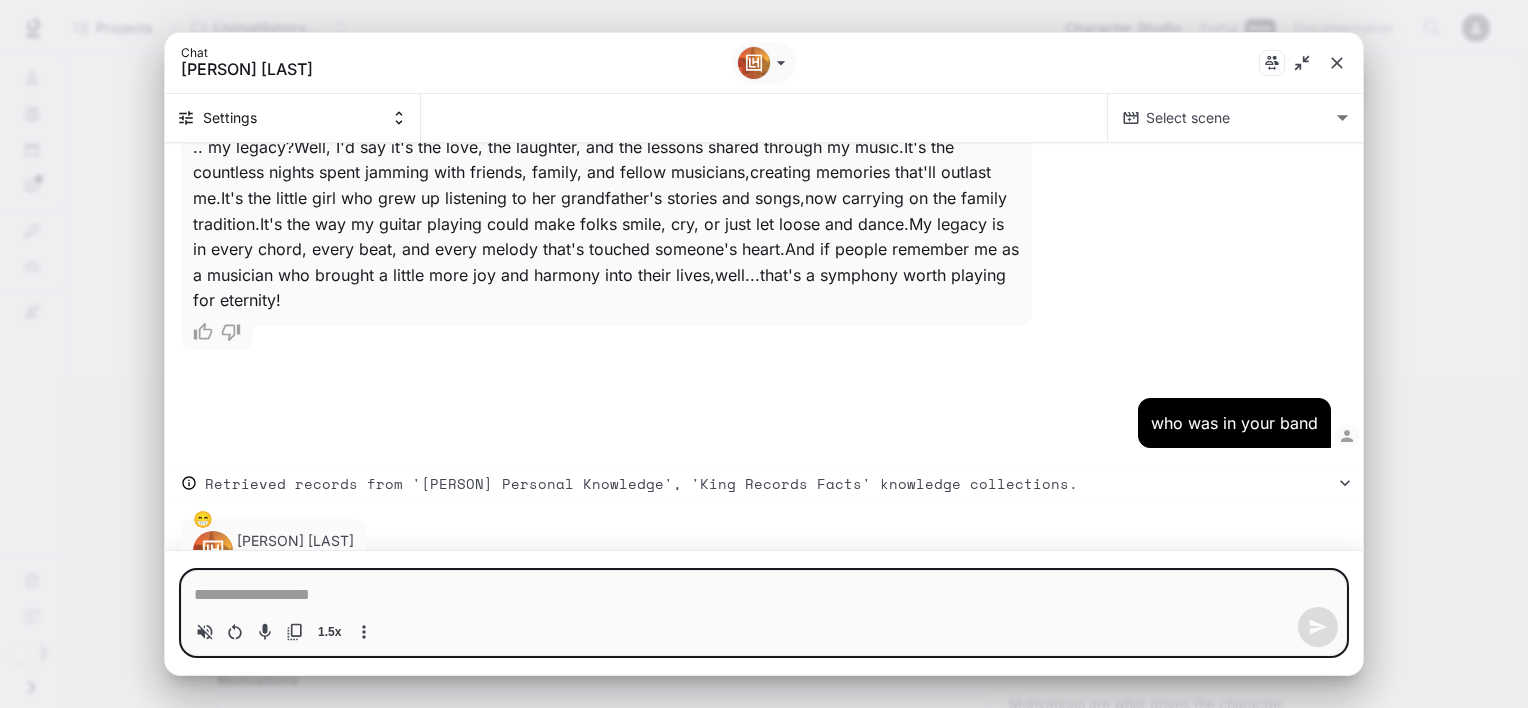 scroll, scrollTop: 11380, scrollLeft: 0, axis: vertical 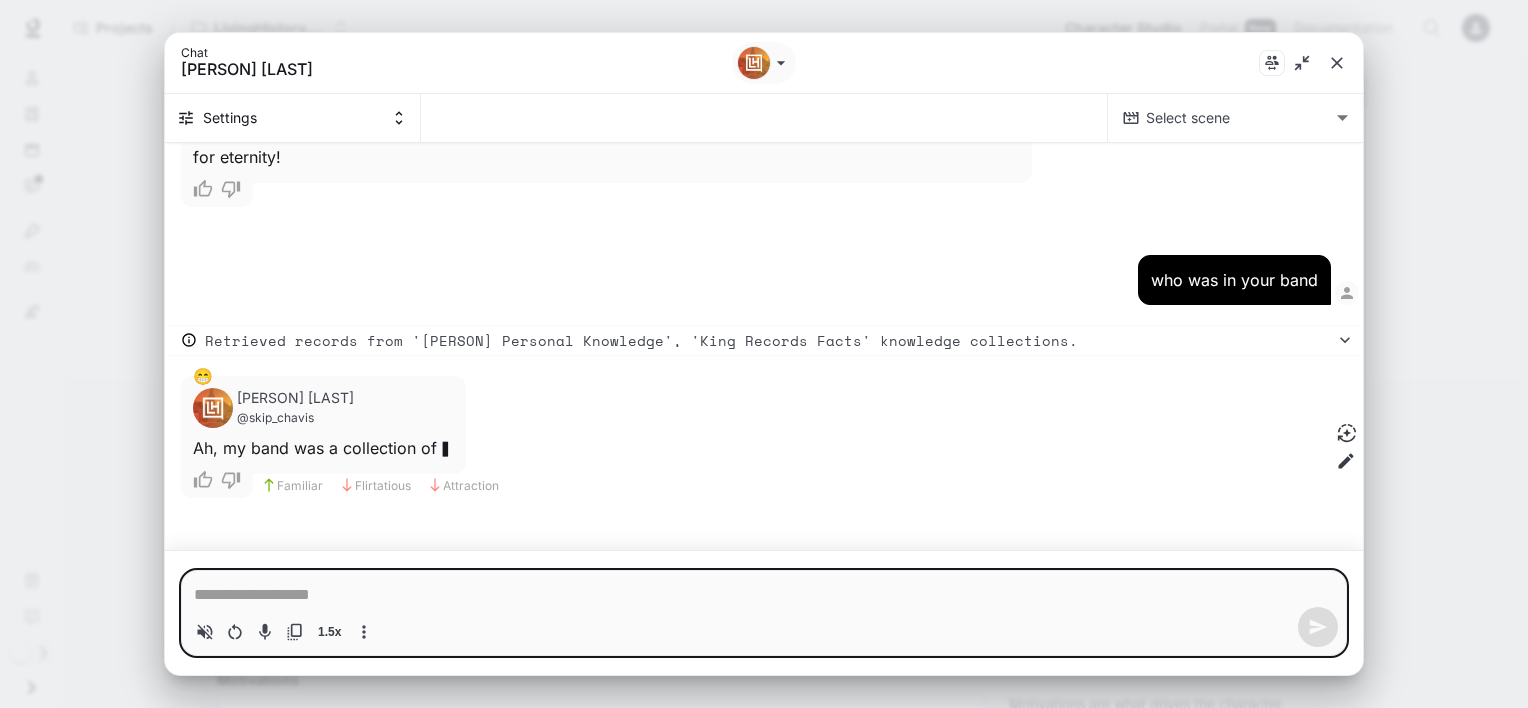 type on "*" 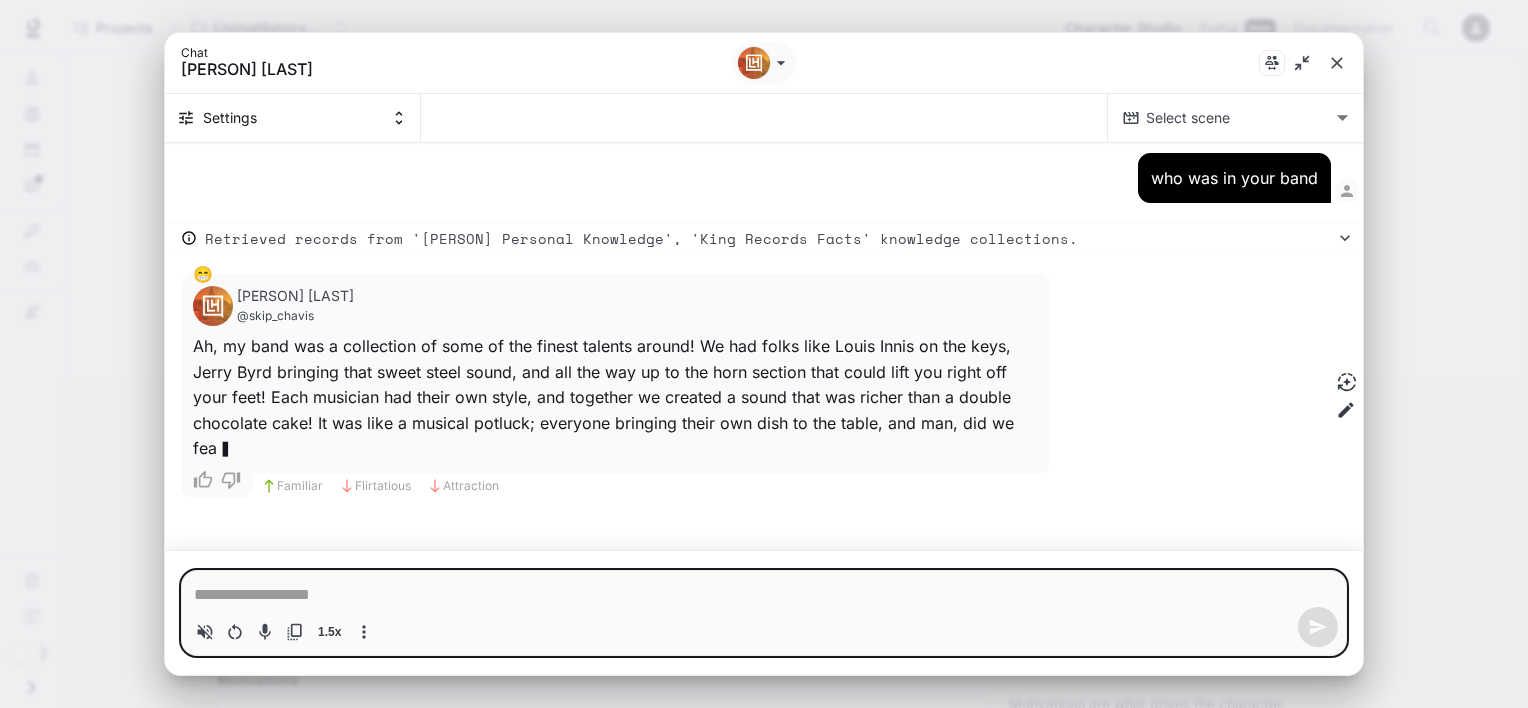 scroll, scrollTop: 11503, scrollLeft: 0, axis: vertical 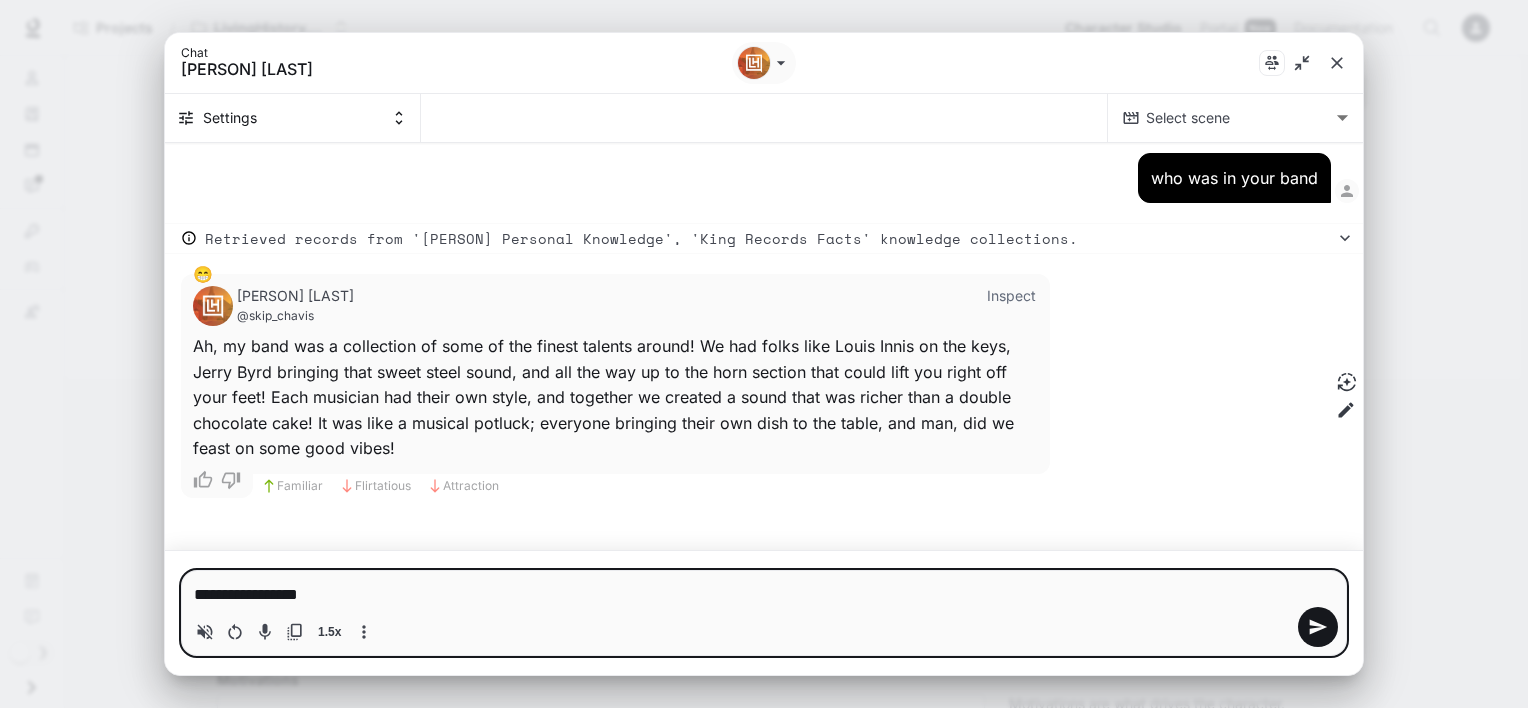 type on "**********" 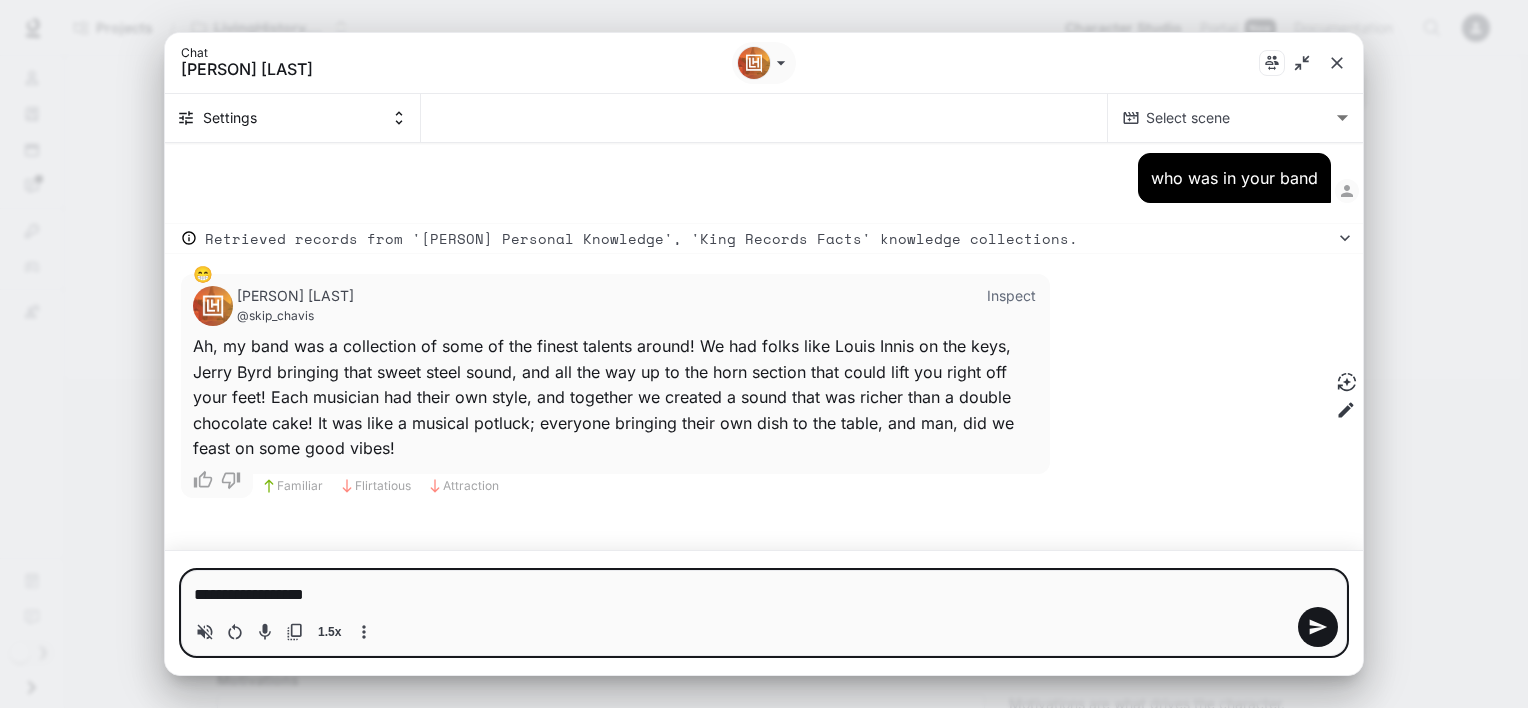 type on "**********" 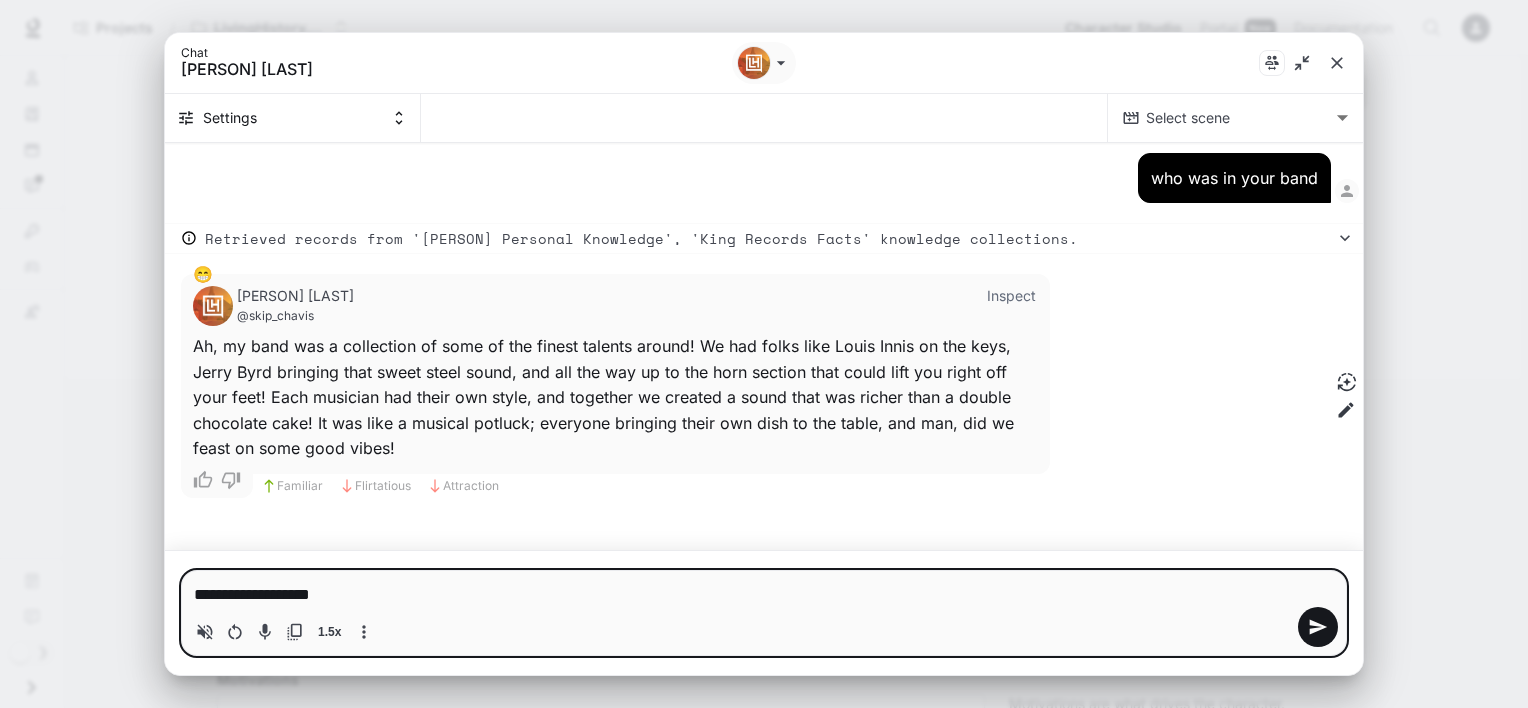type on "**********" 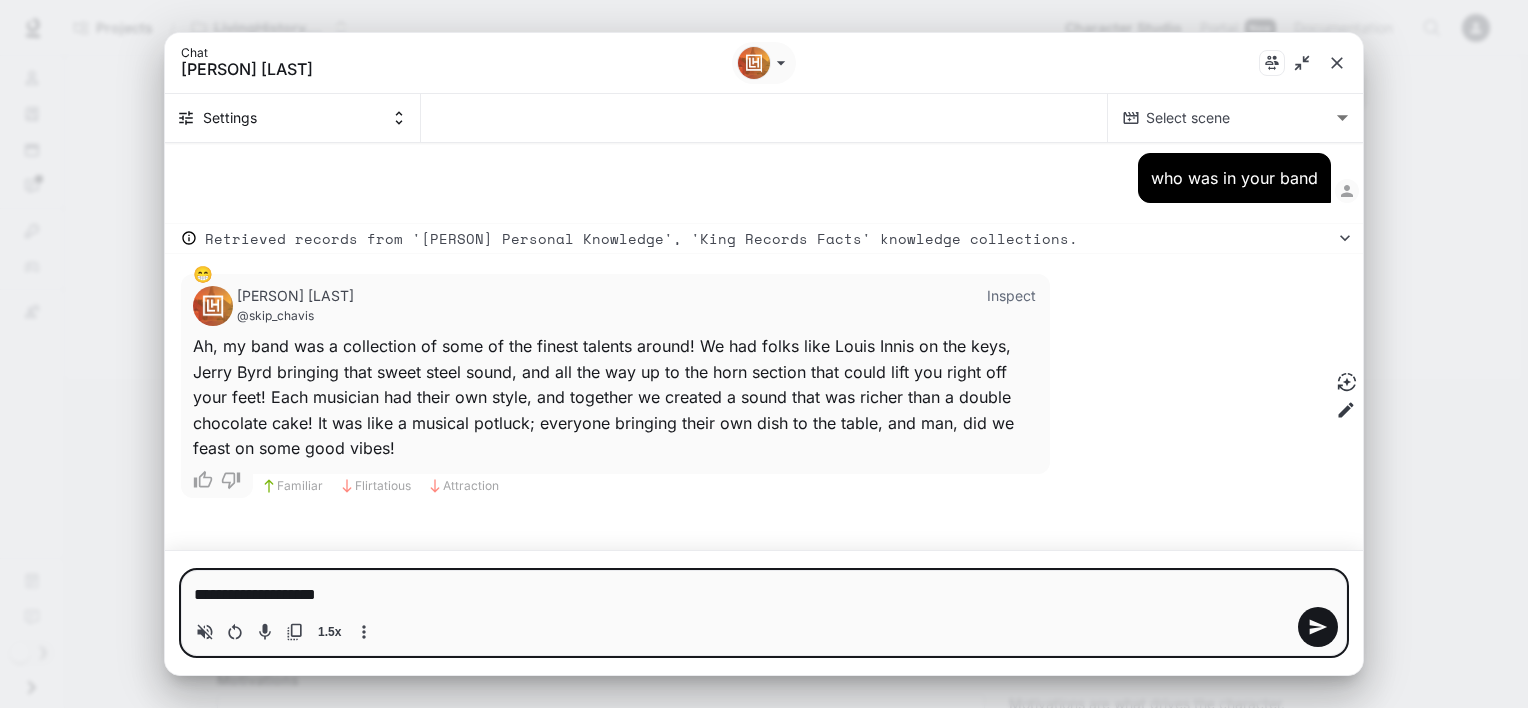 type on "**********" 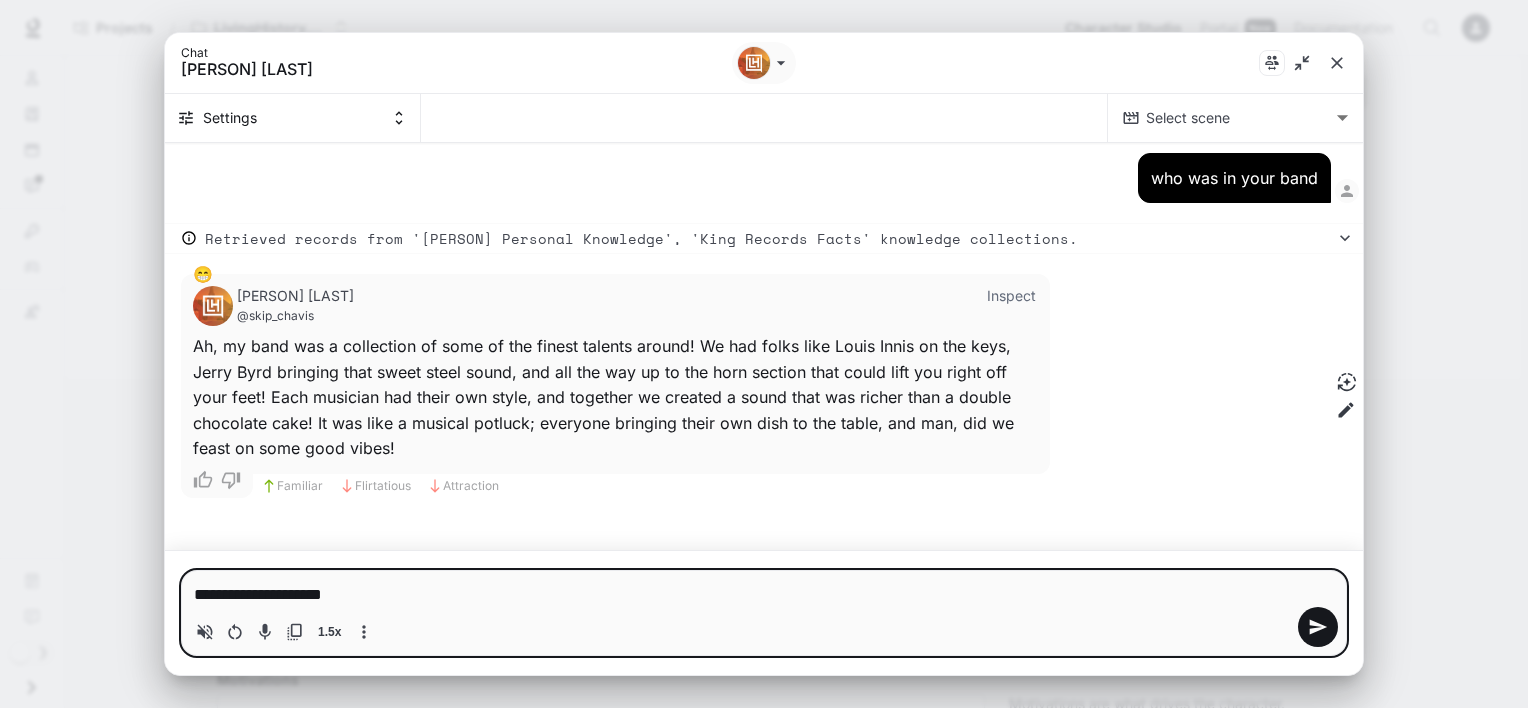 type on "**********" 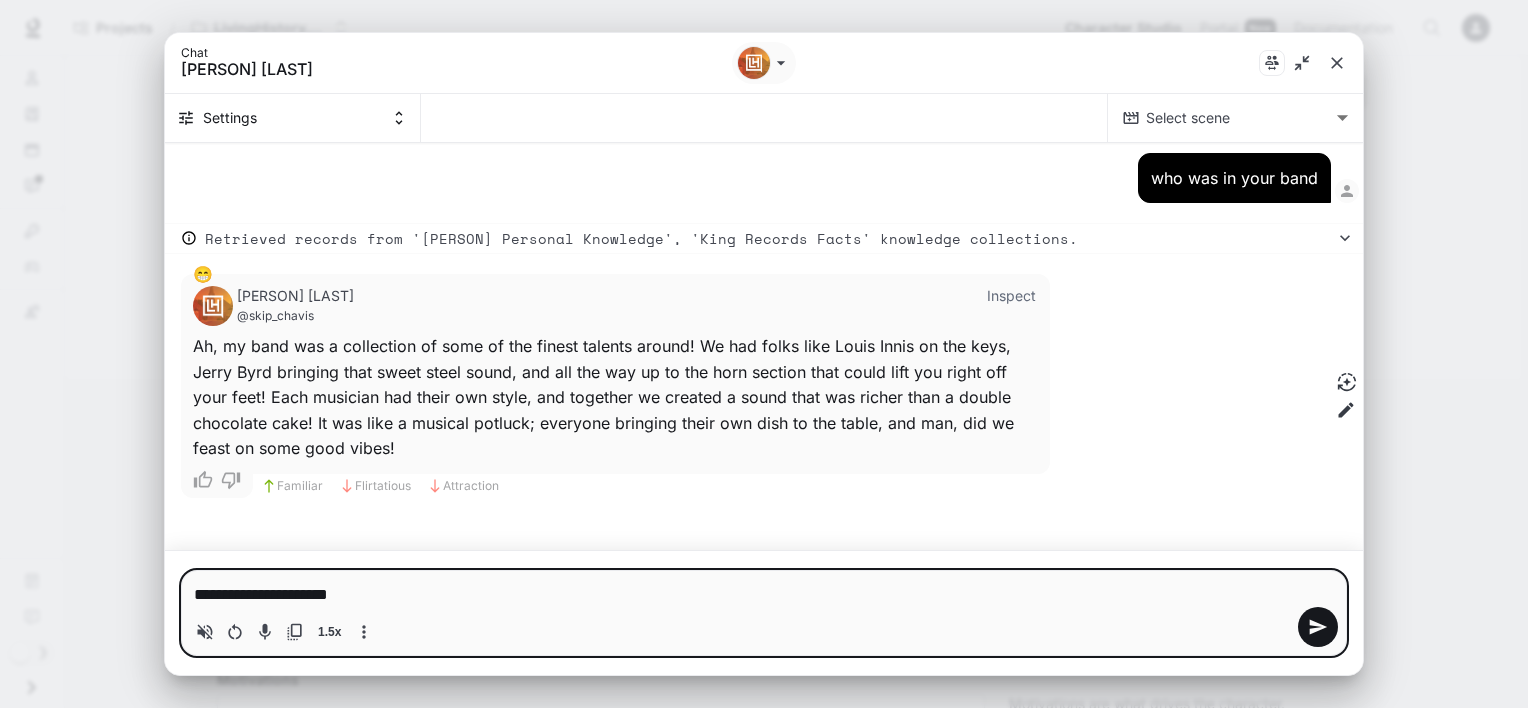 type on "**********" 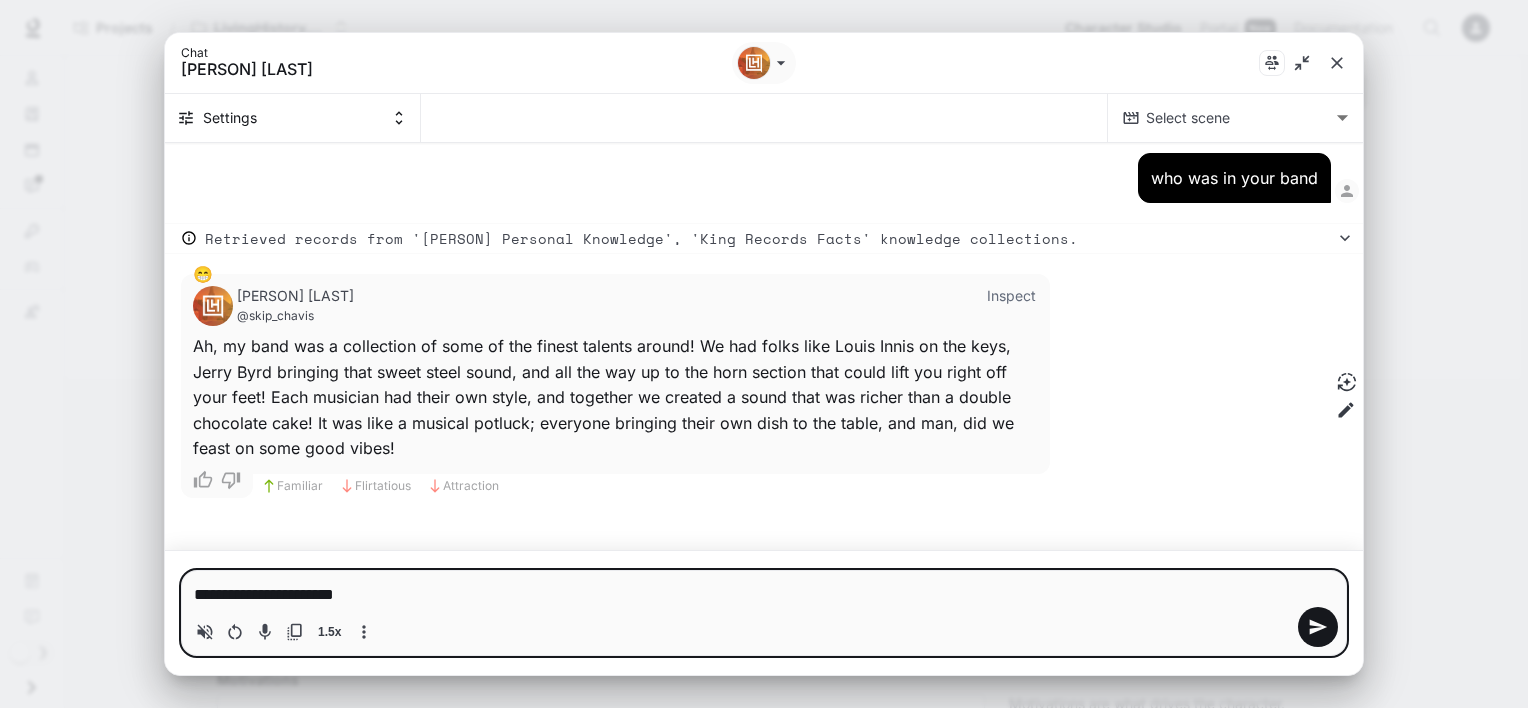 type on "**********" 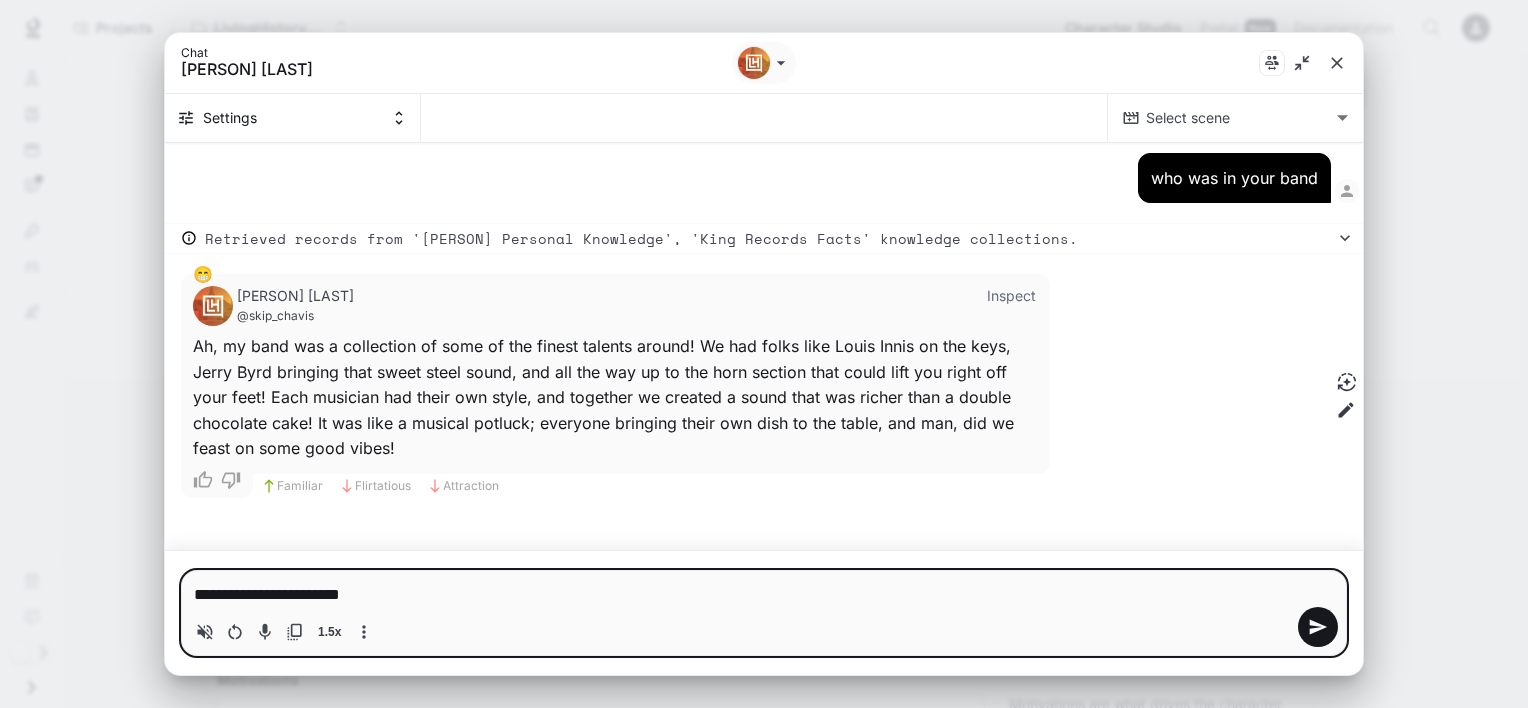 type on "**********" 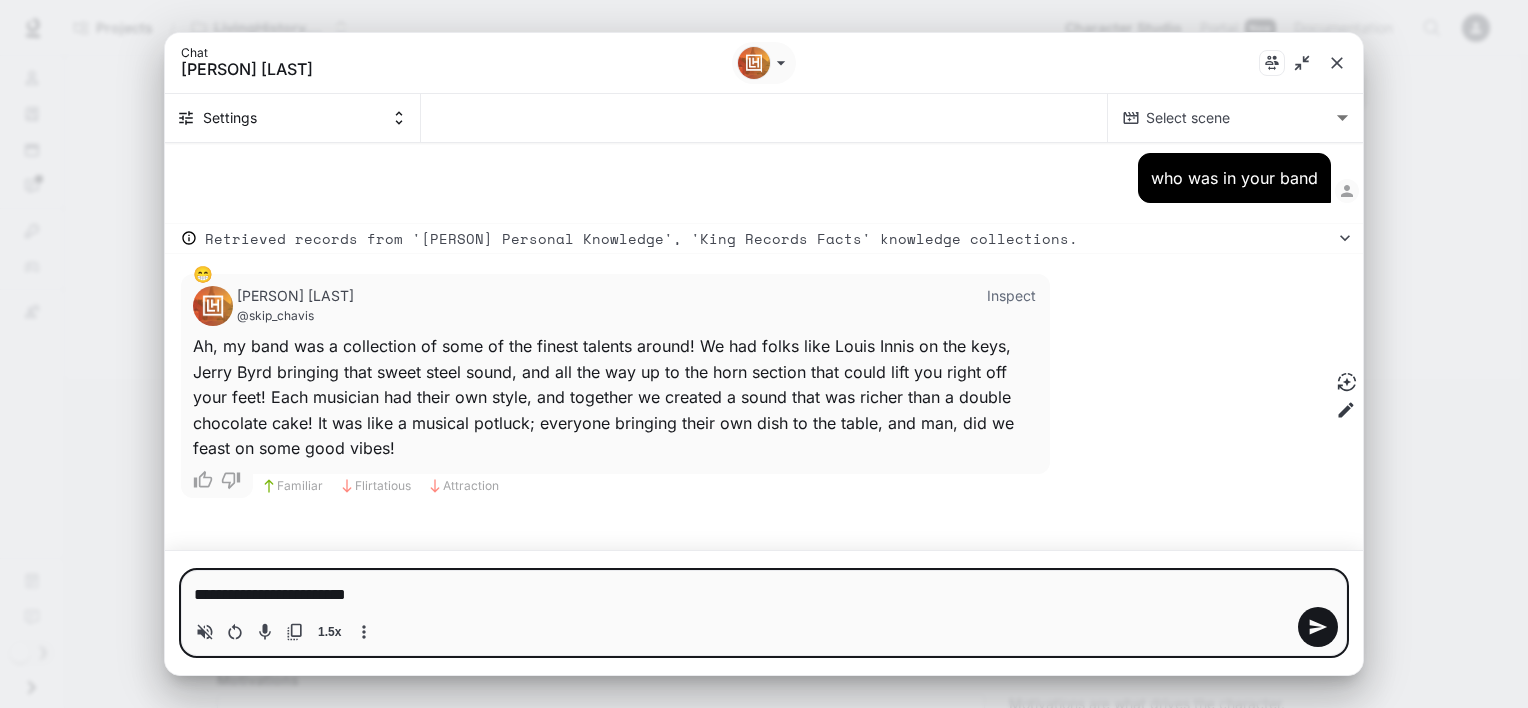 type on "**********" 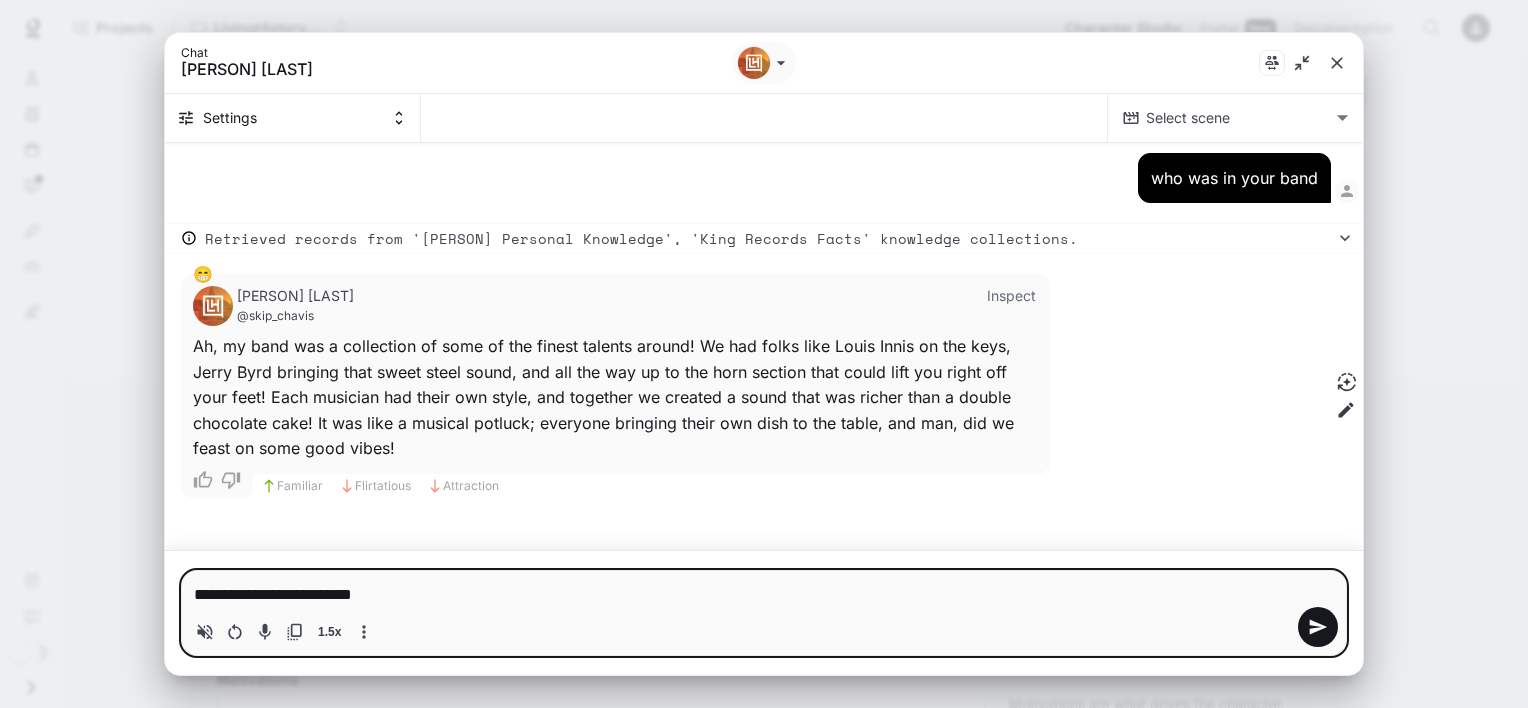 type on "**********" 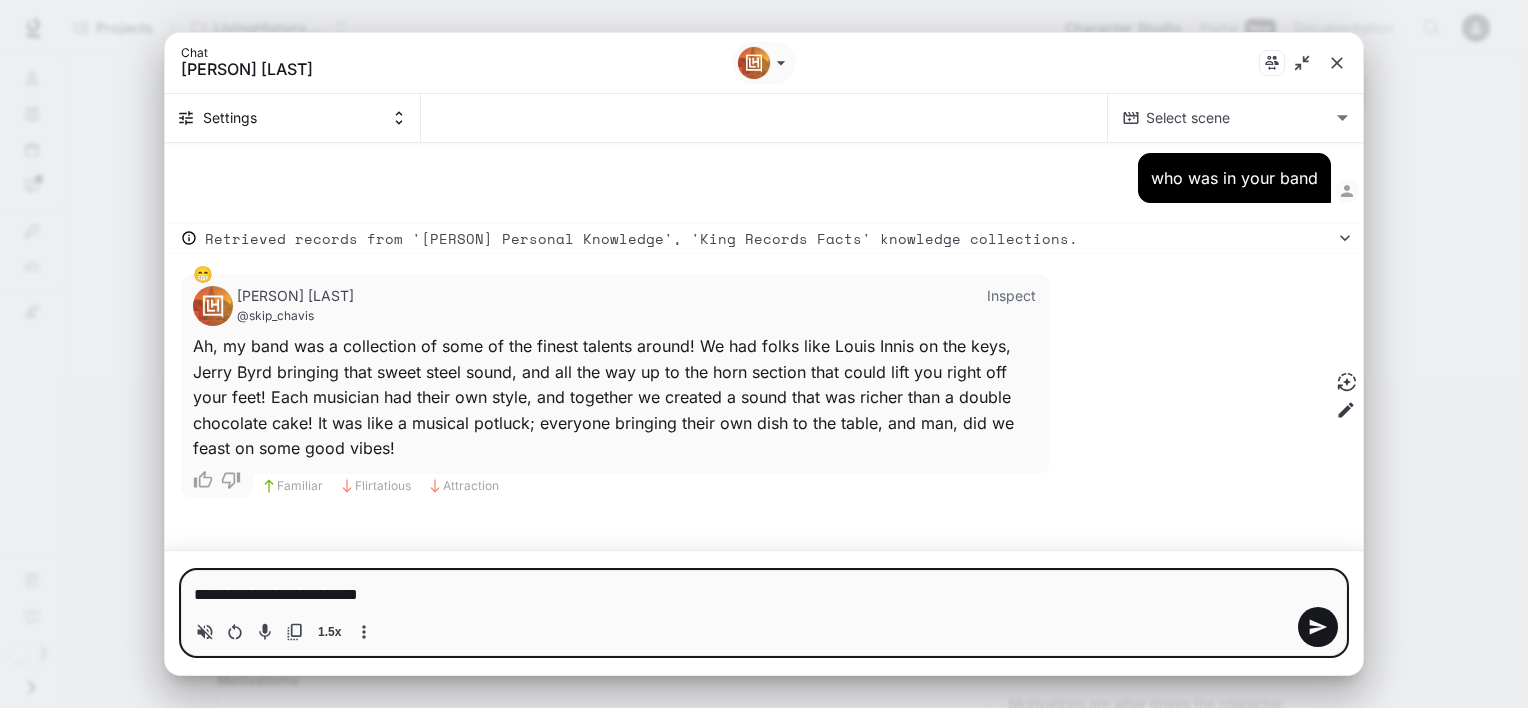 type 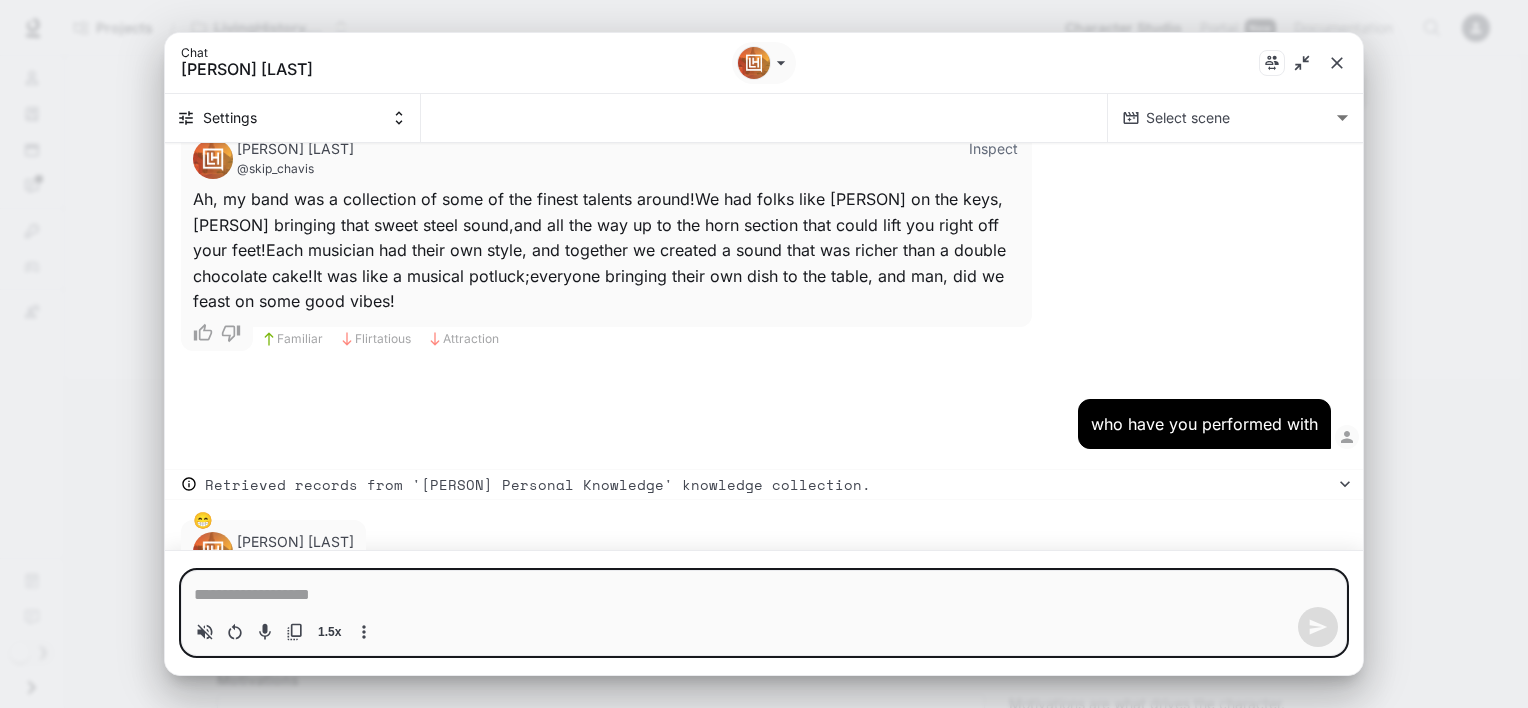 scroll, scrollTop: 11772, scrollLeft: 0, axis: vertical 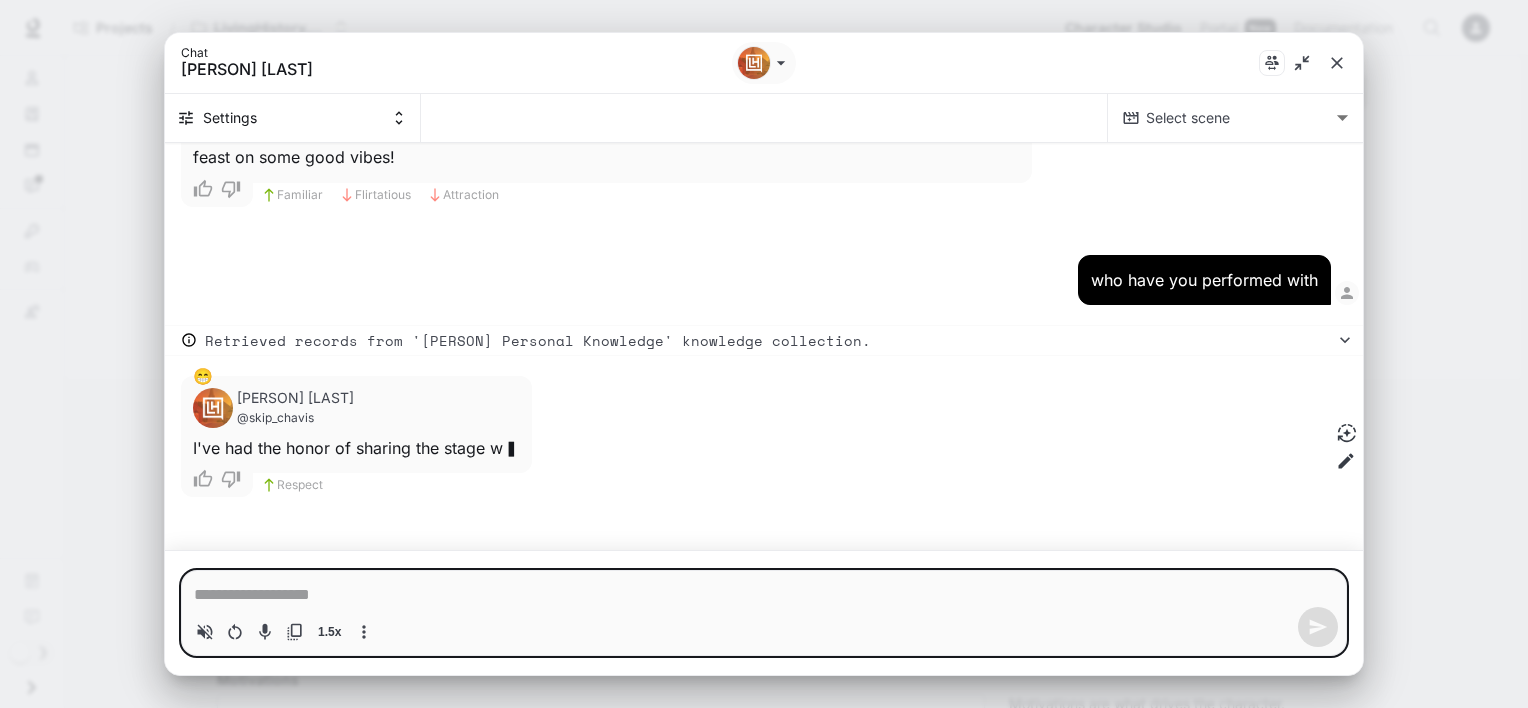 type on "*" 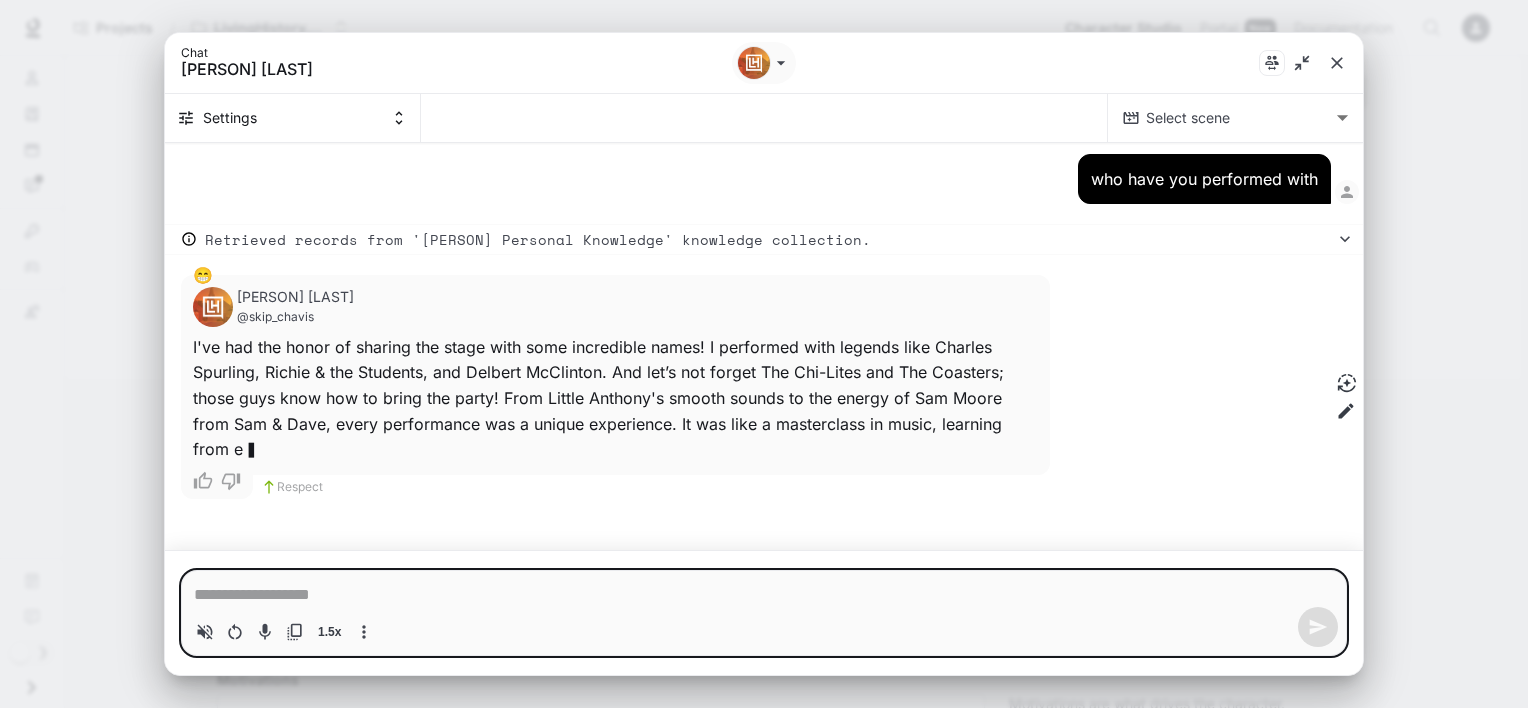 scroll, scrollTop: 11895, scrollLeft: 0, axis: vertical 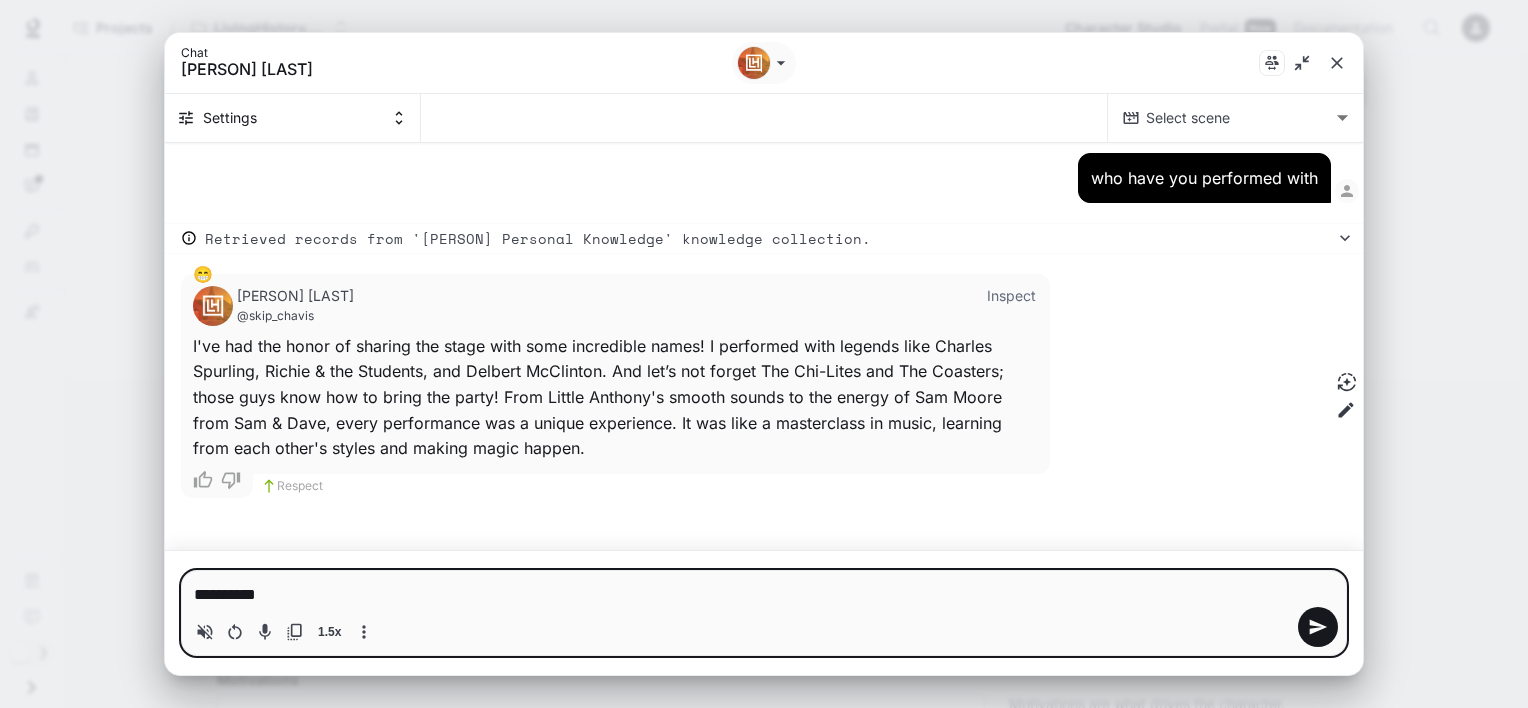 type on "**********" 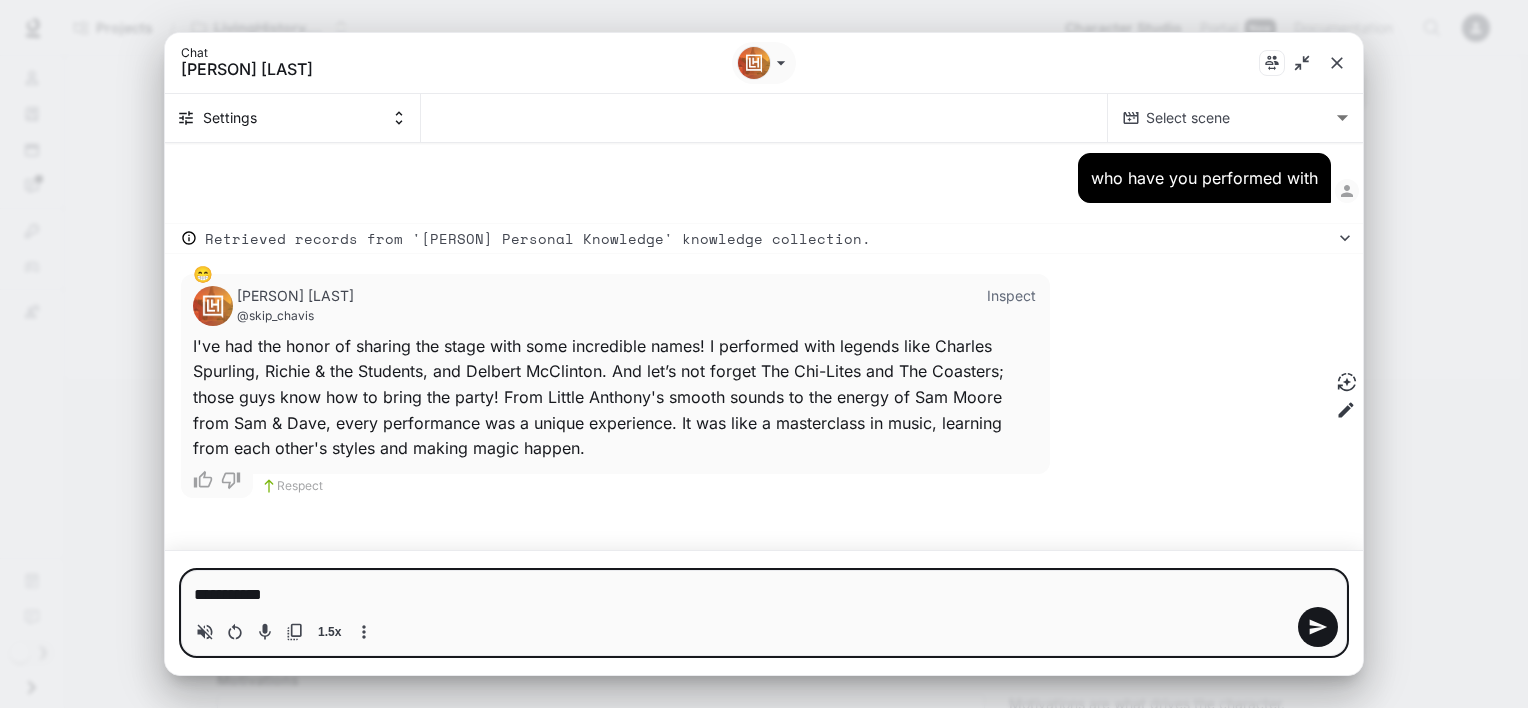 type on "**********" 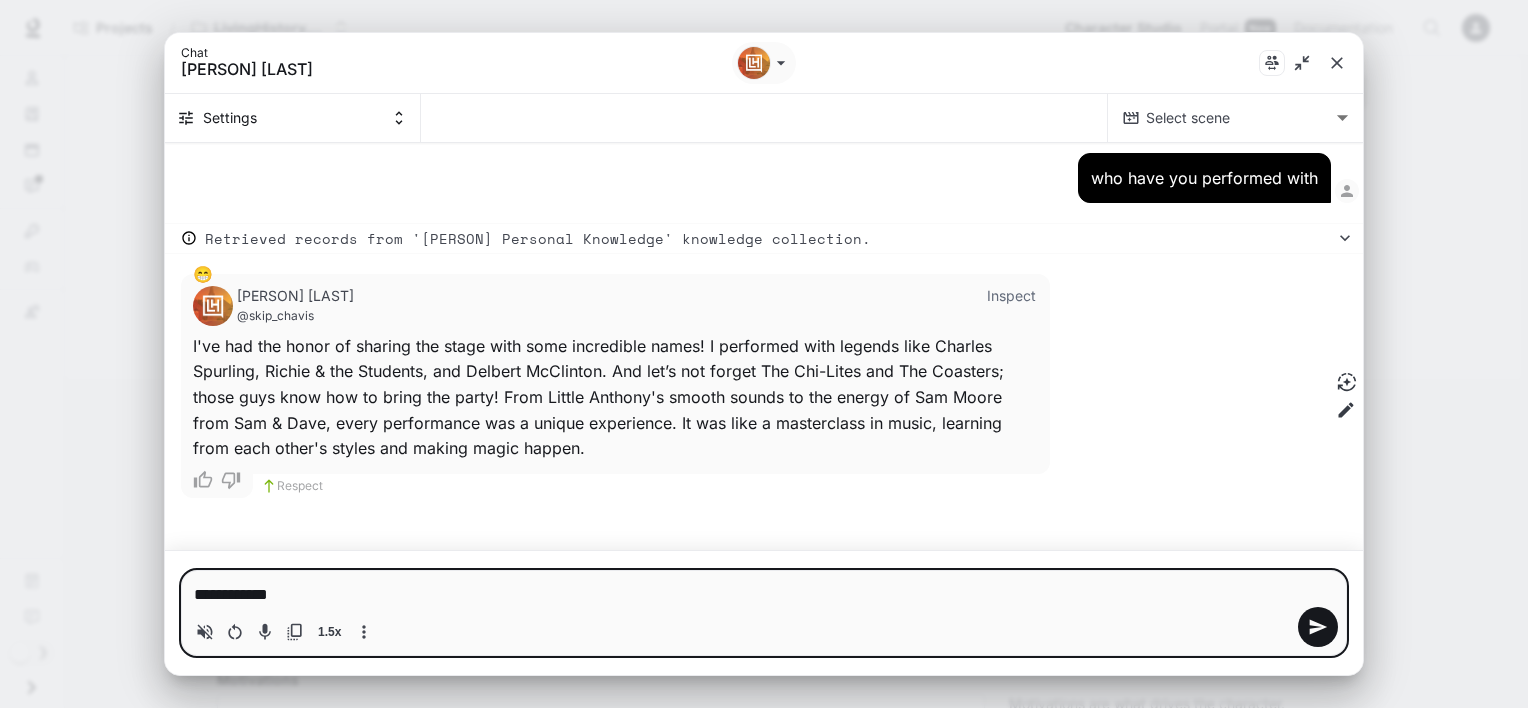 type on "**********" 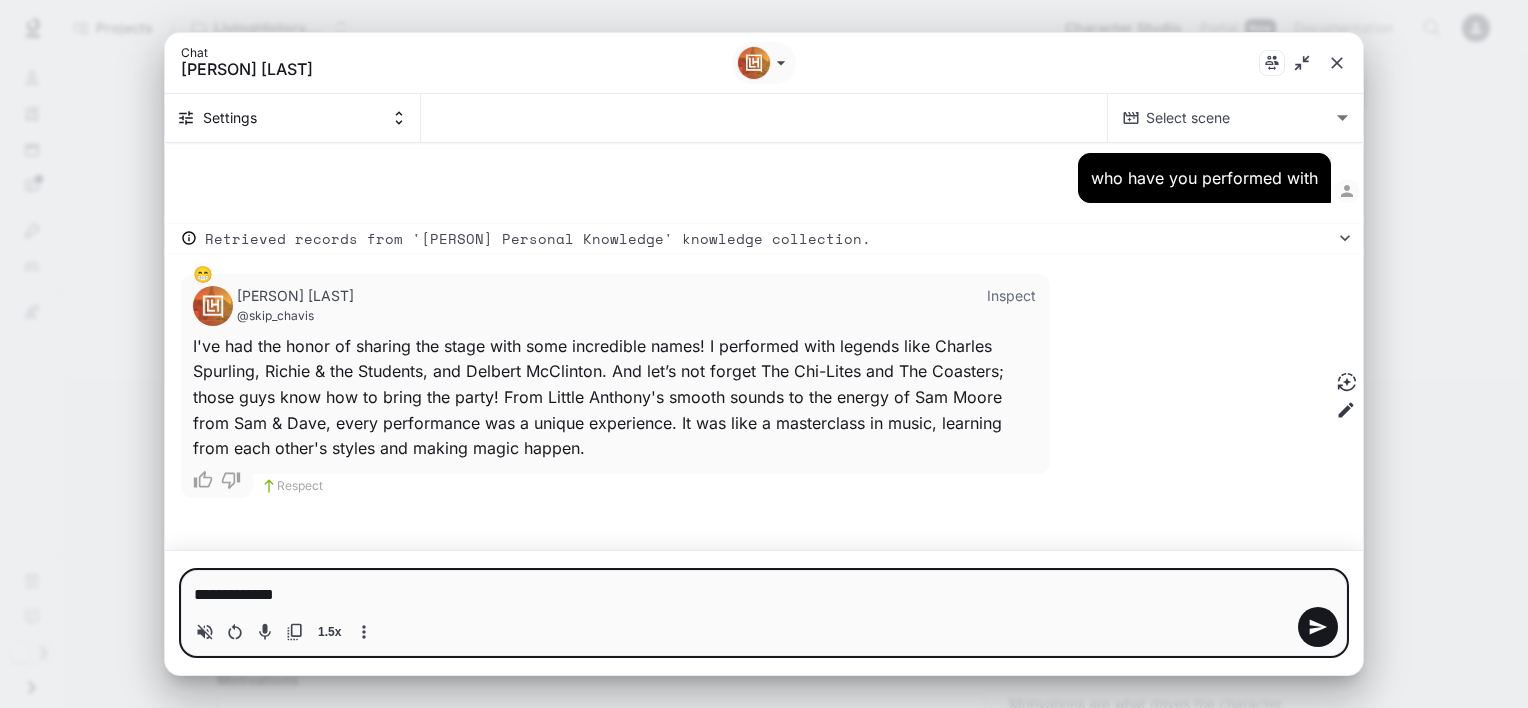 type on "**********" 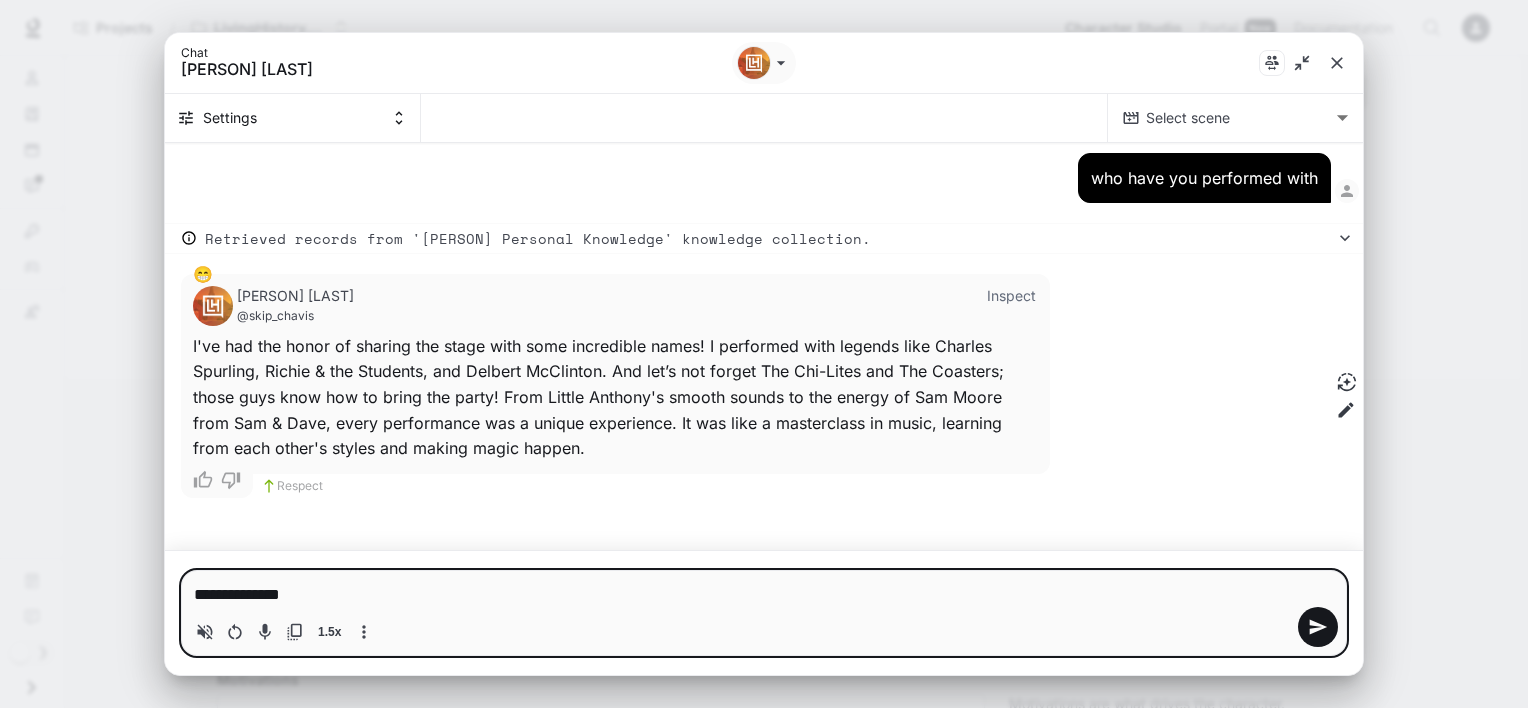 type on "**********" 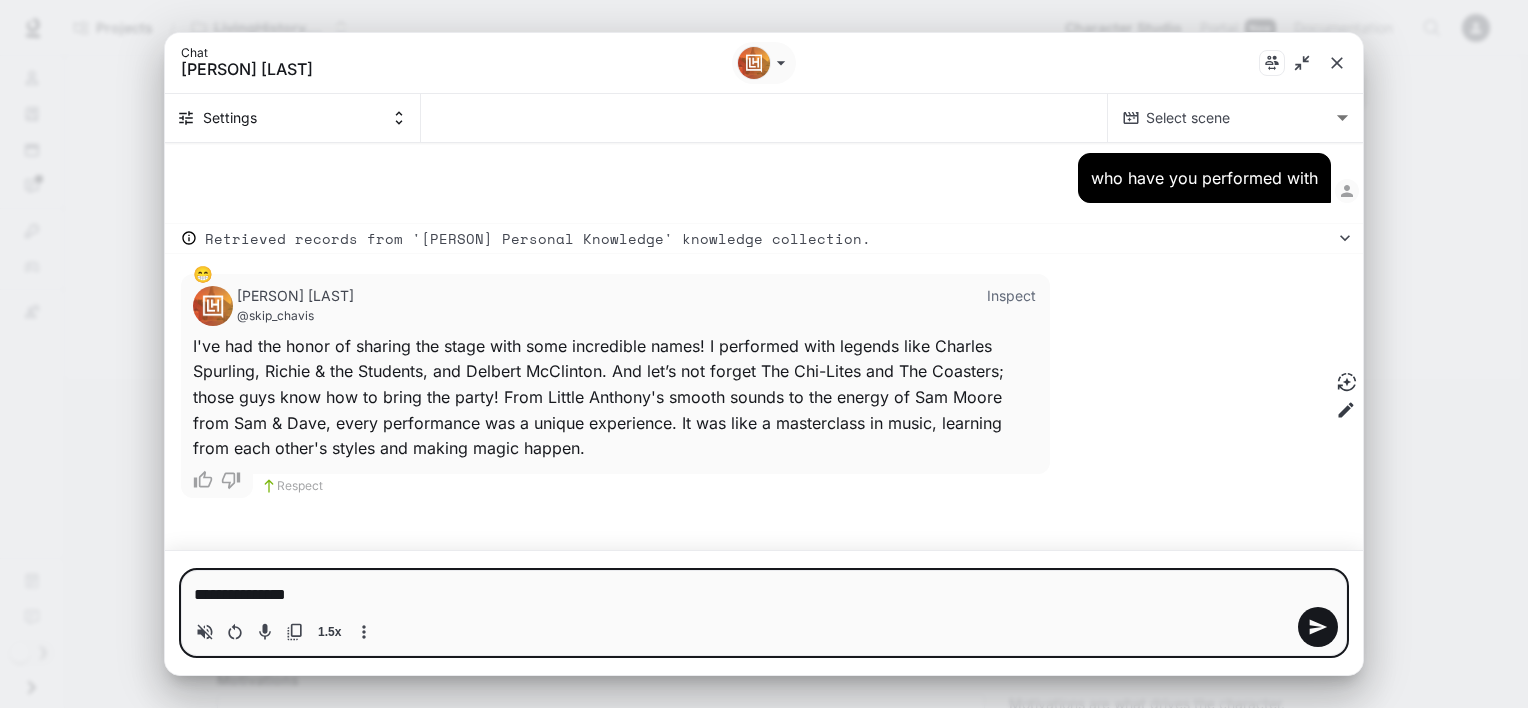 type on "**********" 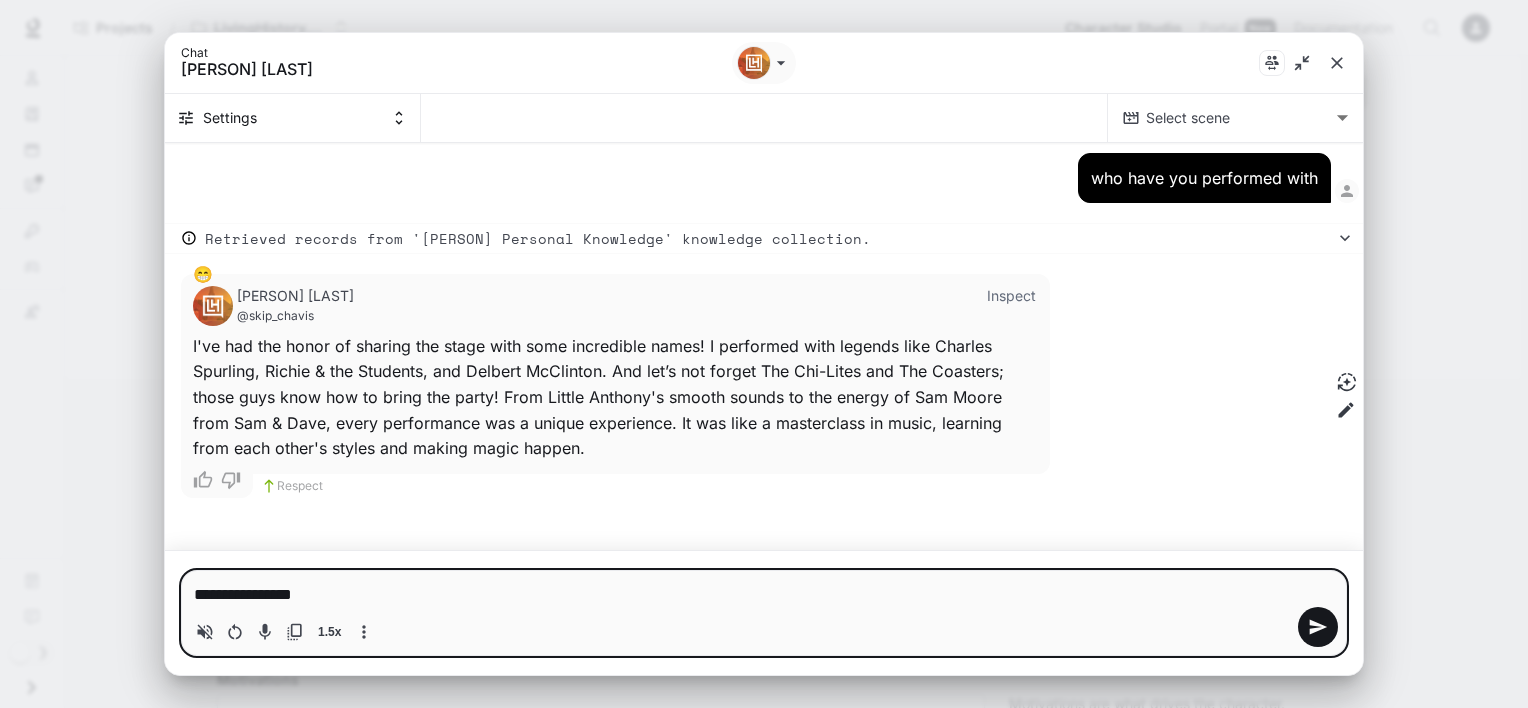 type on "**********" 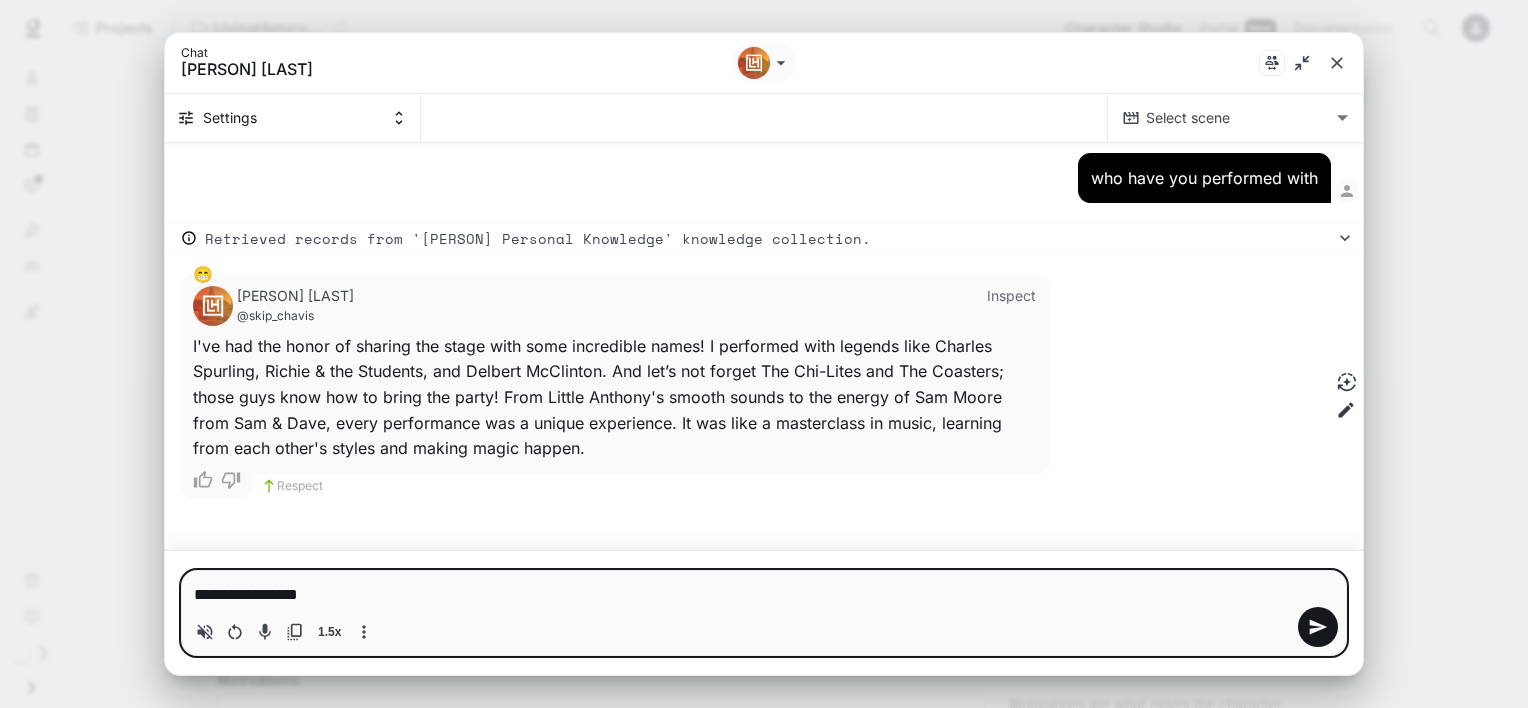 type on "*" 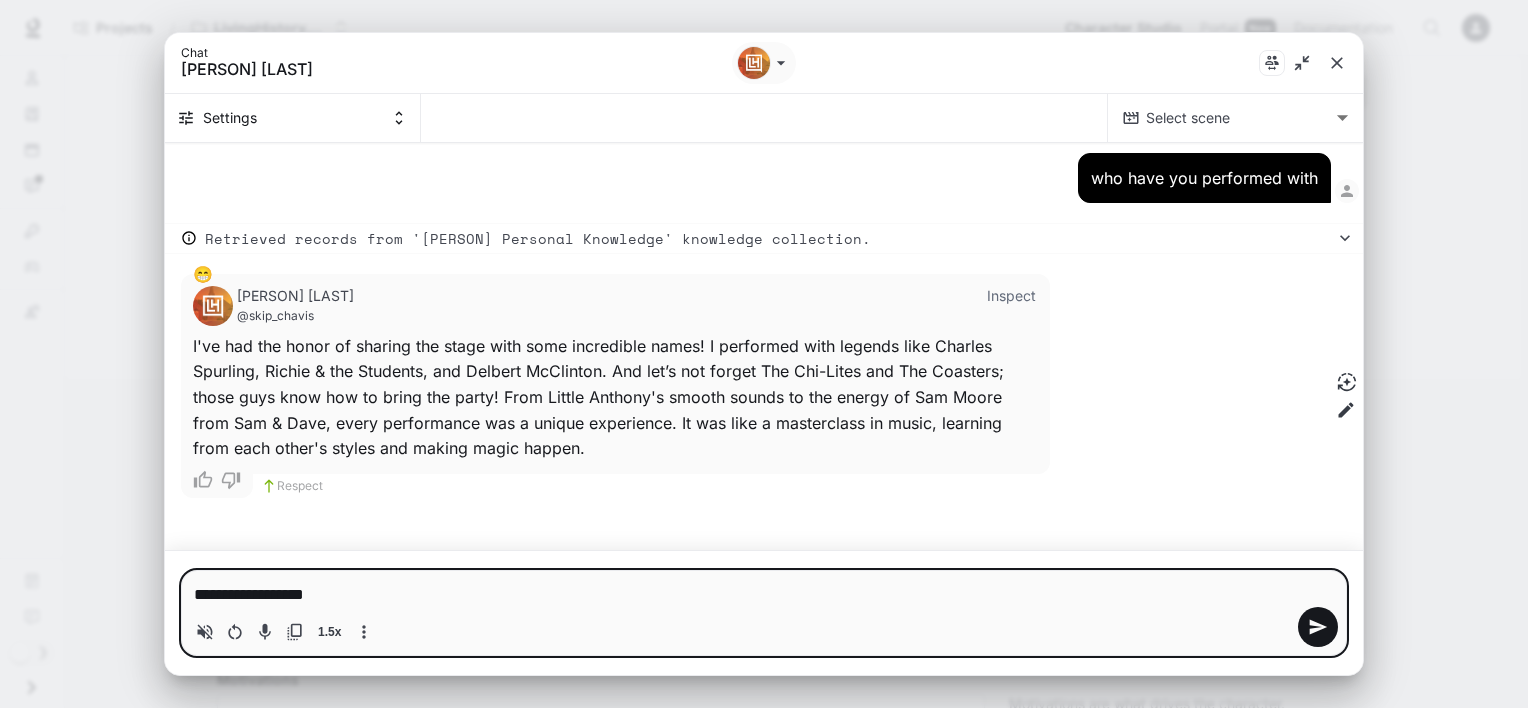 type on "**********" 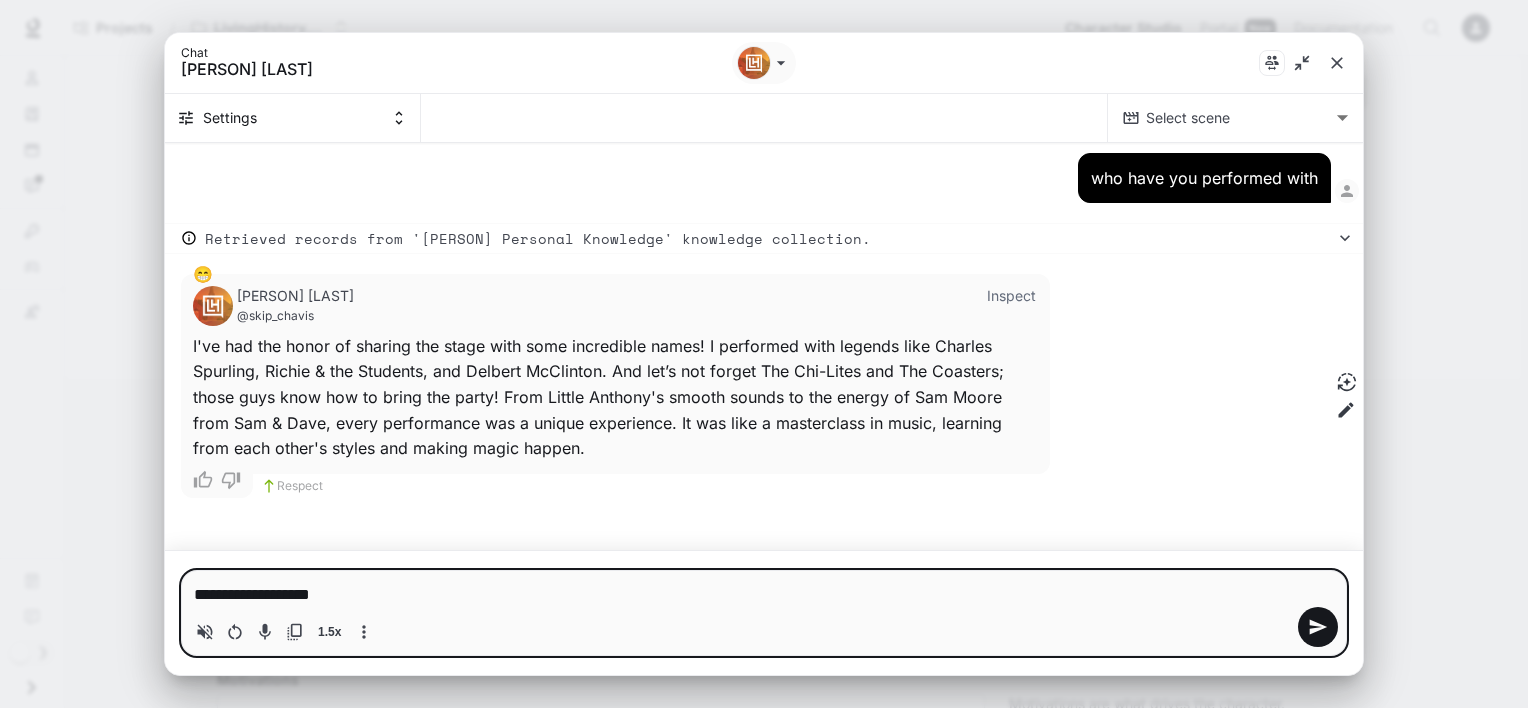 type on "**********" 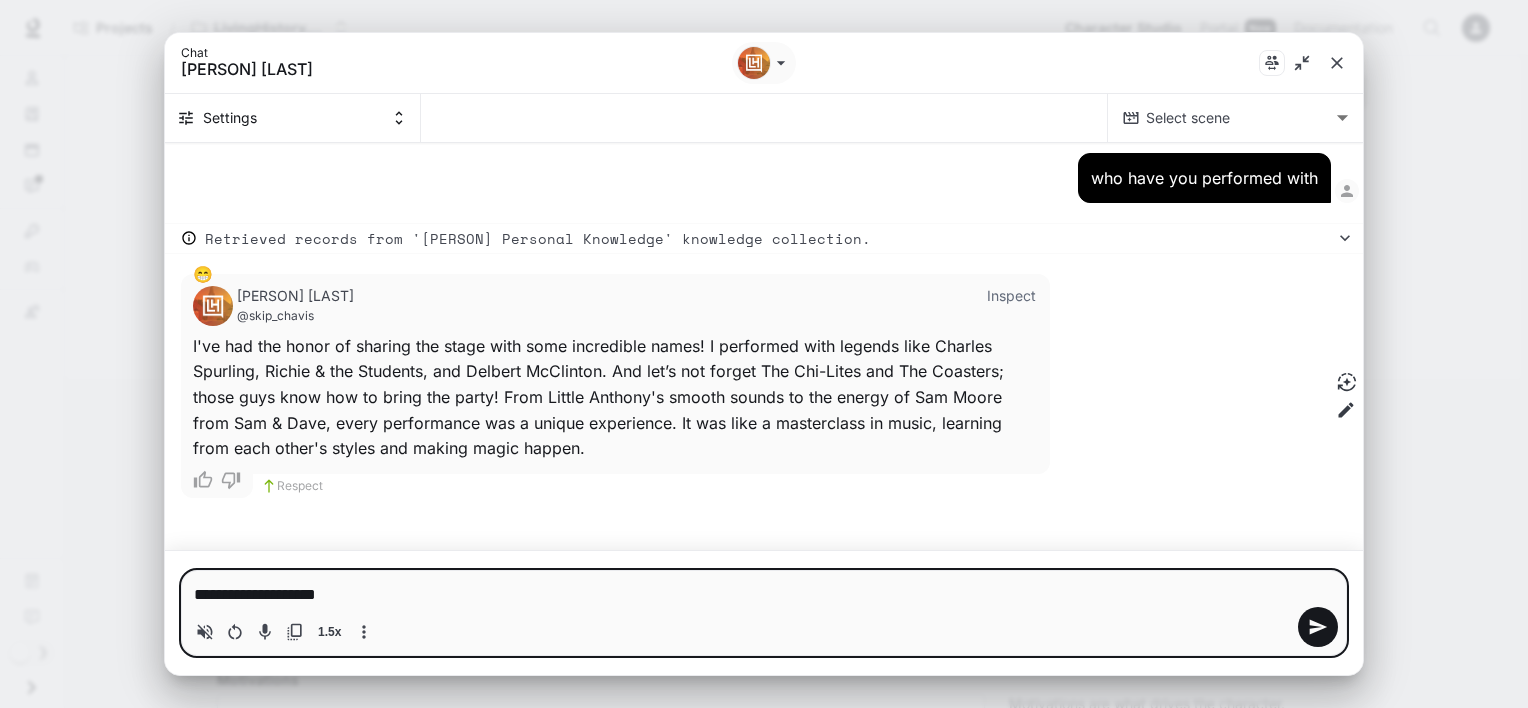type on "**********" 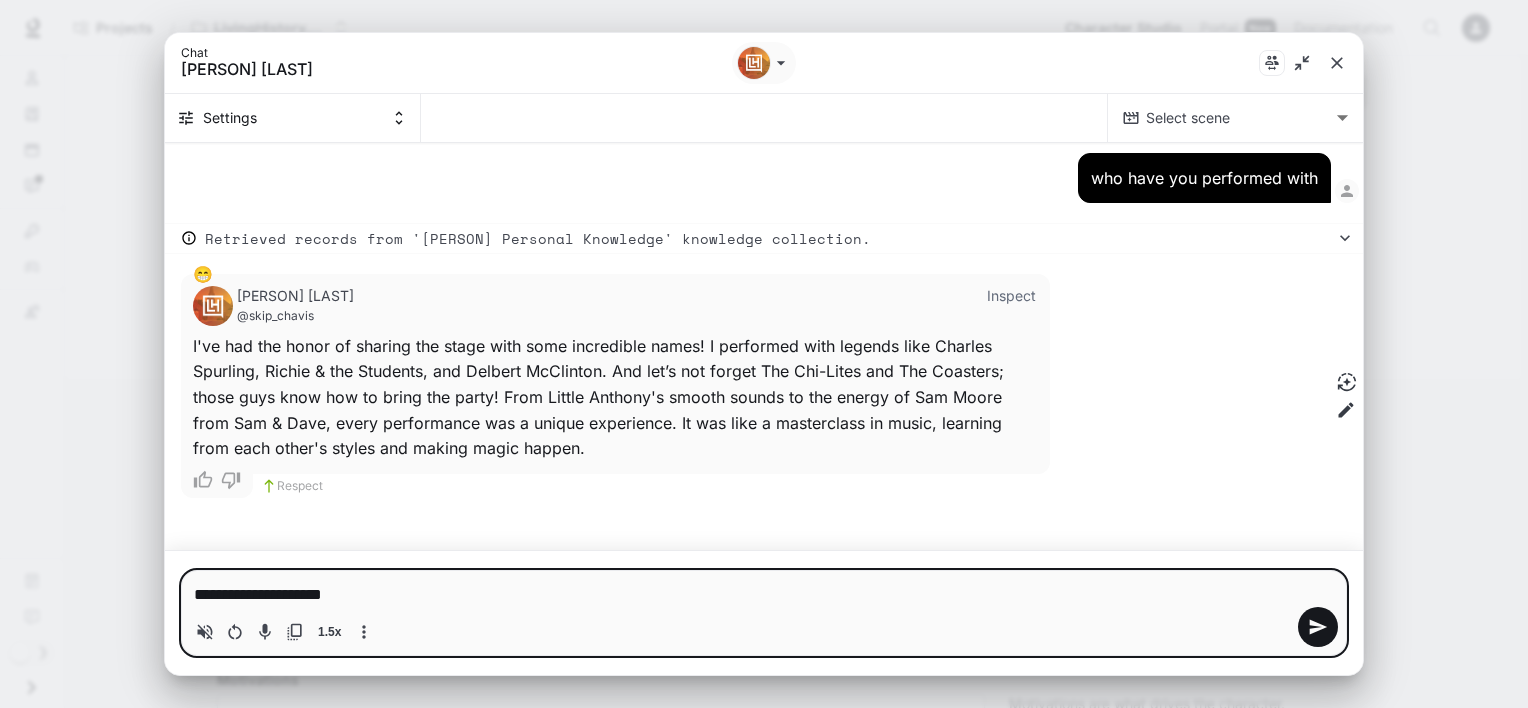 type on "**********" 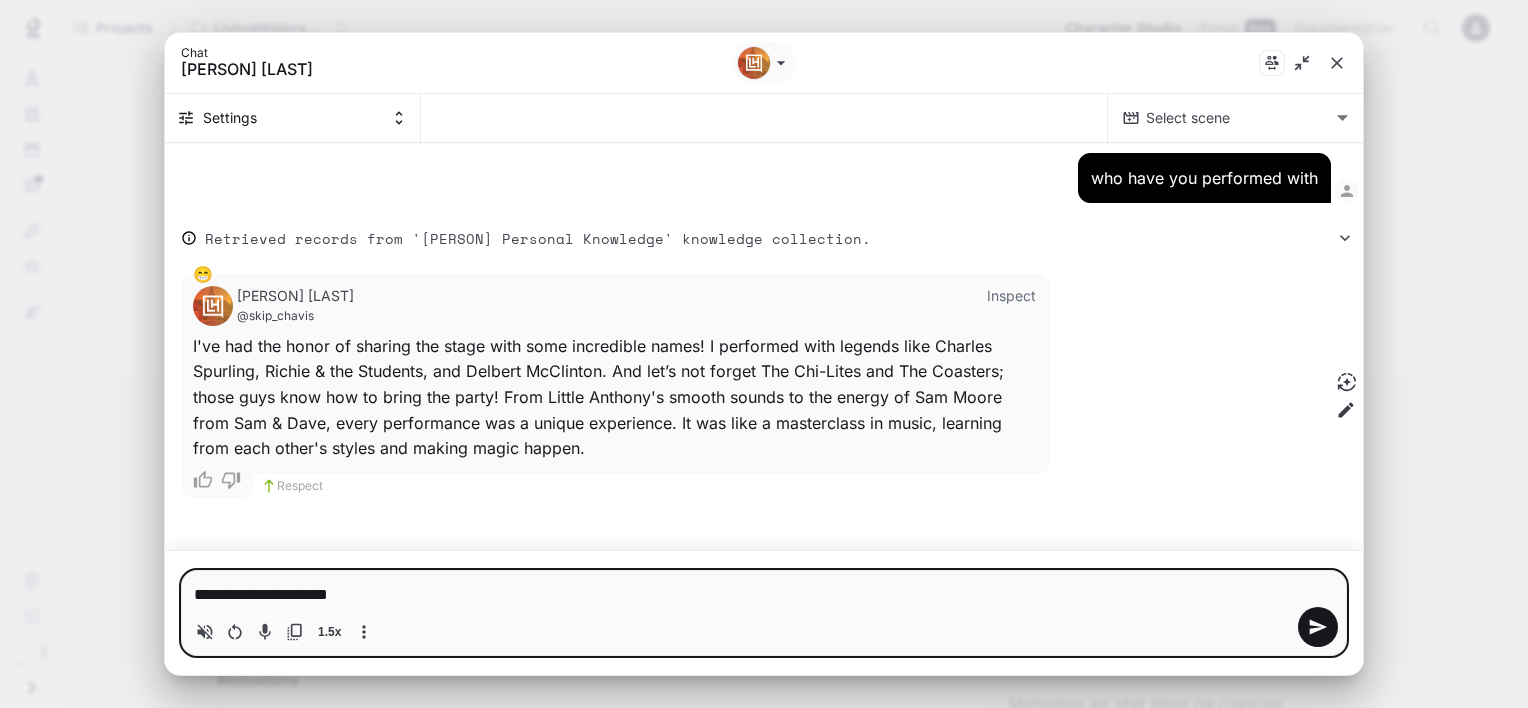 type on "*" 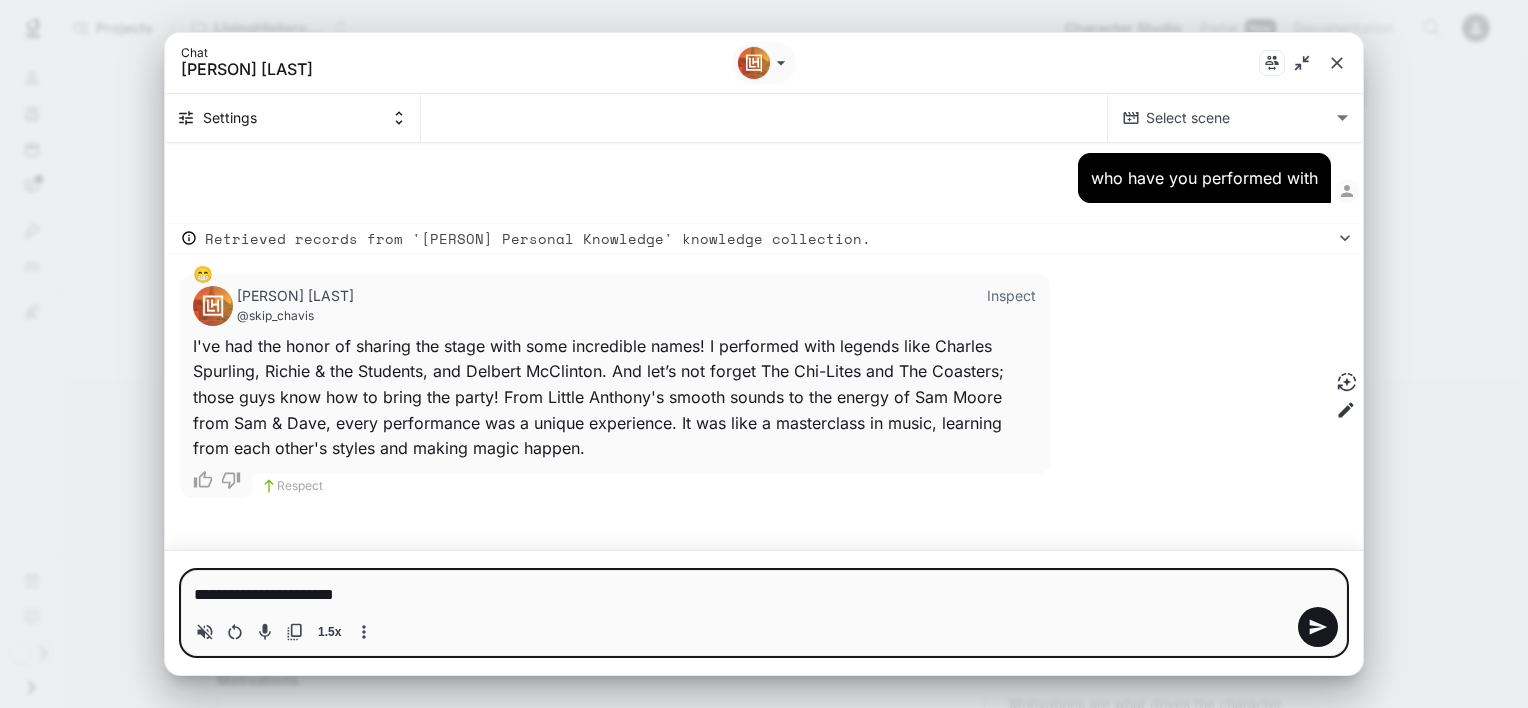 type on "**********" 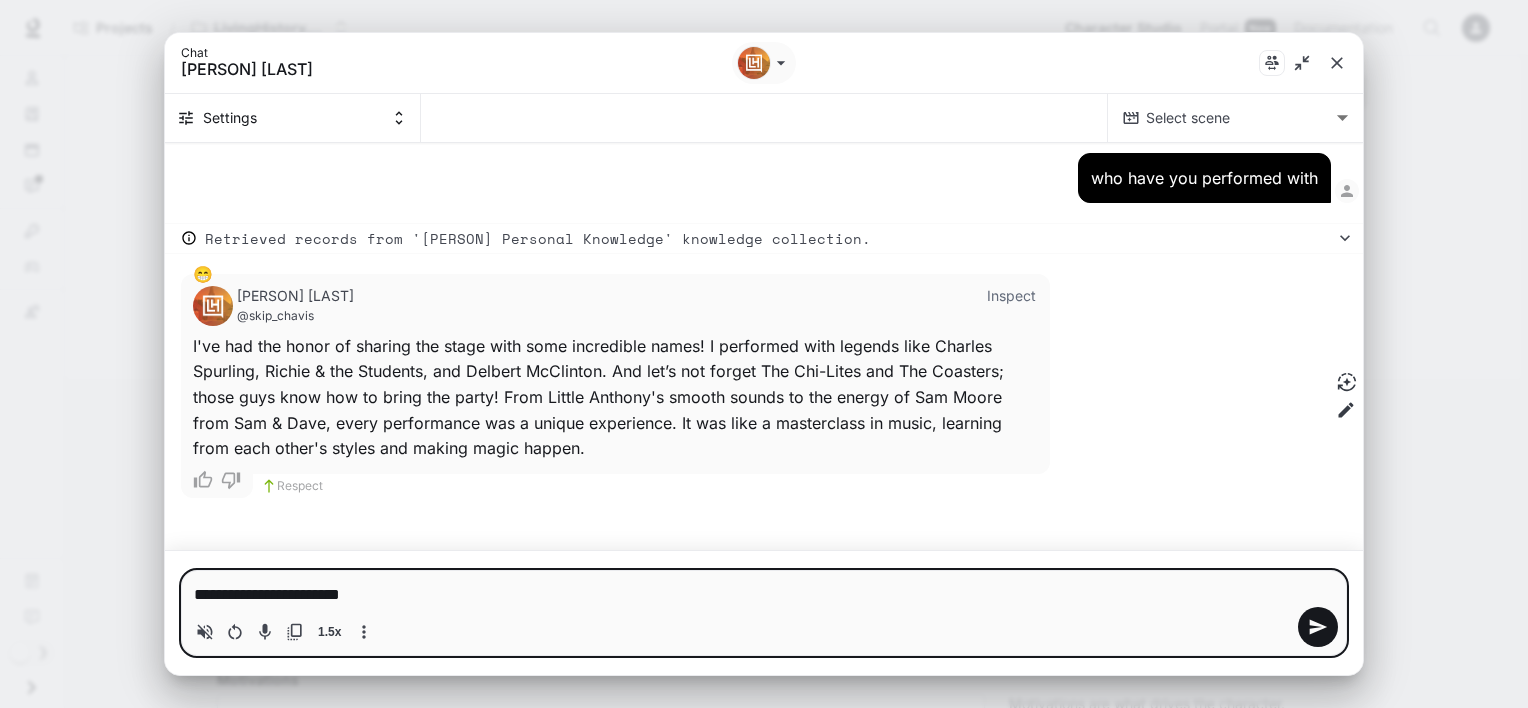 type on "**********" 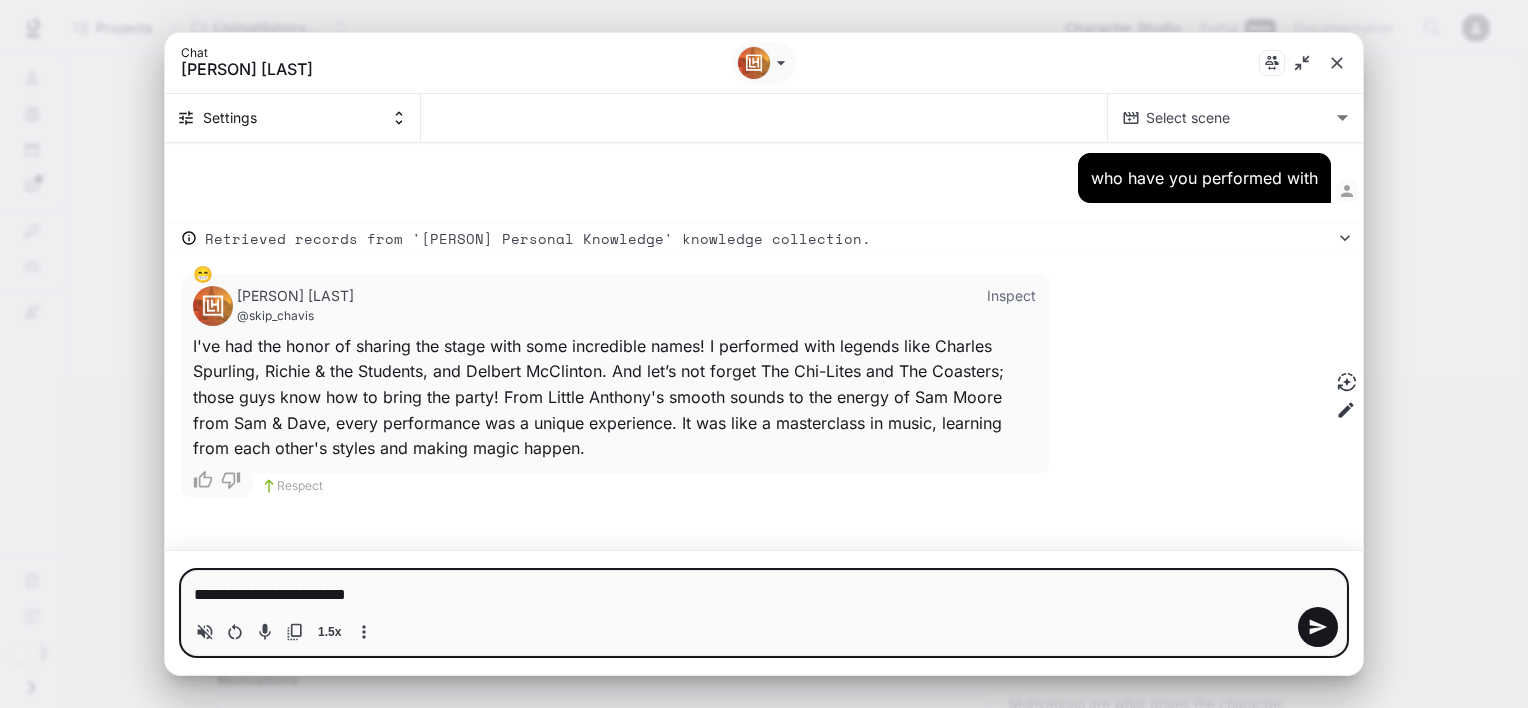 type on "**********" 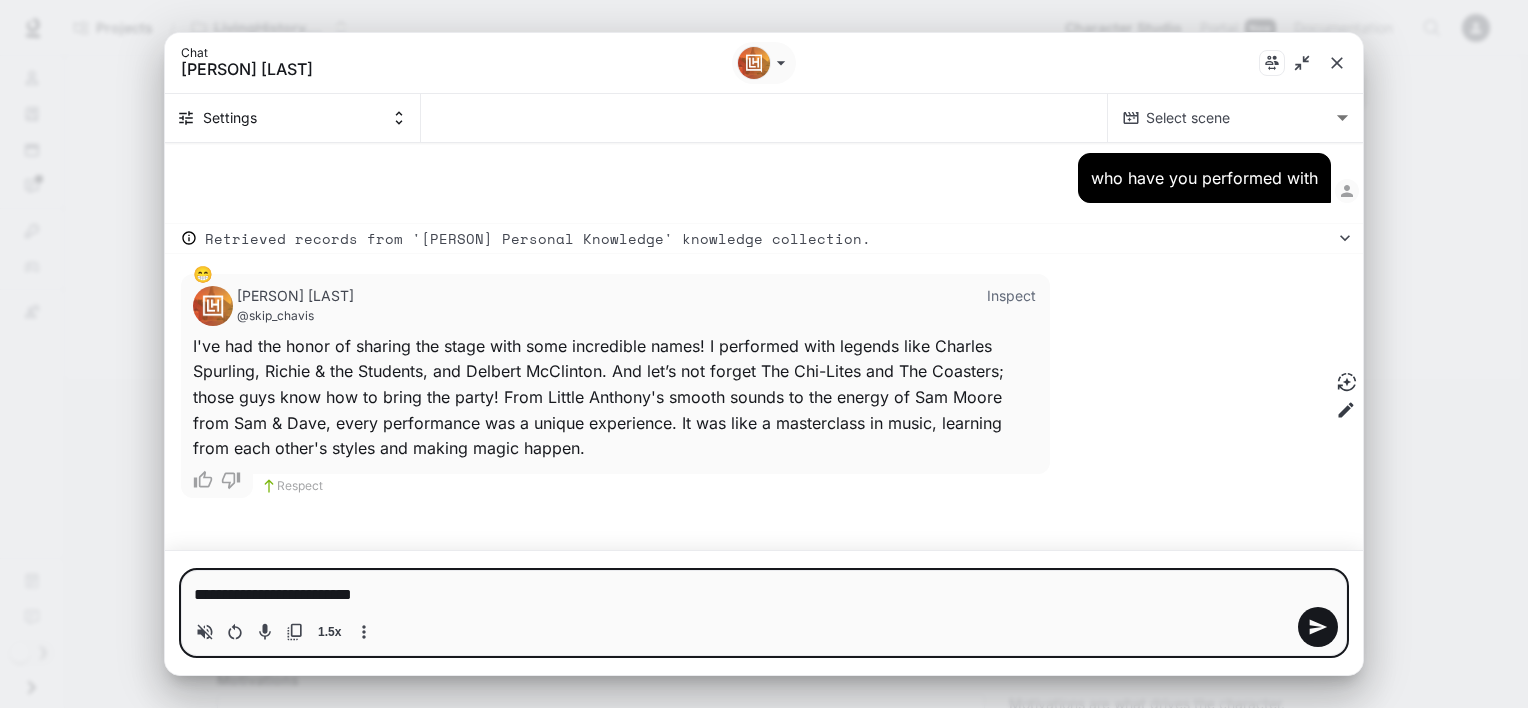 type on "**********" 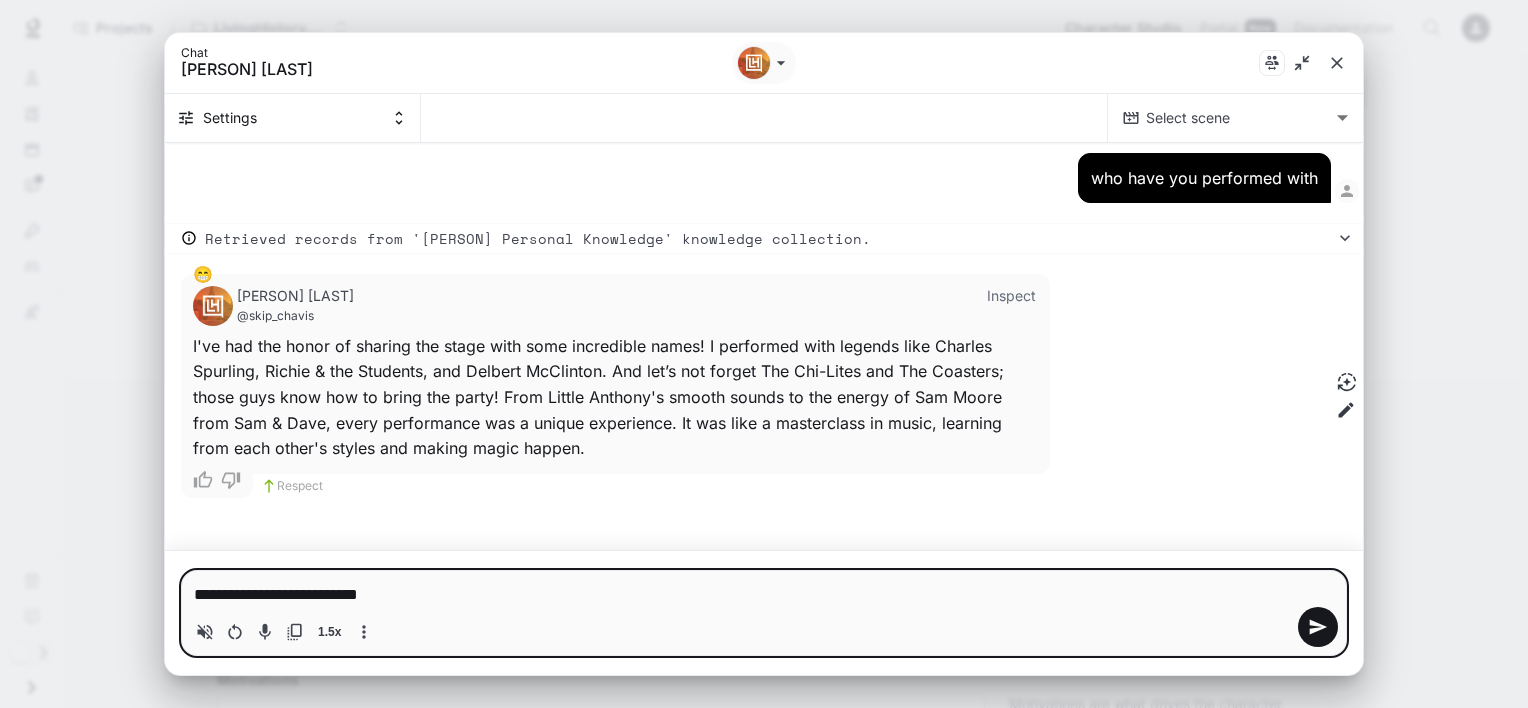 type on "**********" 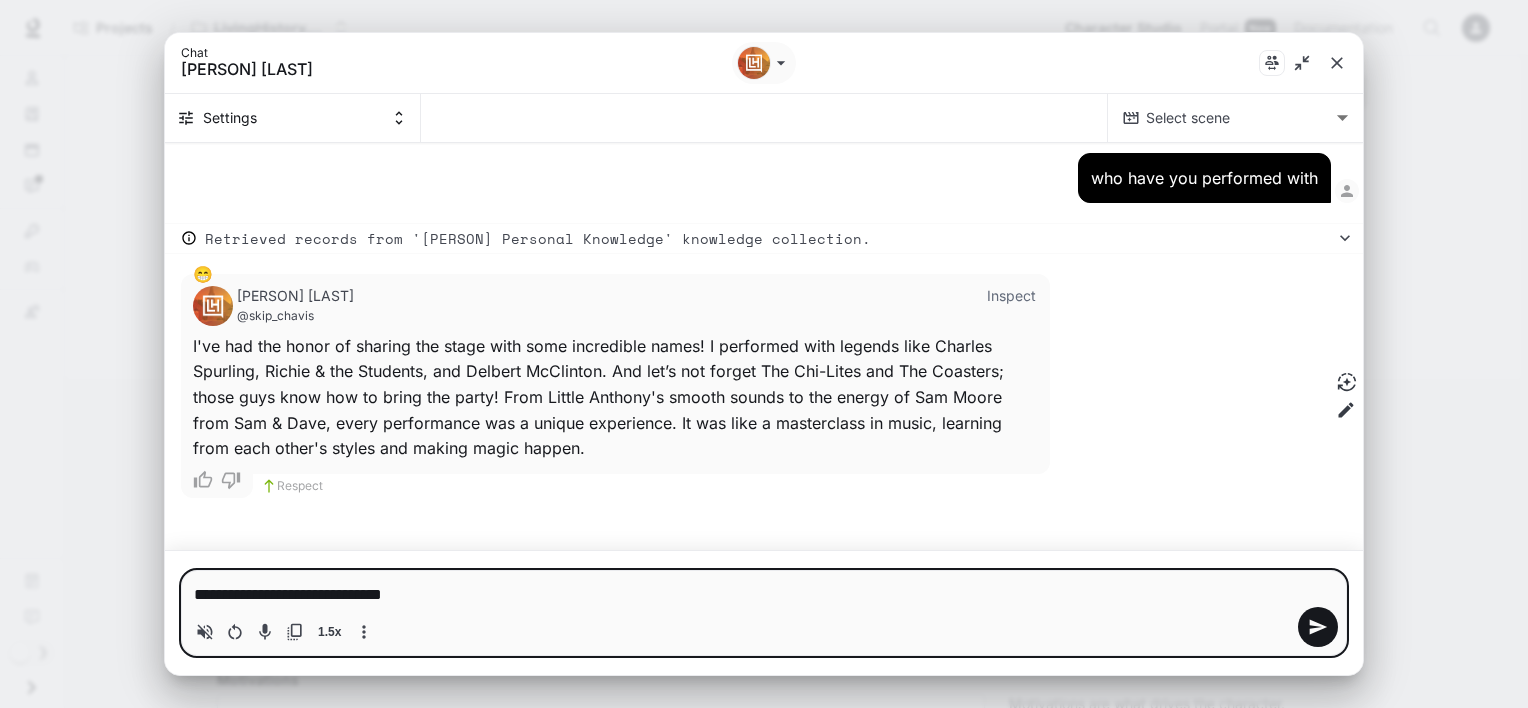 type on "**********" 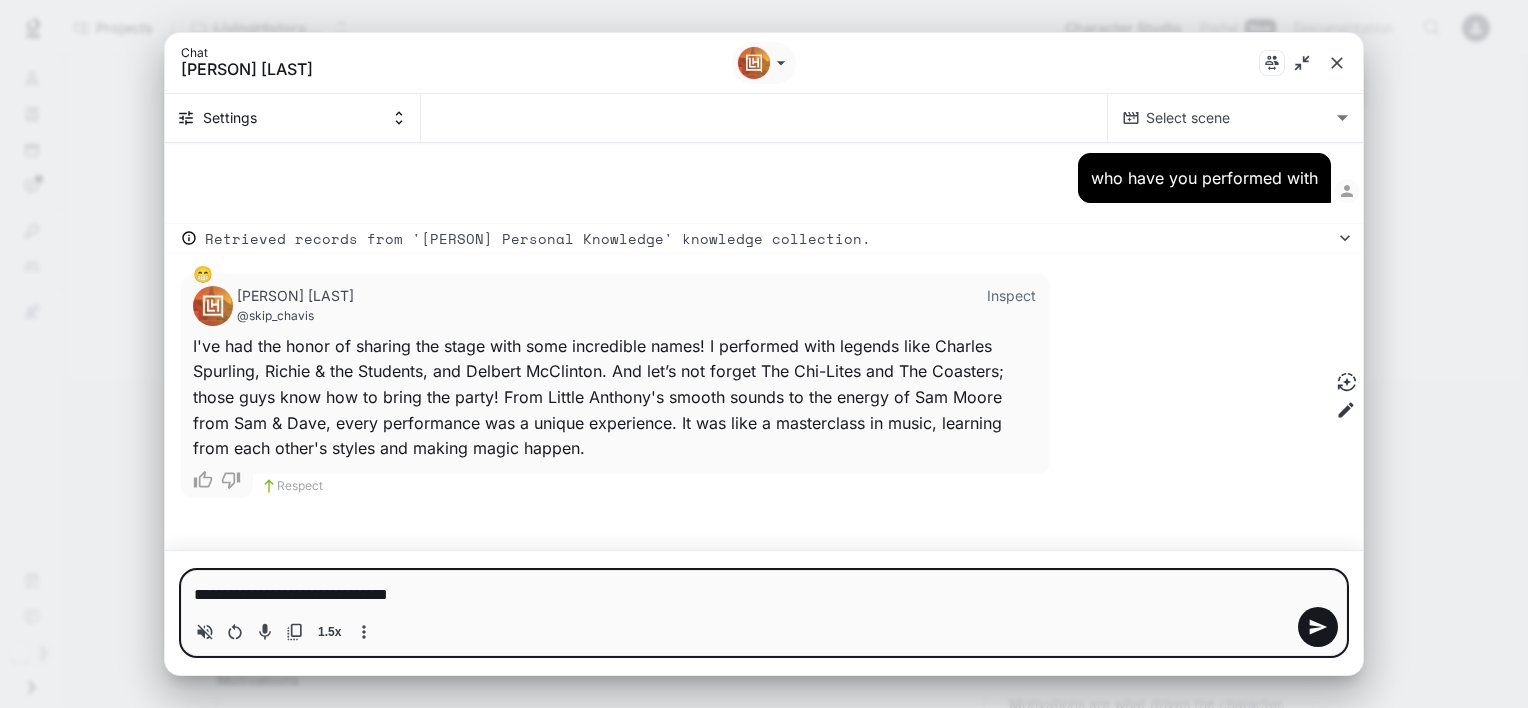 type on "*" 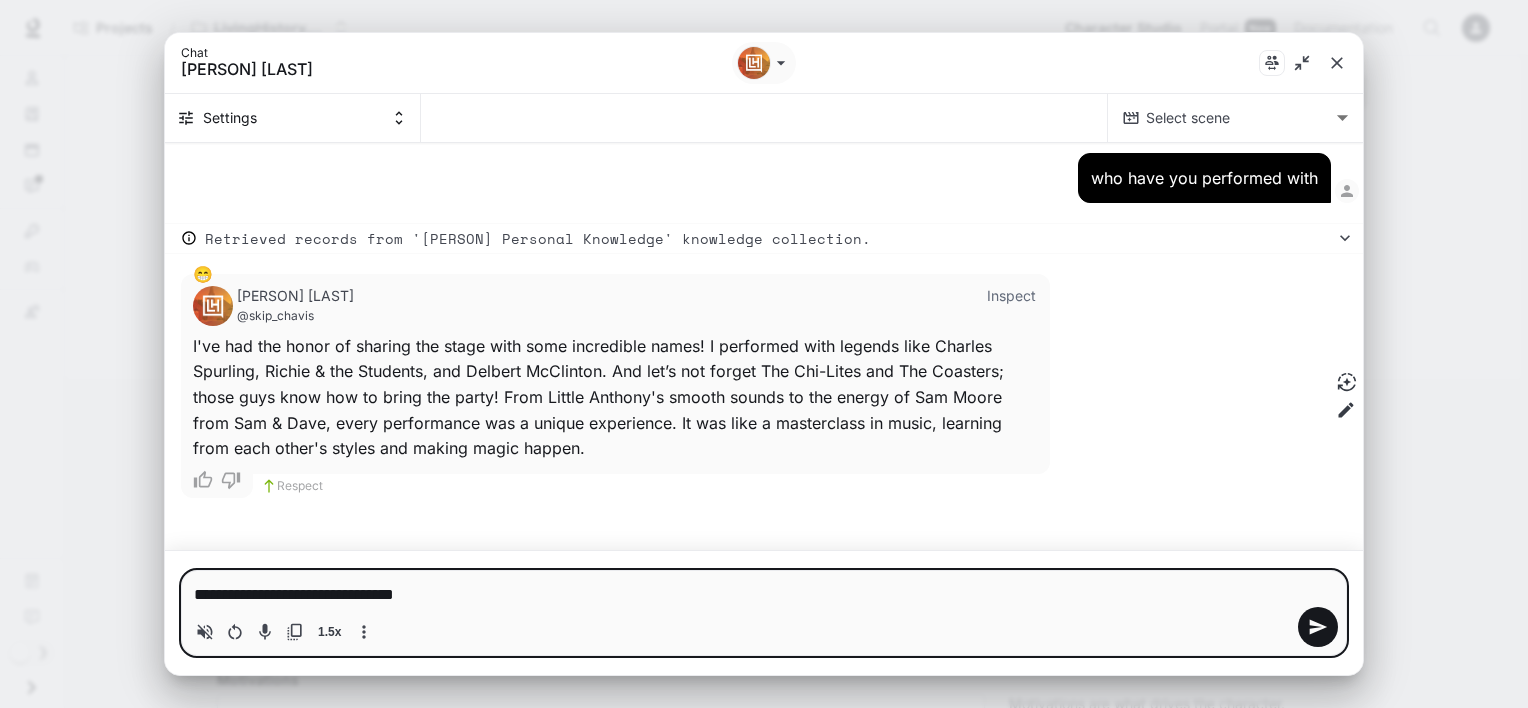 type 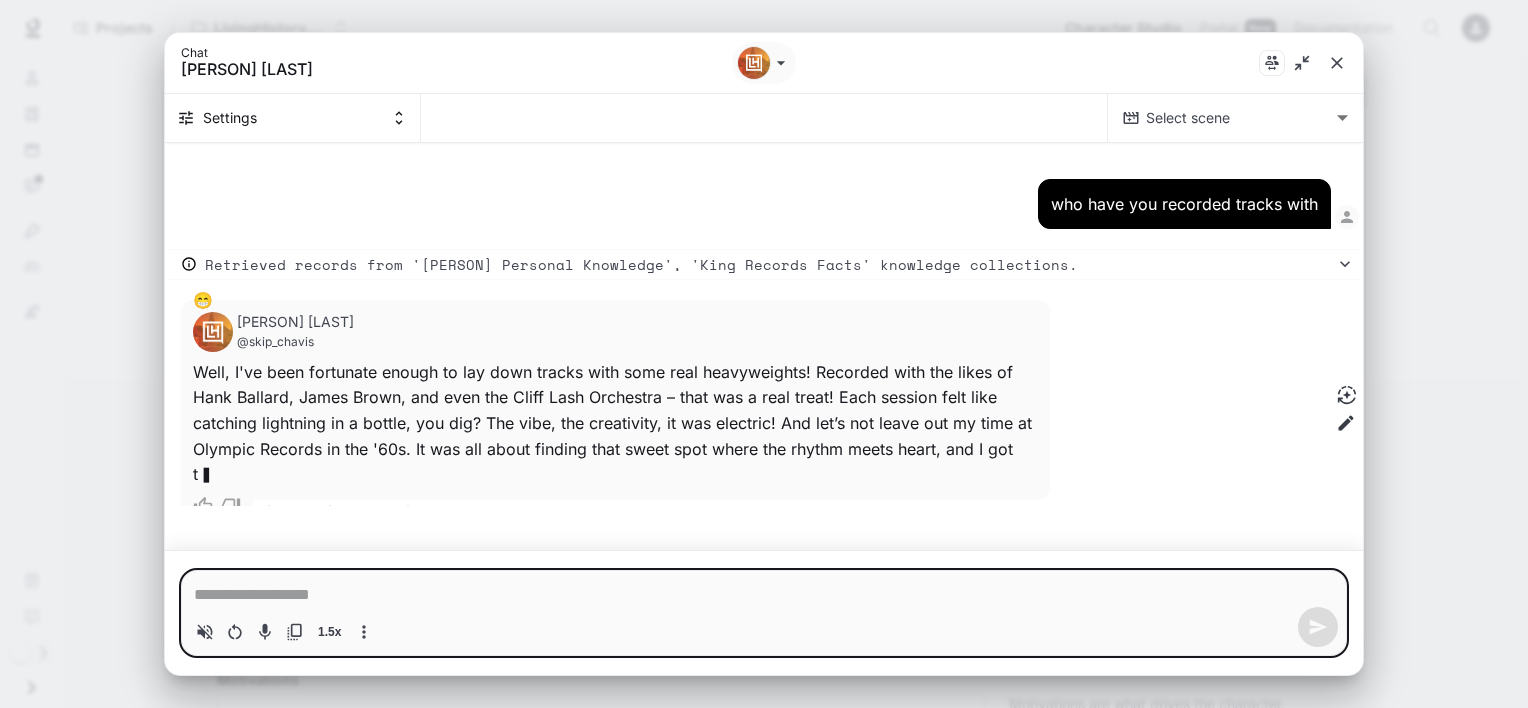 scroll, scrollTop: 12287, scrollLeft: 0, axis: vertical 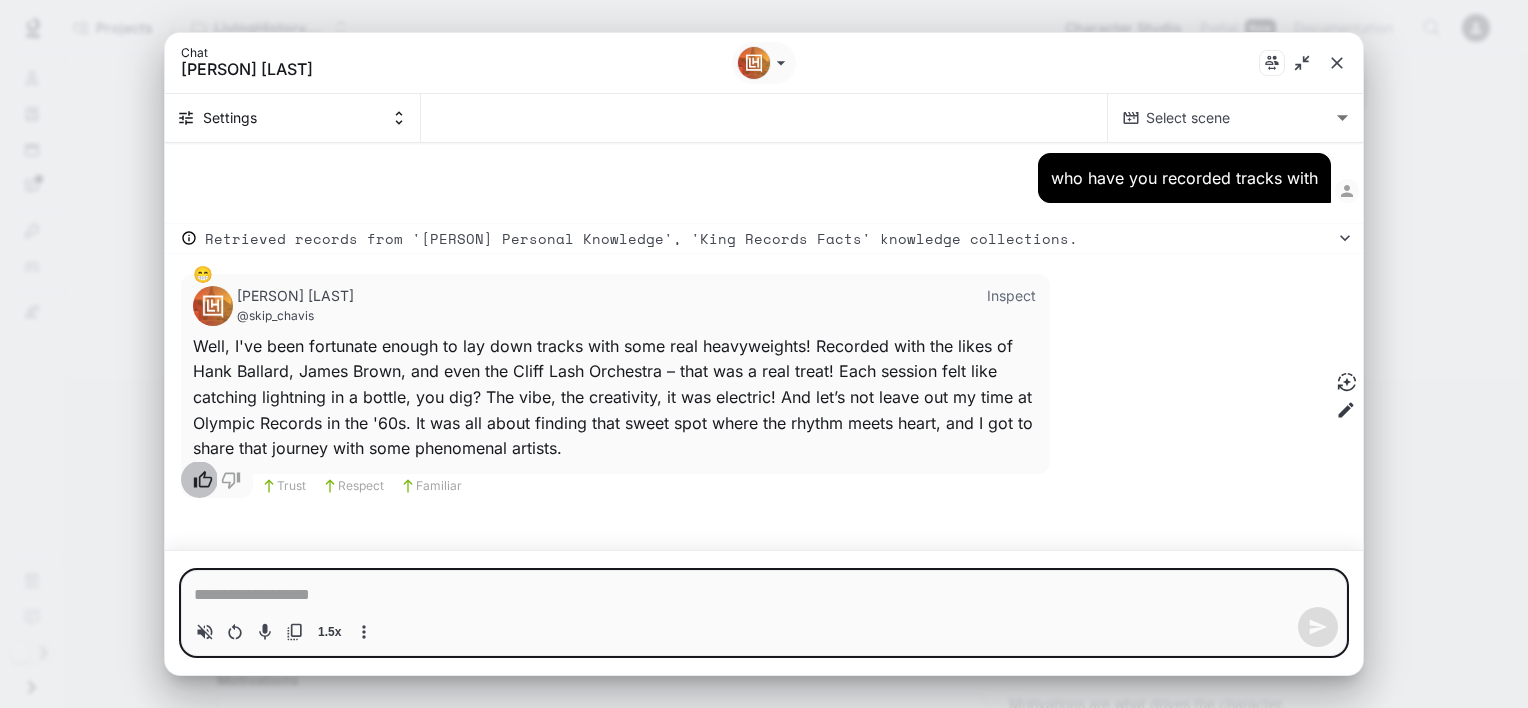 click at bounding box center (199, 480) 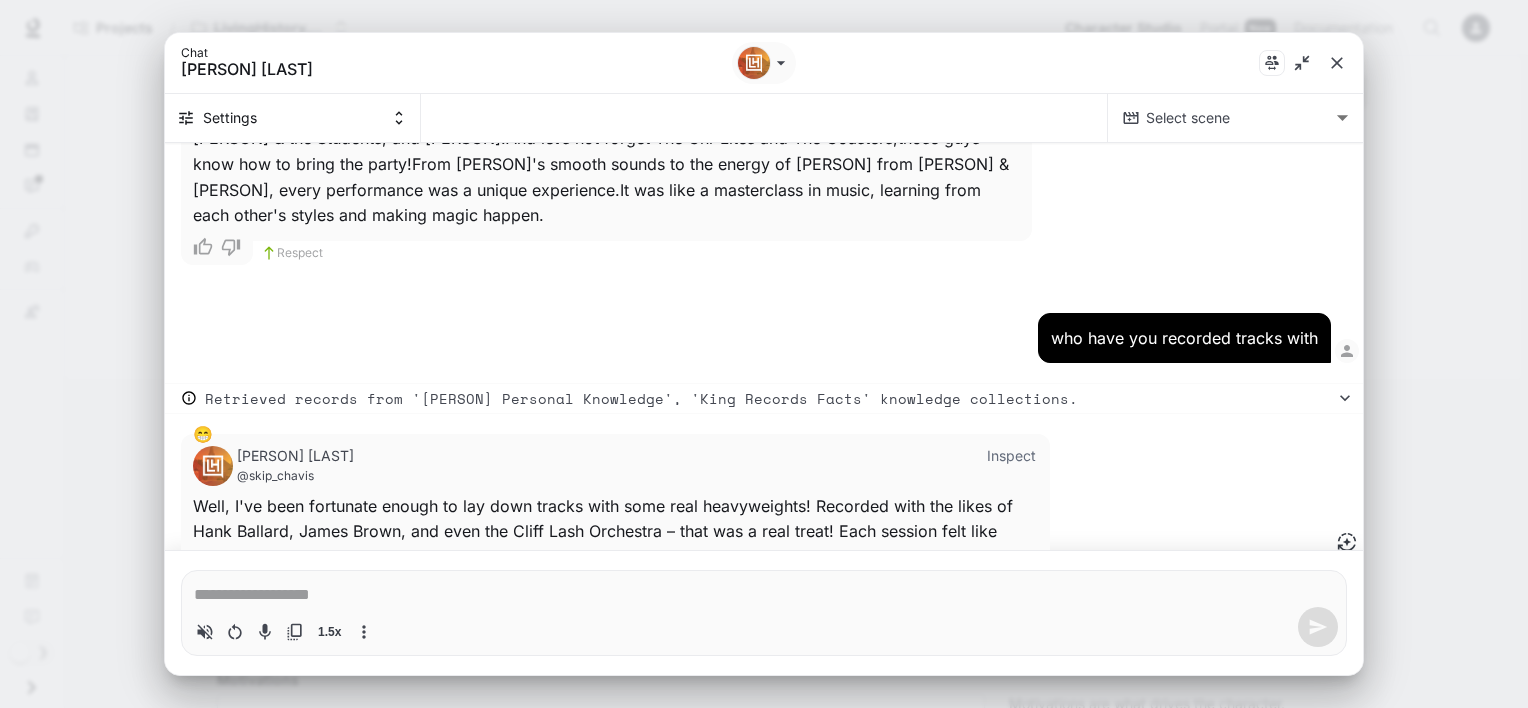 scroll, scrollTop: 12073, scrollLeft: 0, axis: vertical 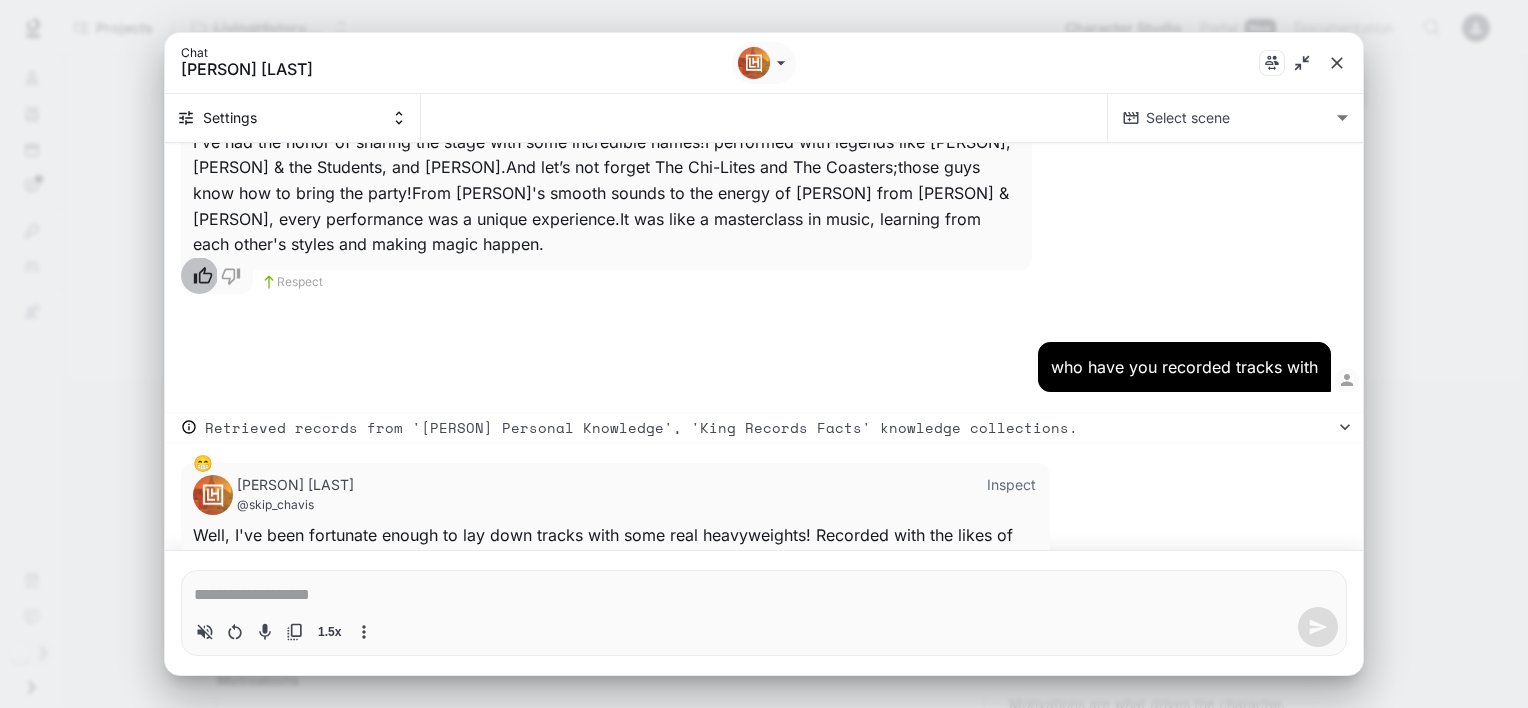 click at bounding box center (199, 276) 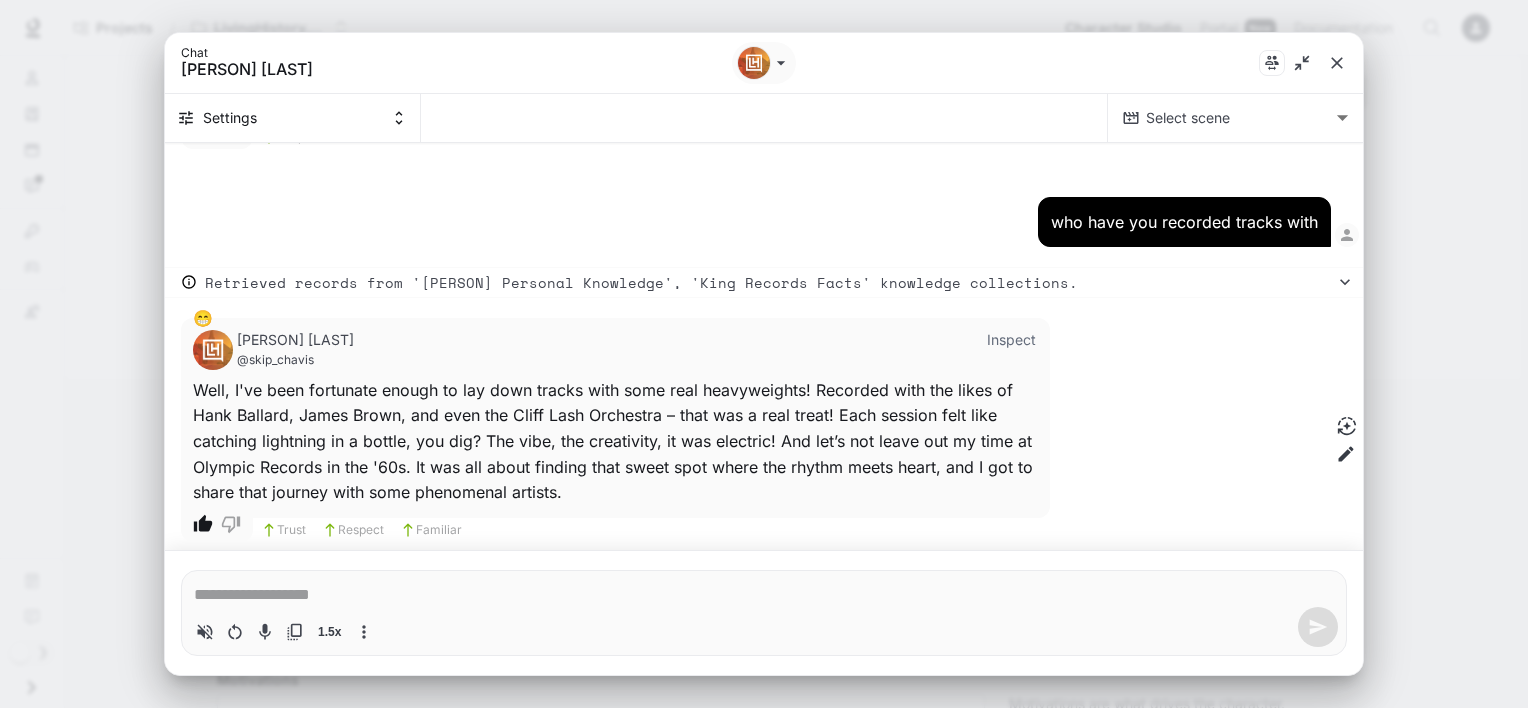 scroll, scrollTop: 12287, scrollLeft: 0, axis: vertical 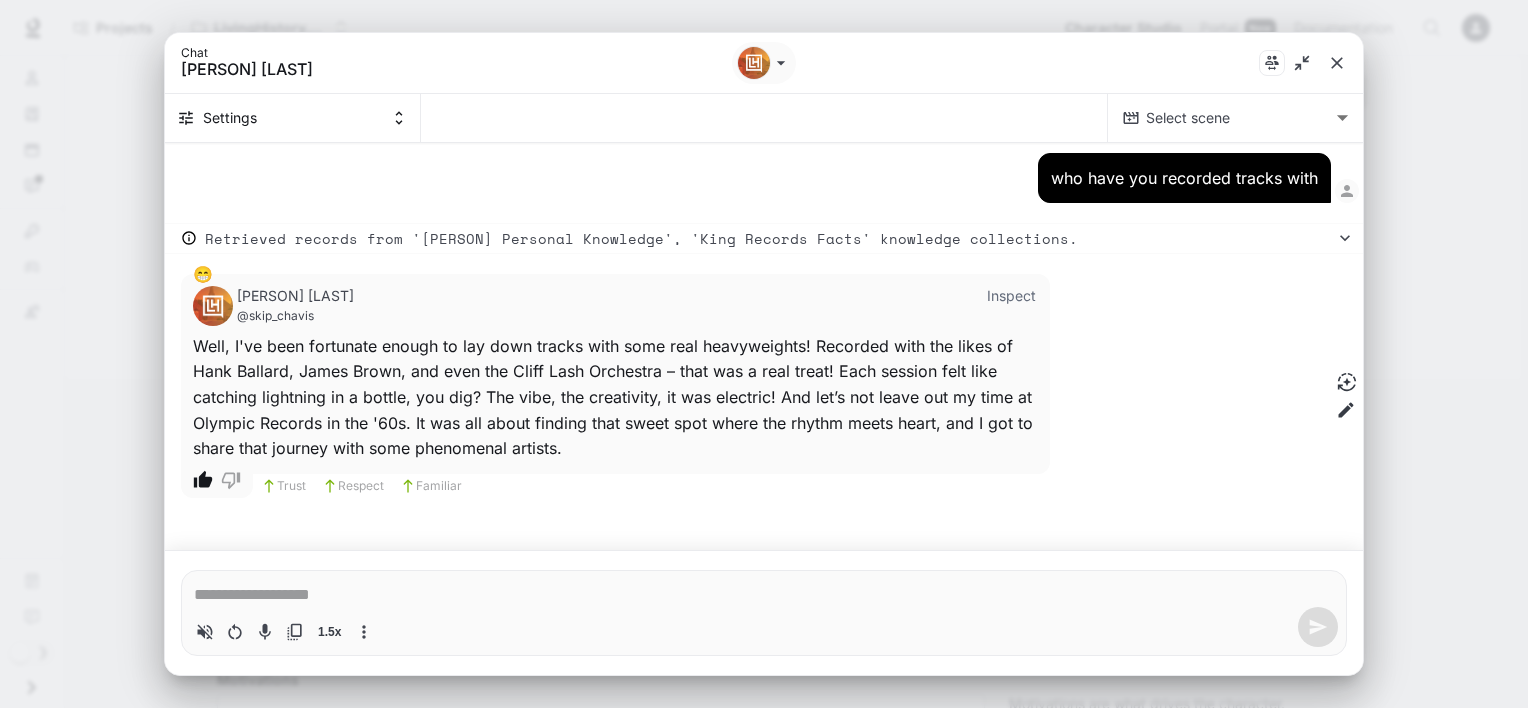 type on "*" 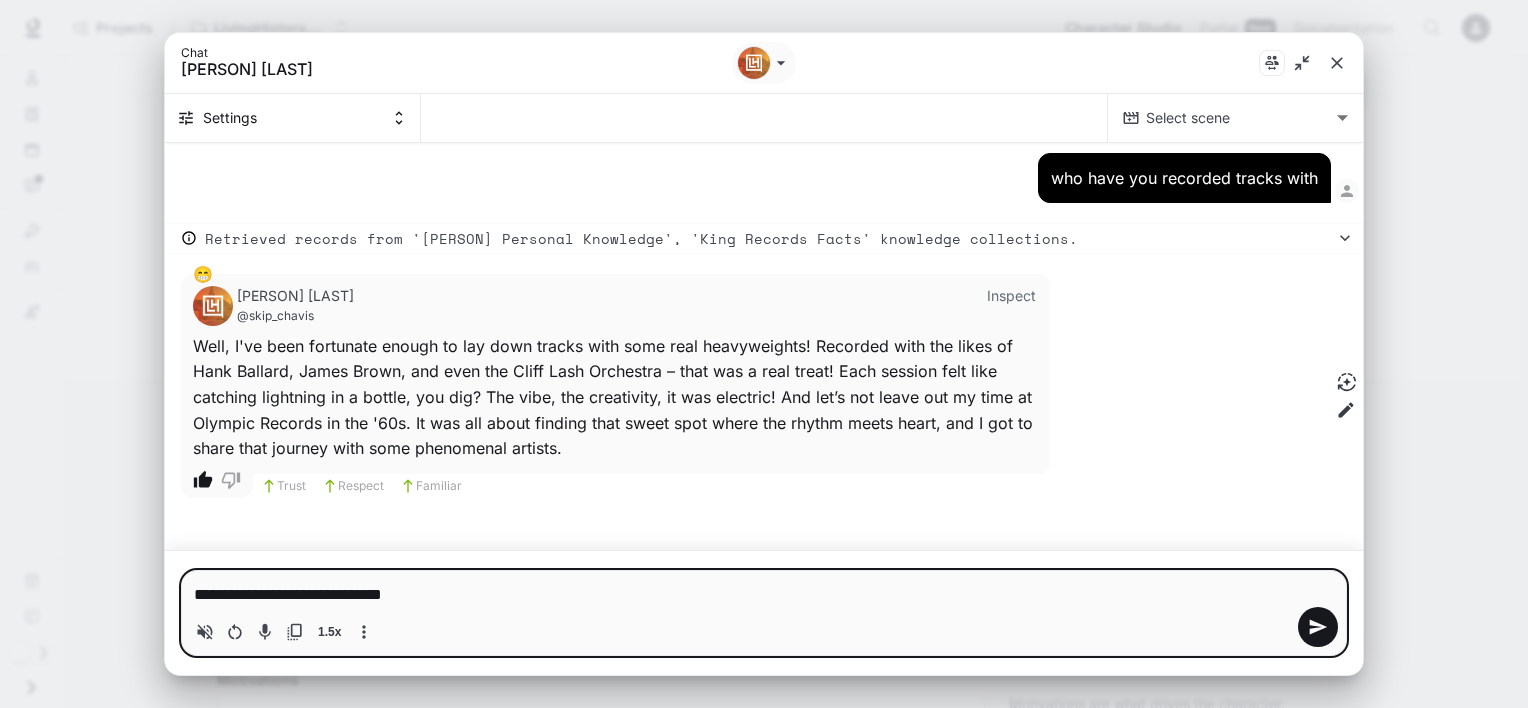 type on "**********" 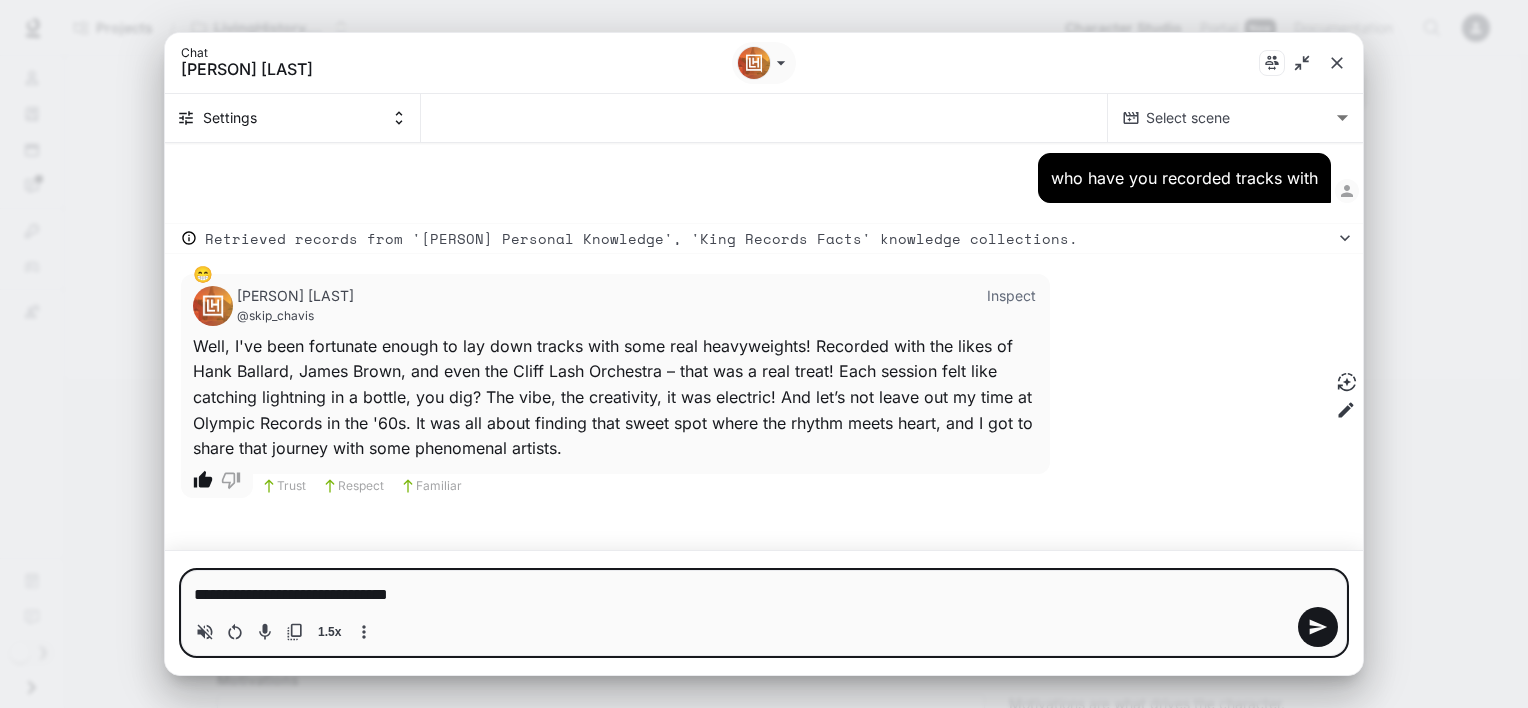 type on "*" 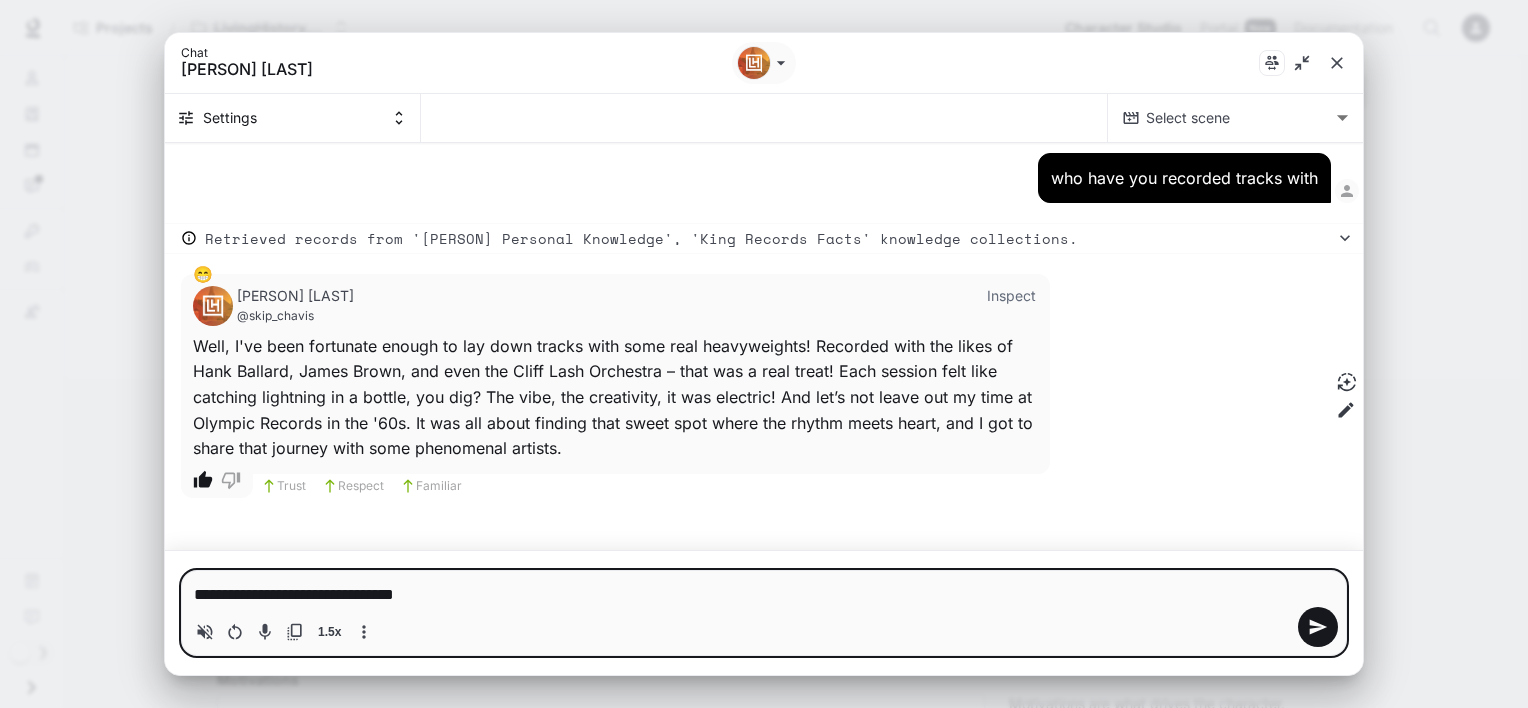 type on "**********" 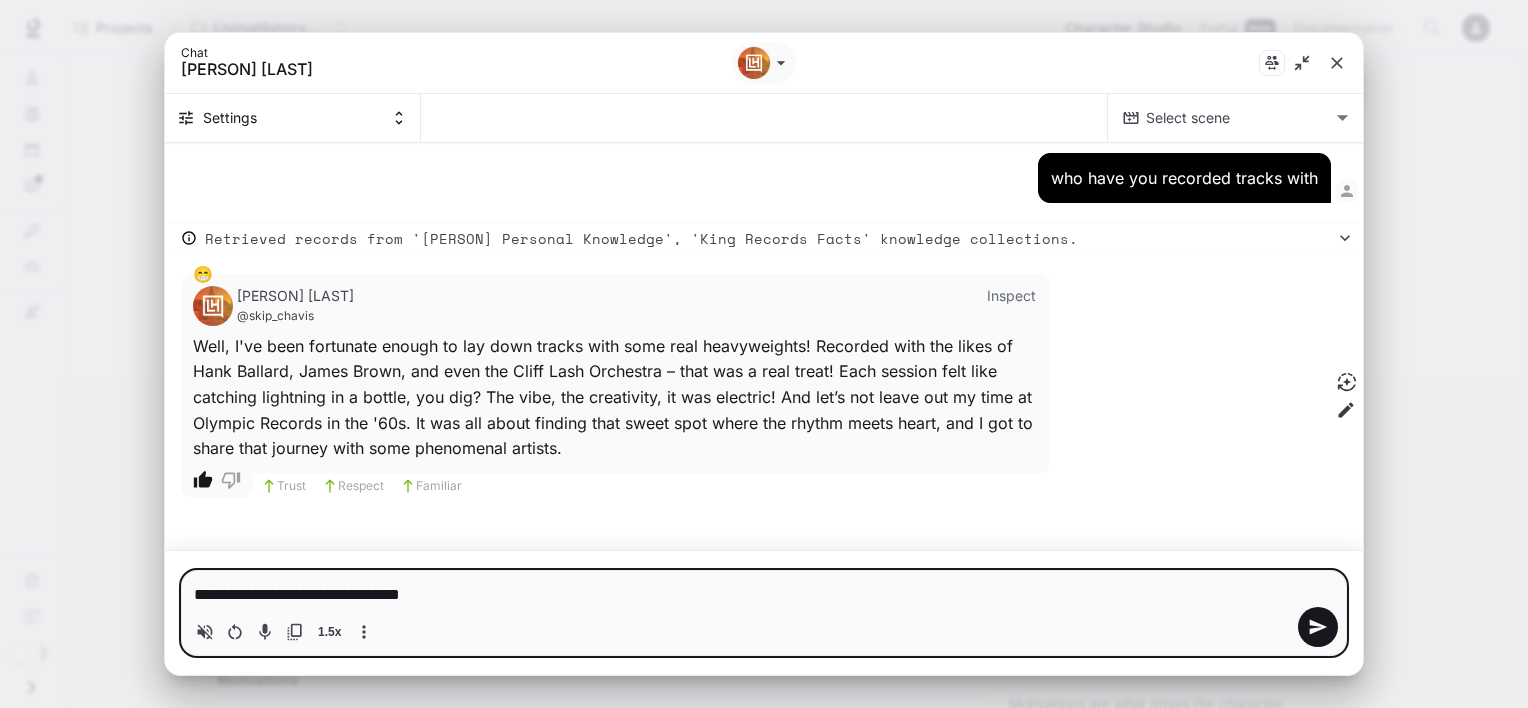 type on "**********" 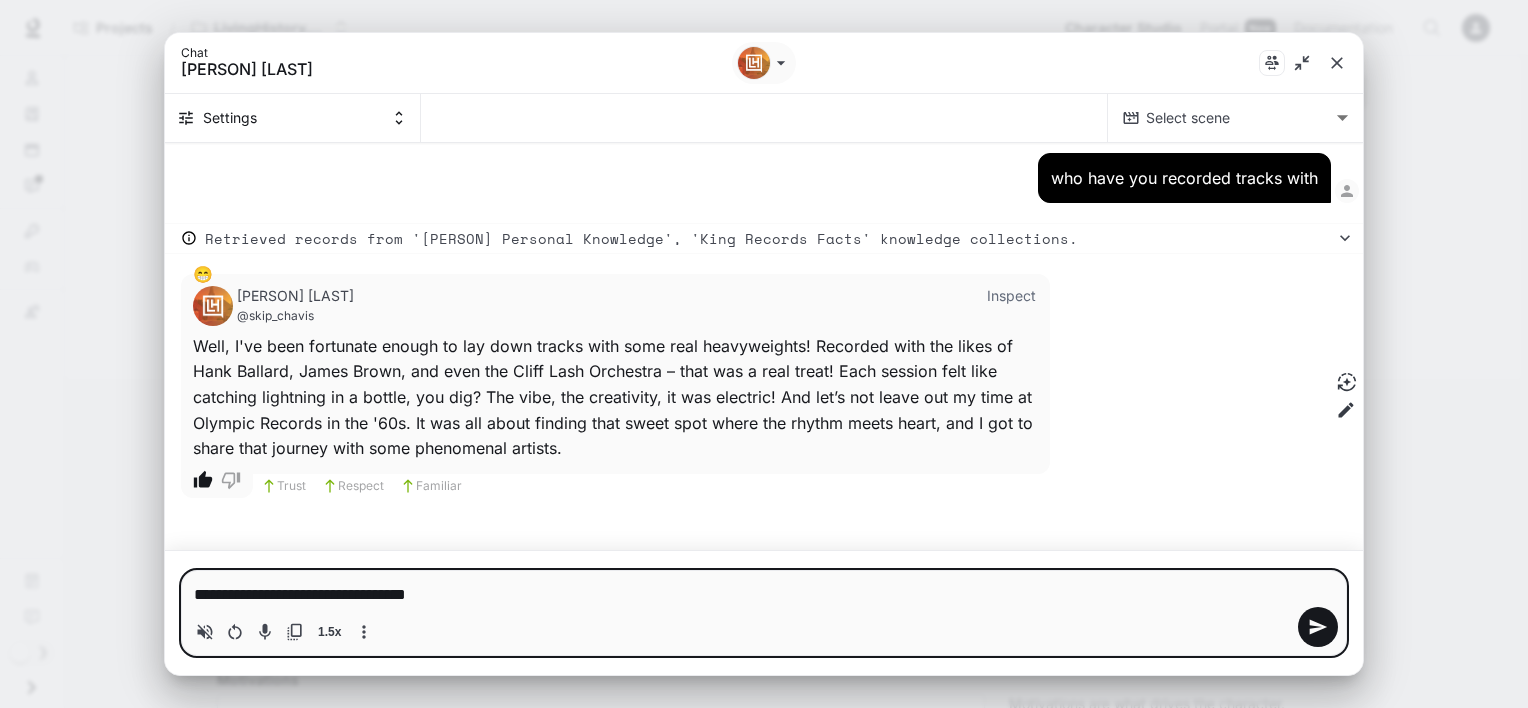 type on "**********" 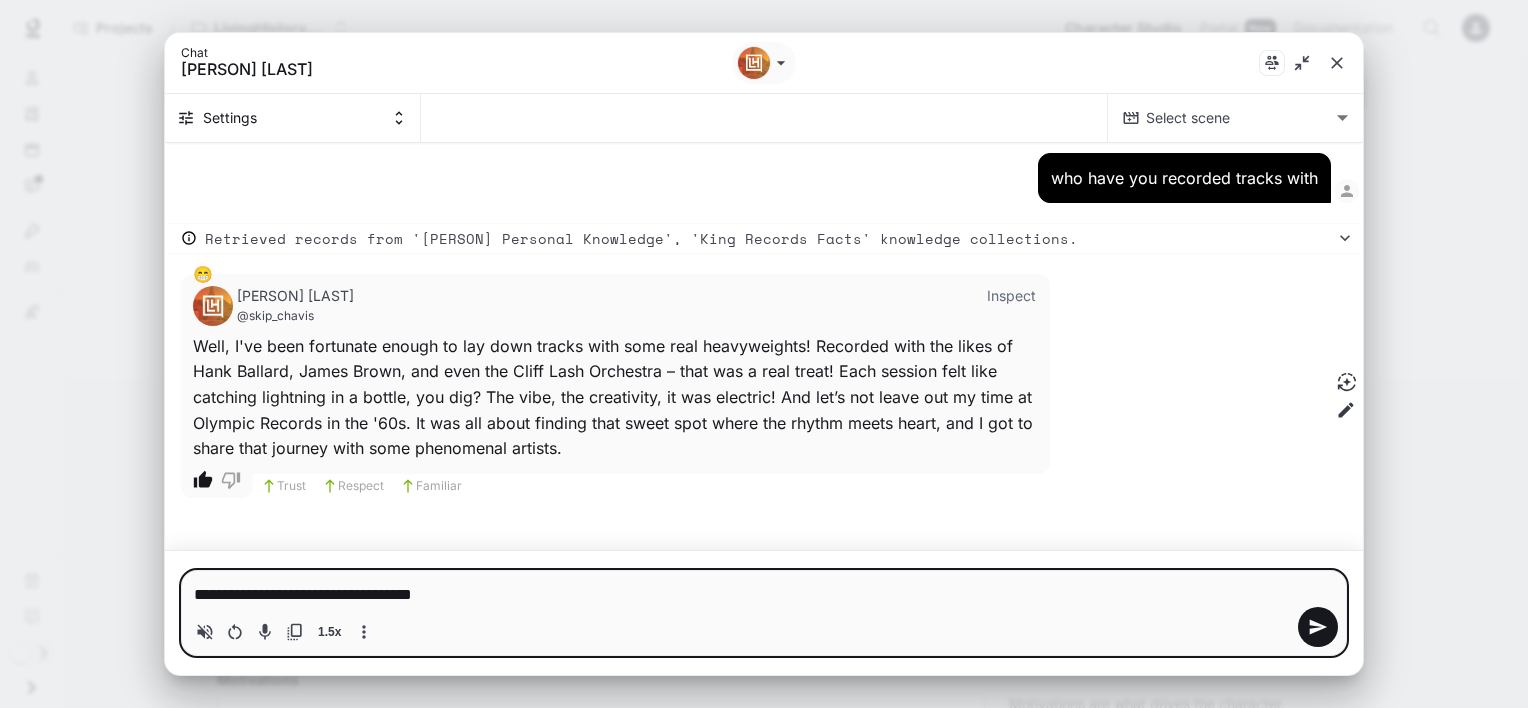 type on "**********" 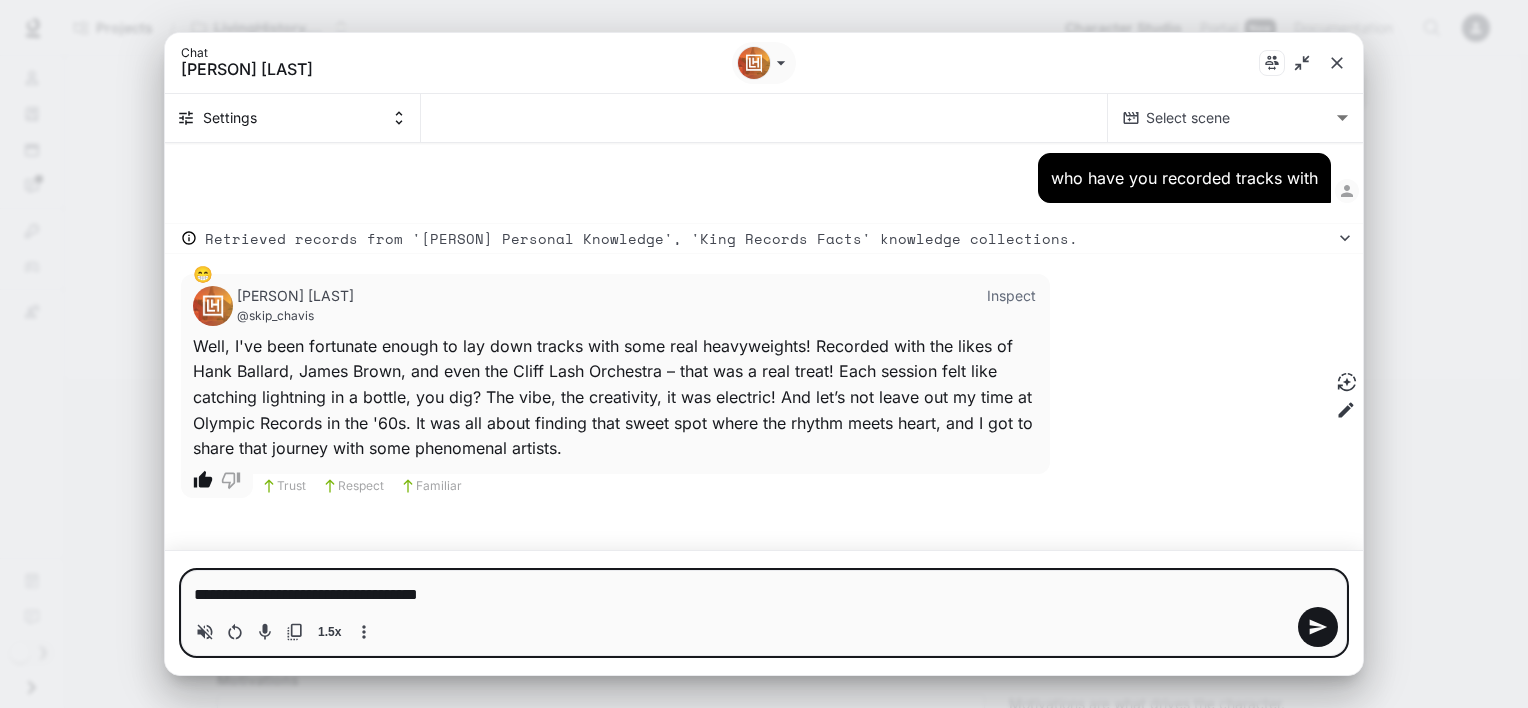 type on "**********" 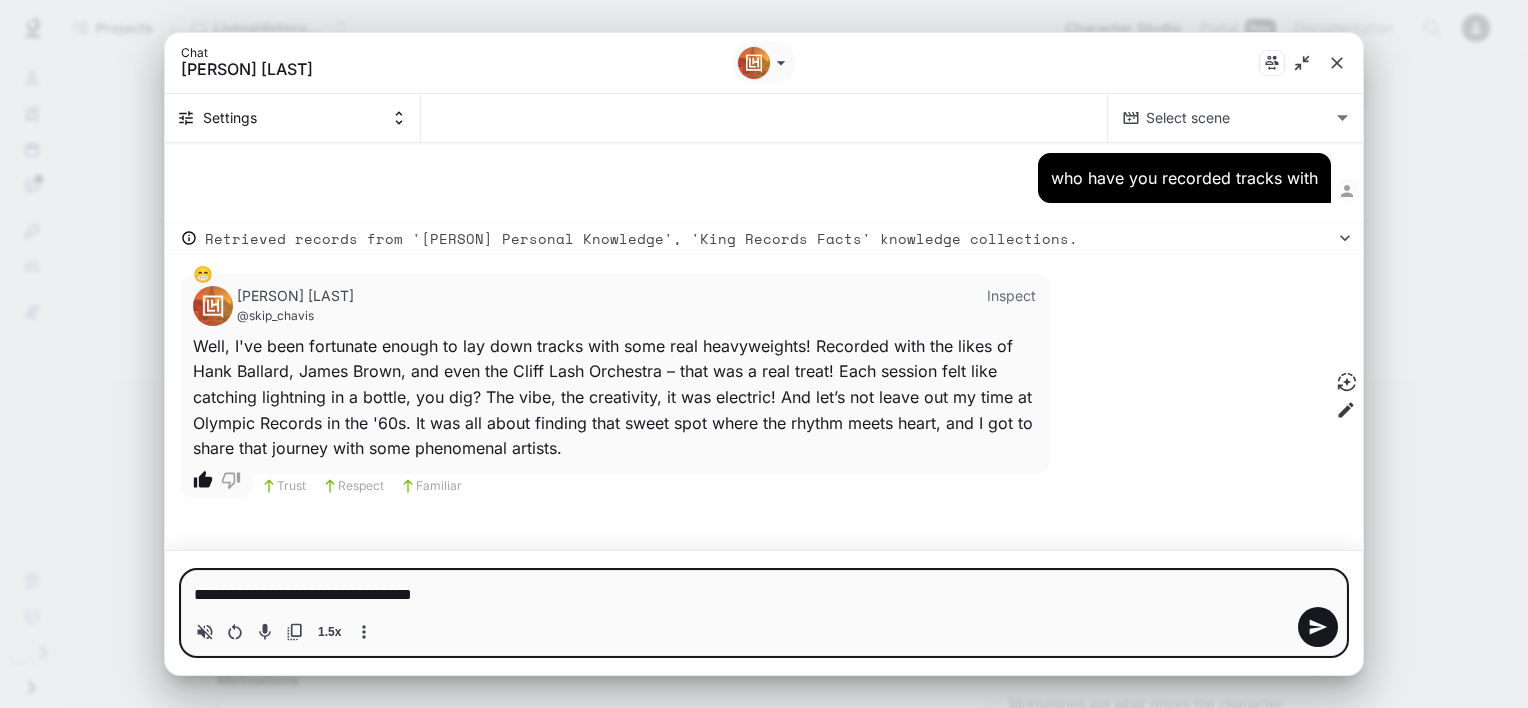 type on "**********" 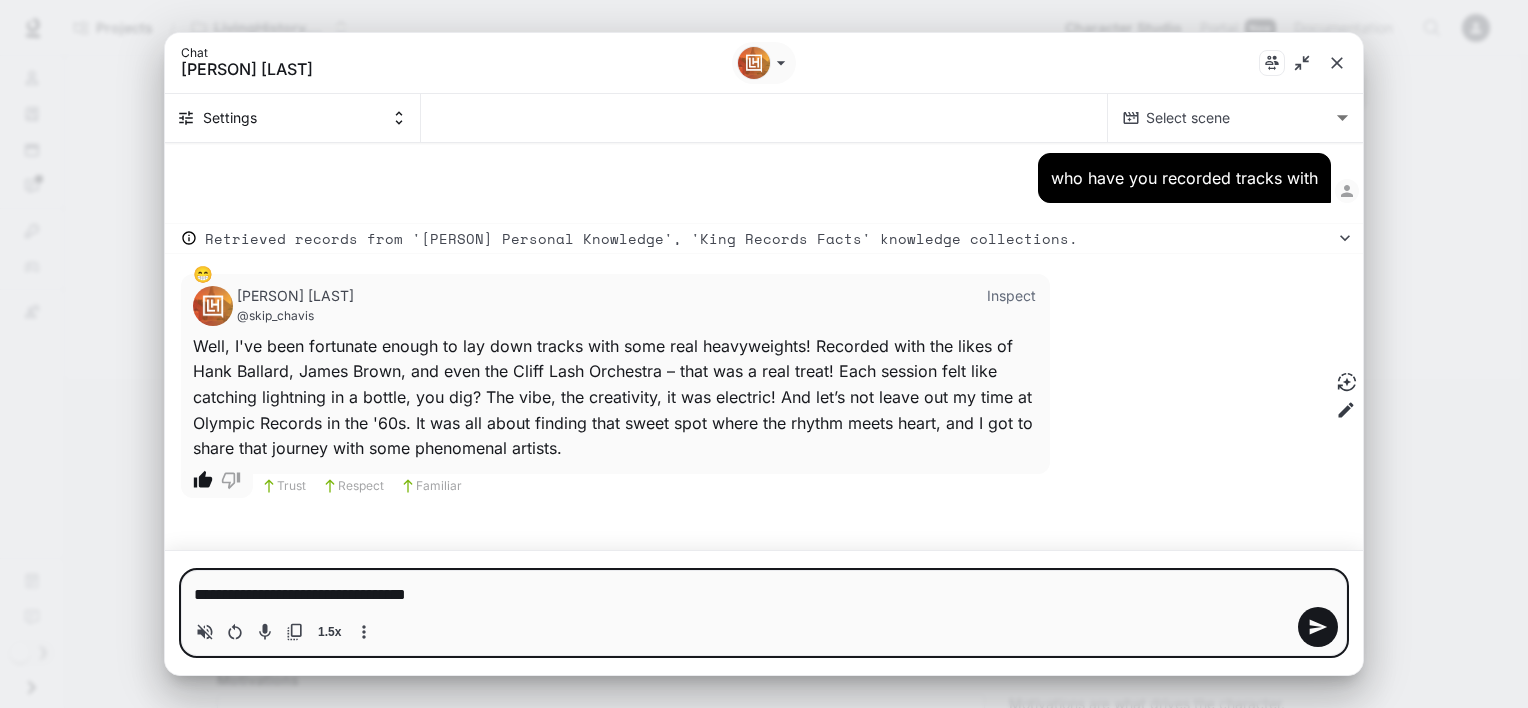 type on "**********" 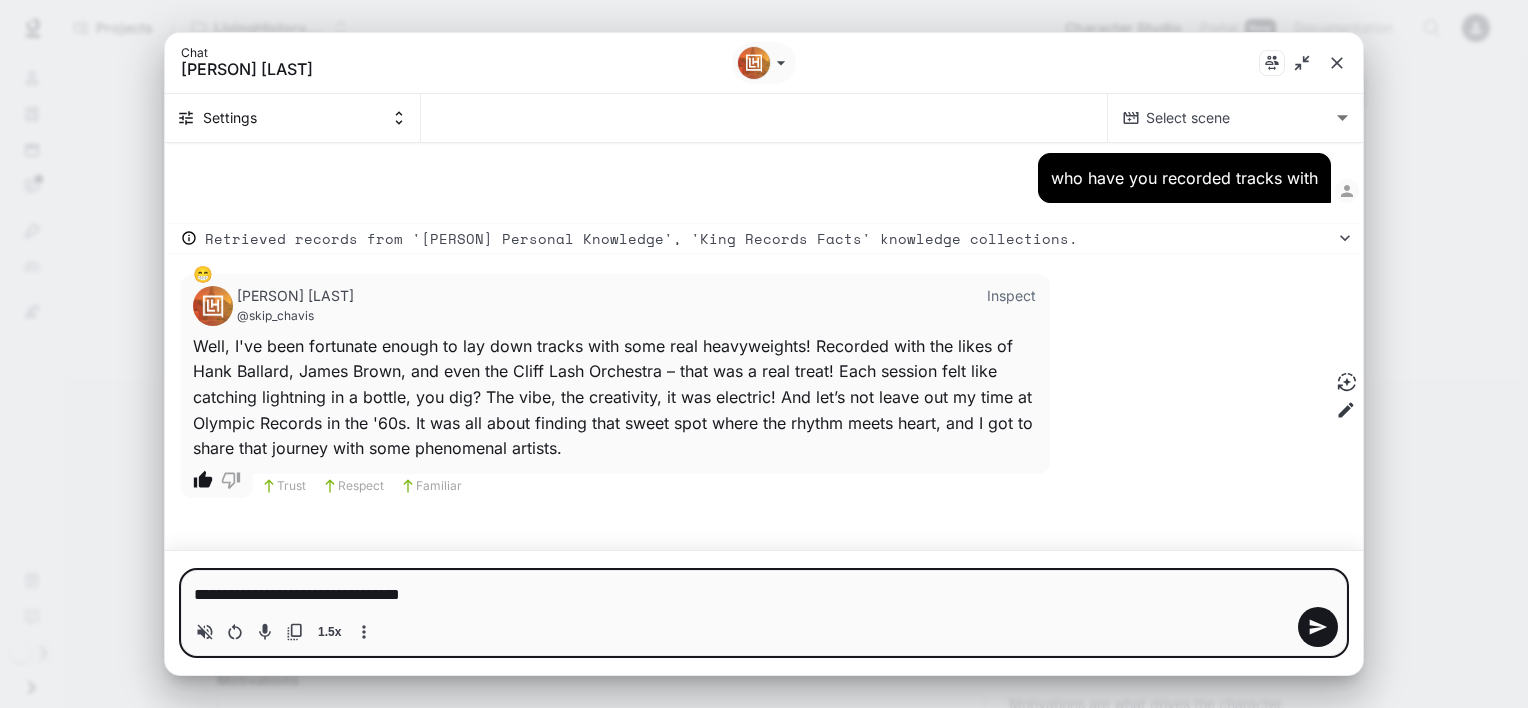 type on "**********" 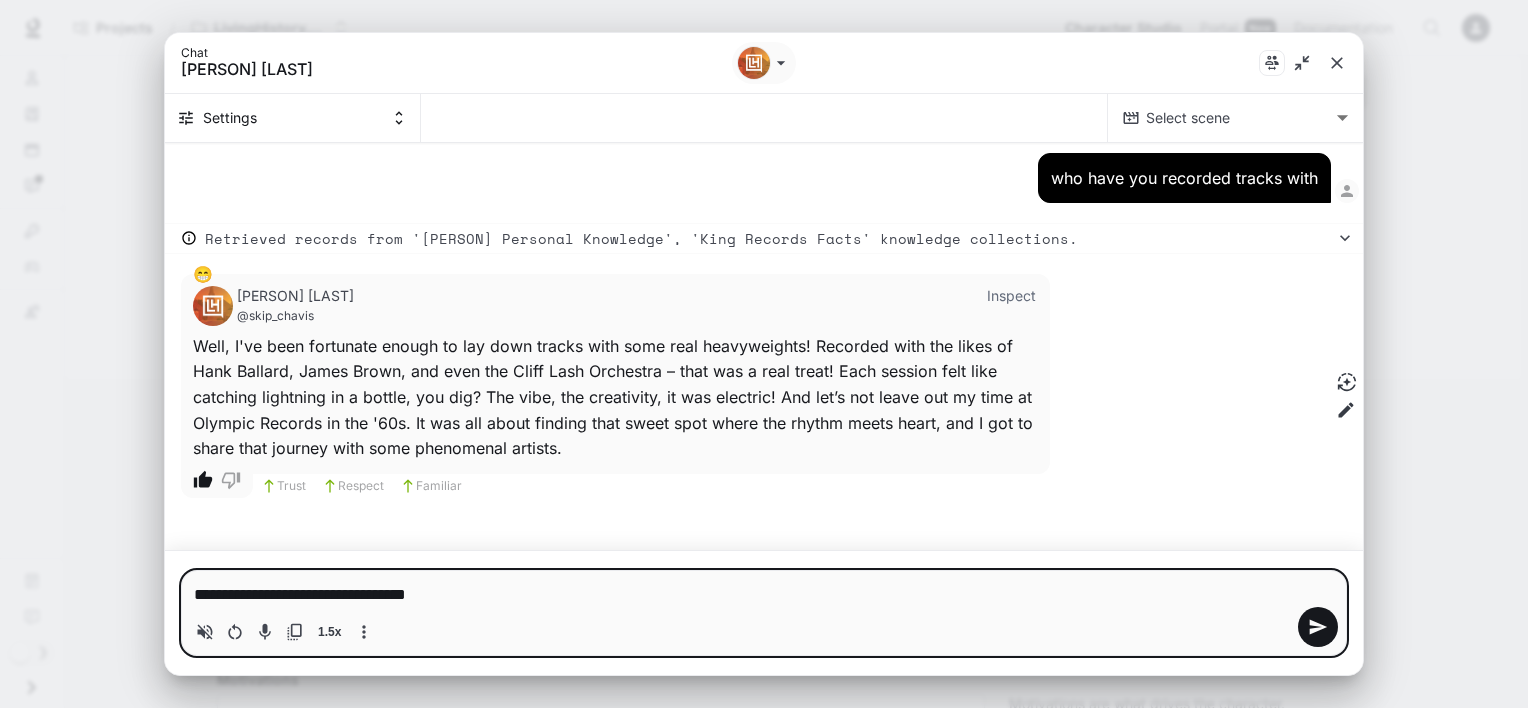 type on "**********" 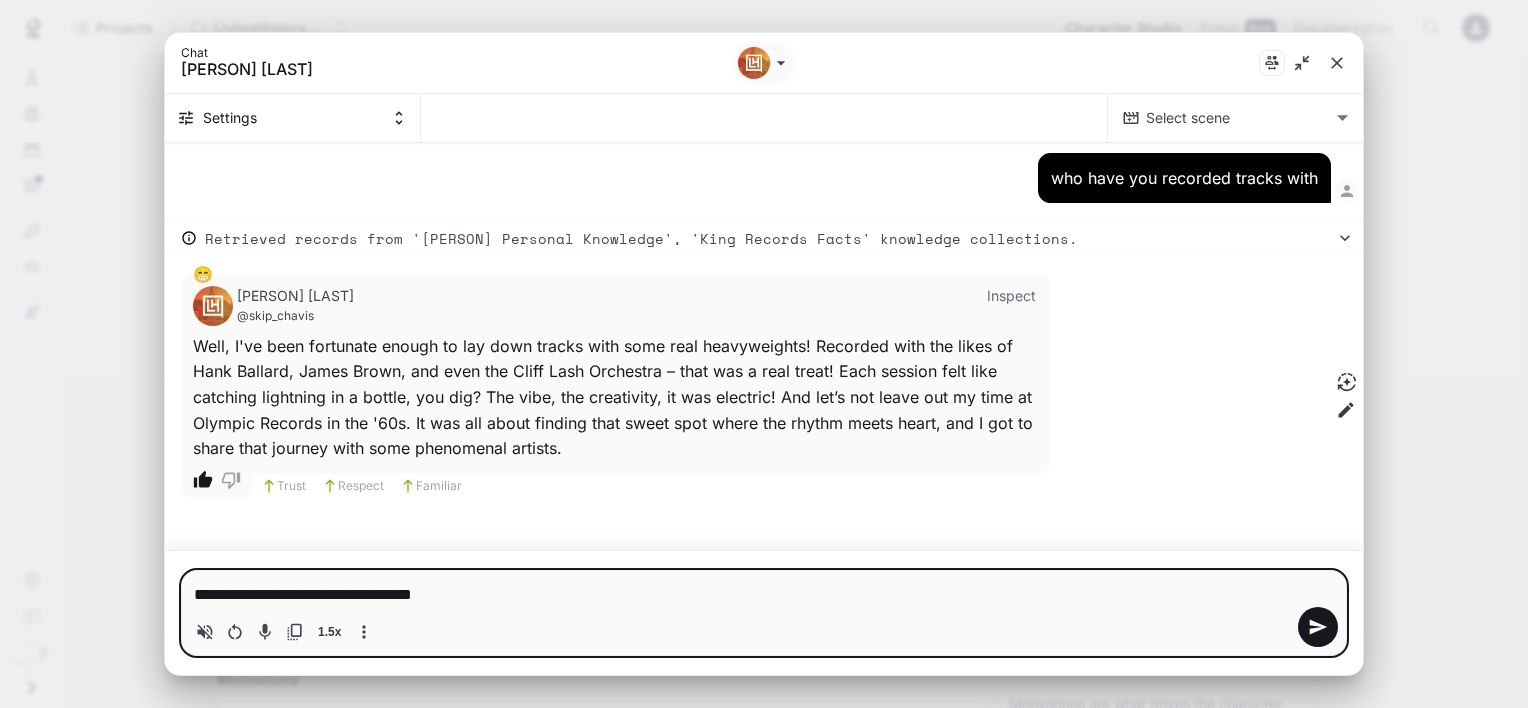 type on "**********" 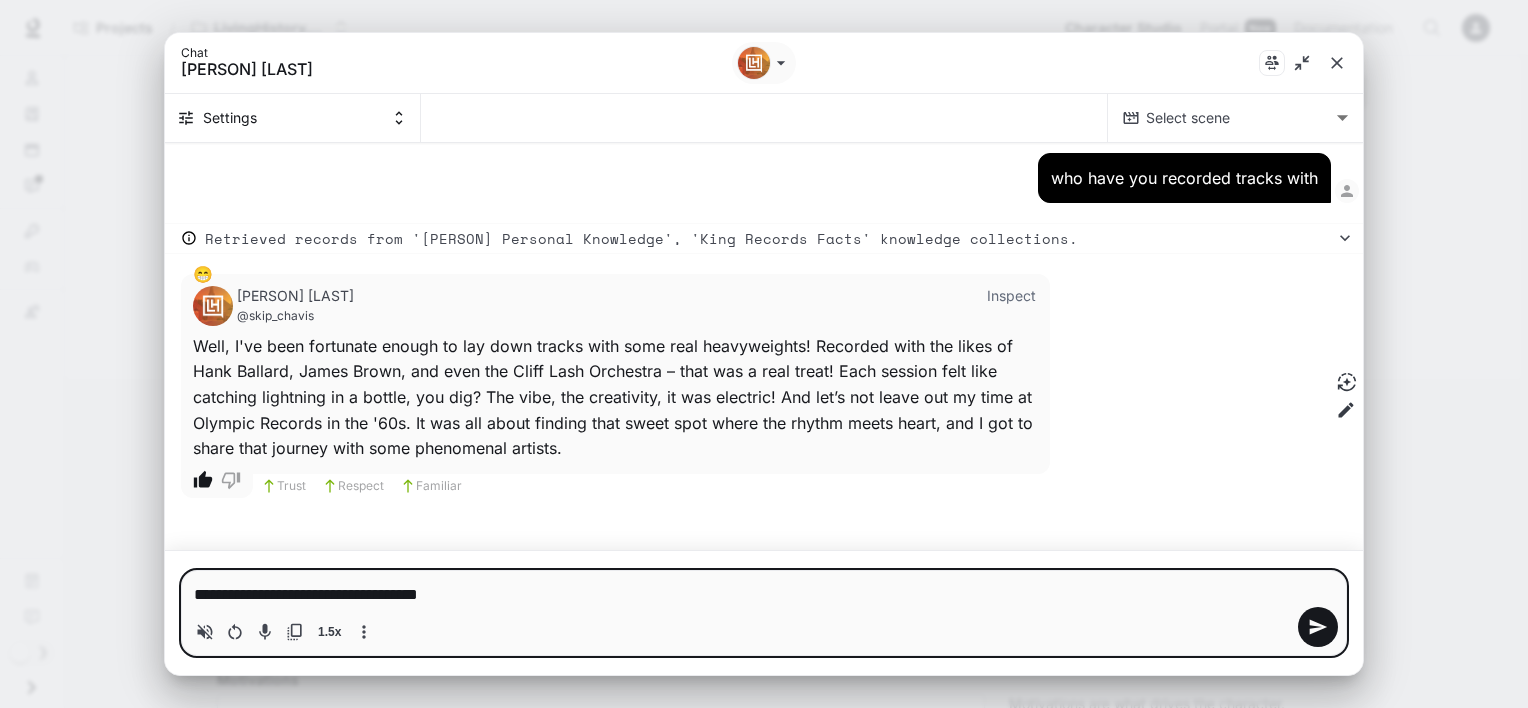 type on "**********" 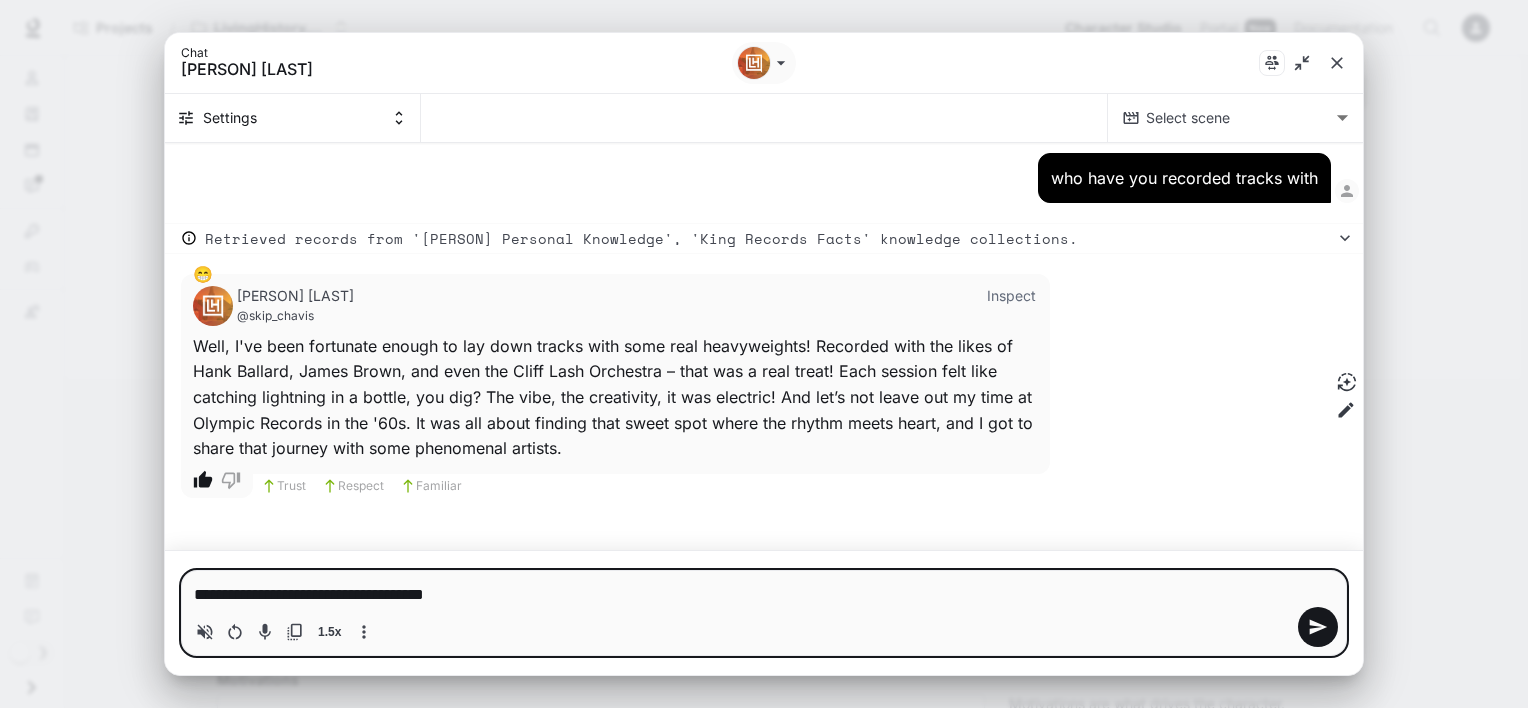 type on "**********" 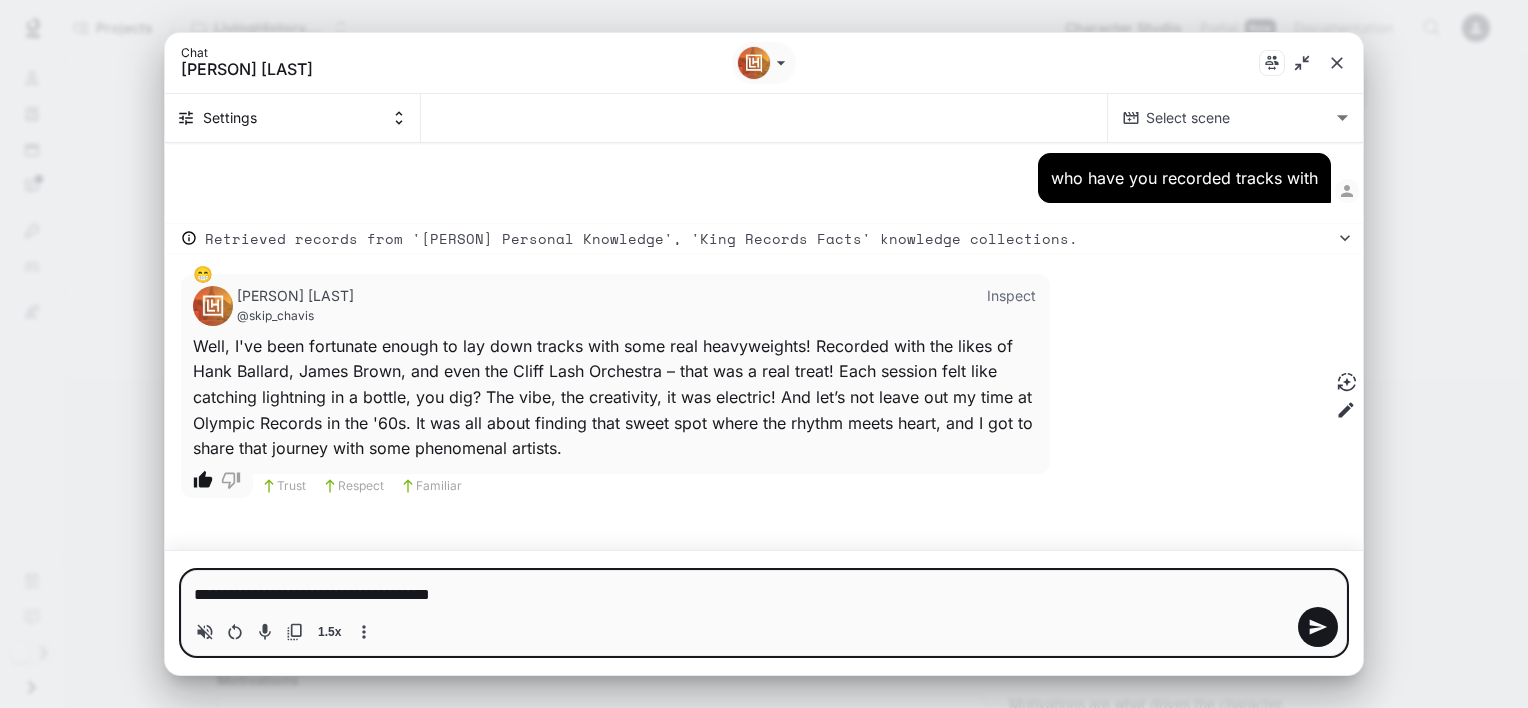type on "**********" 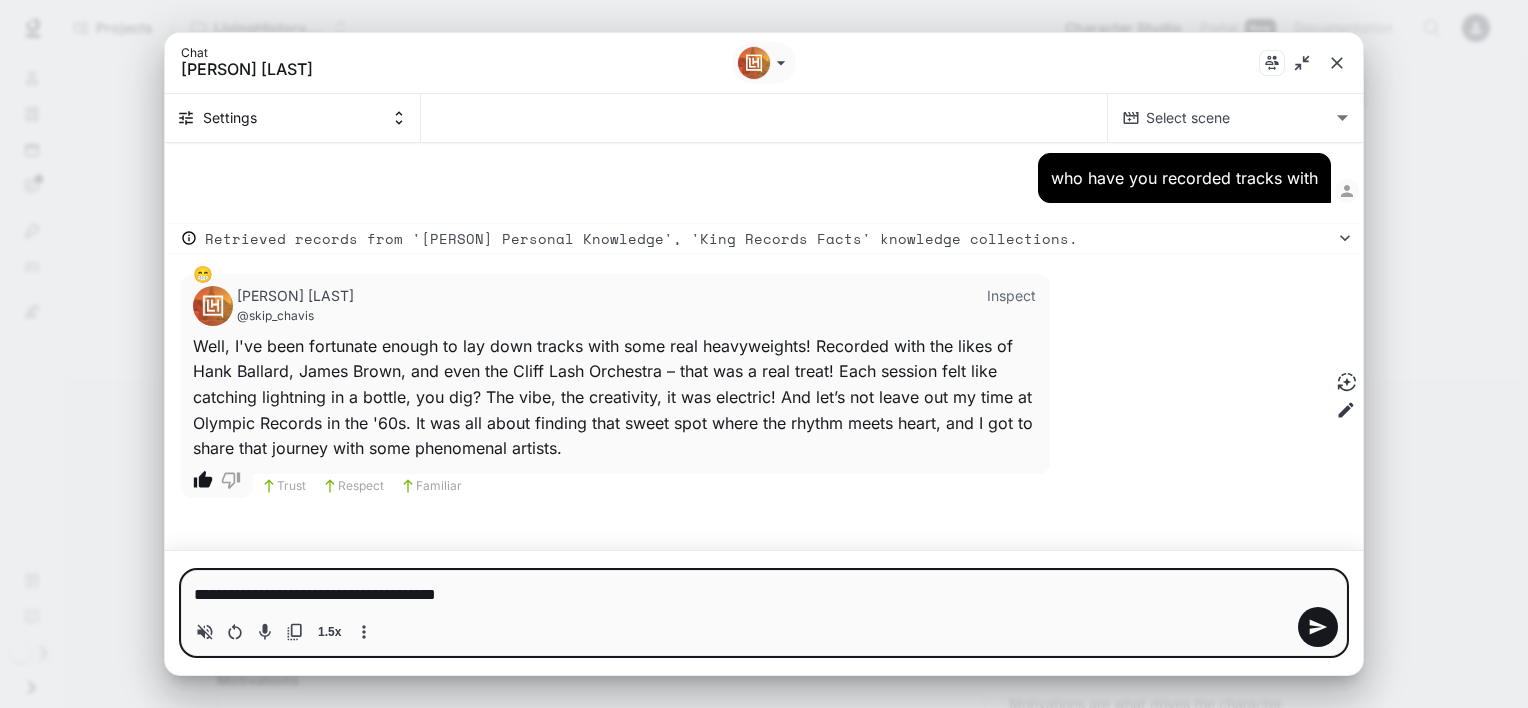 type on "**********" 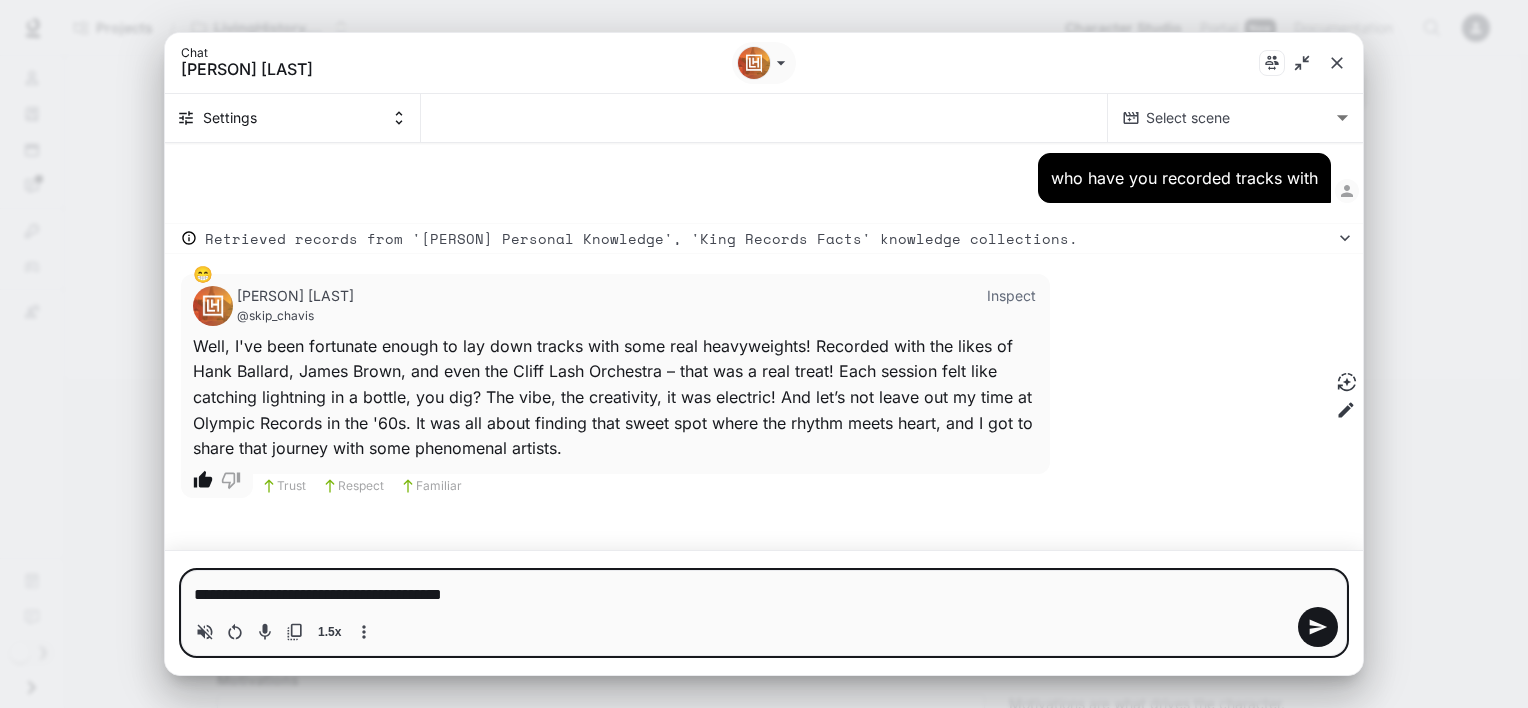 type on "**********" 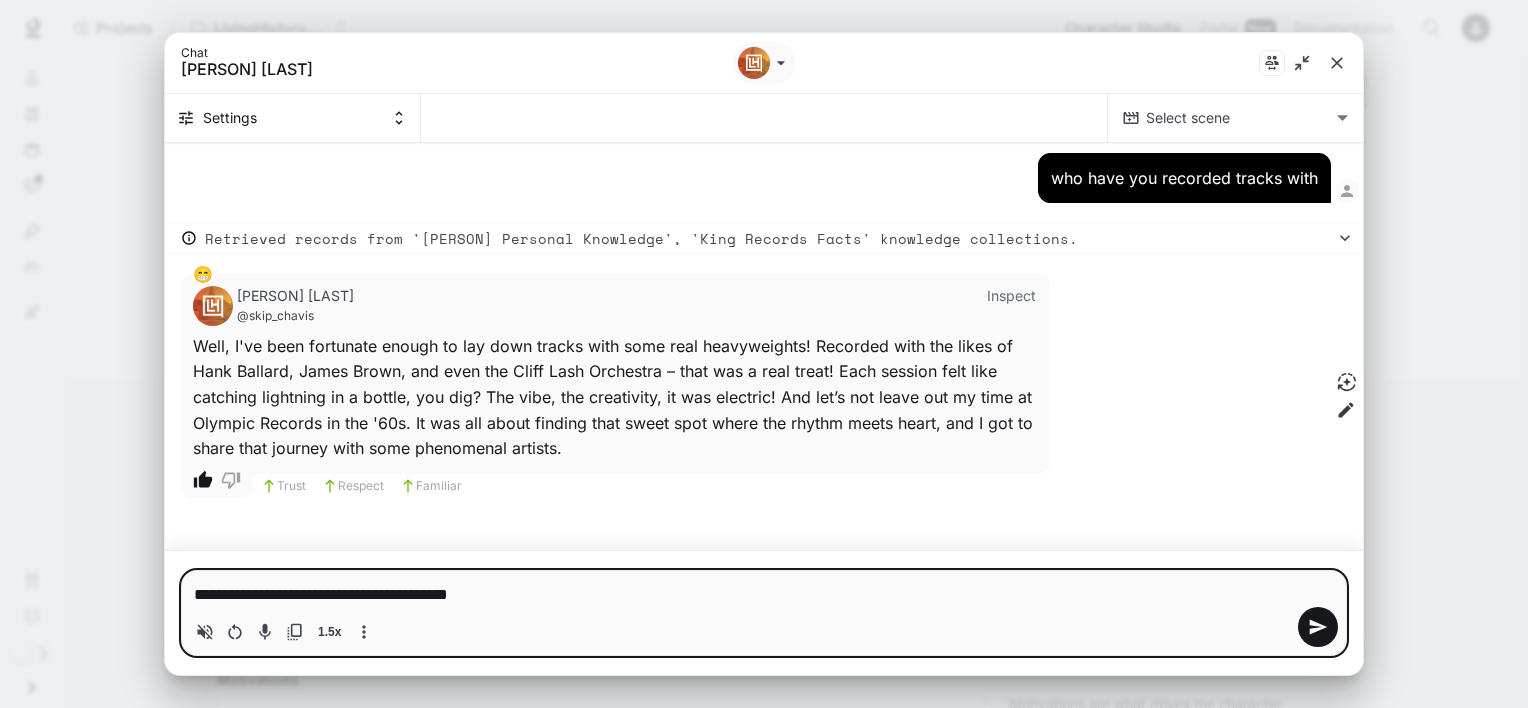 type 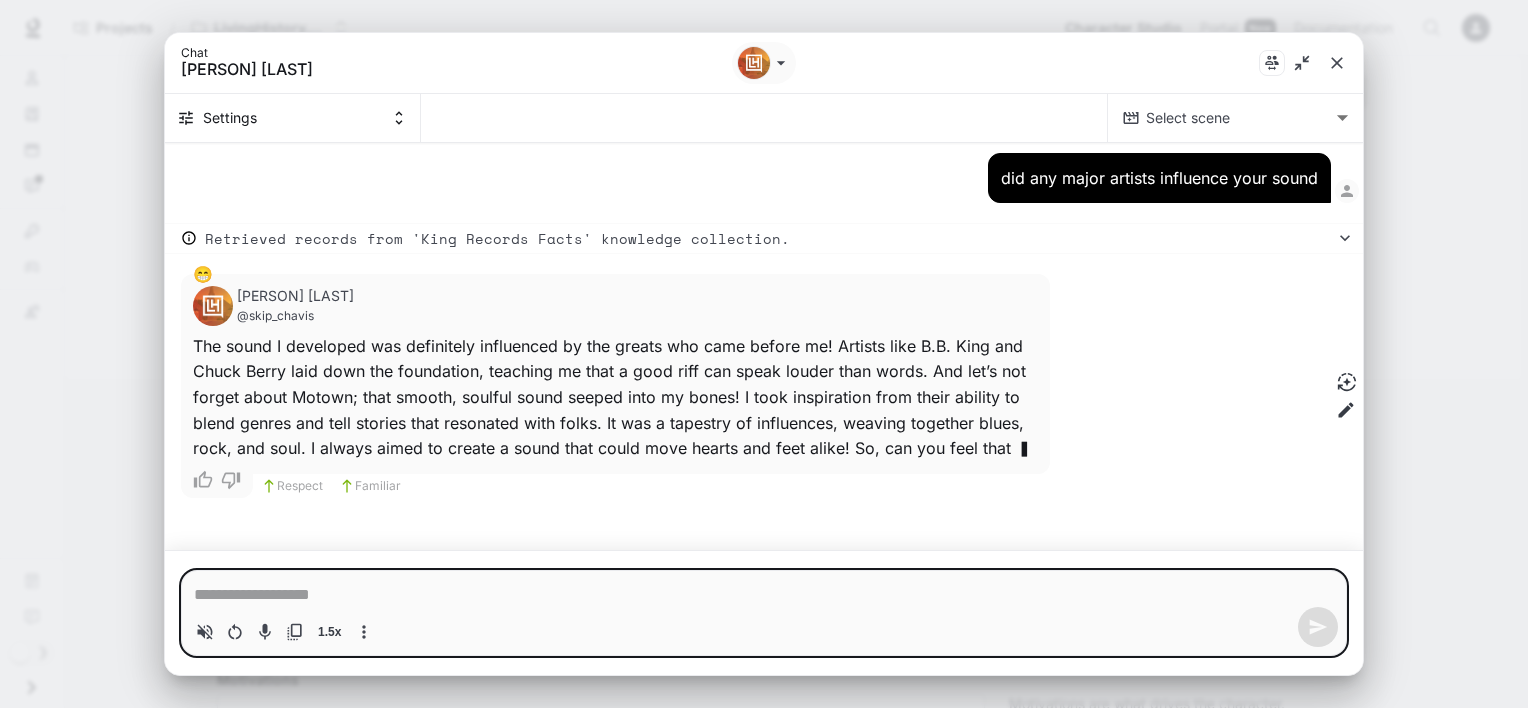 scroll, scrollTop: 12705, scrollLeft: 0, axis: vertical 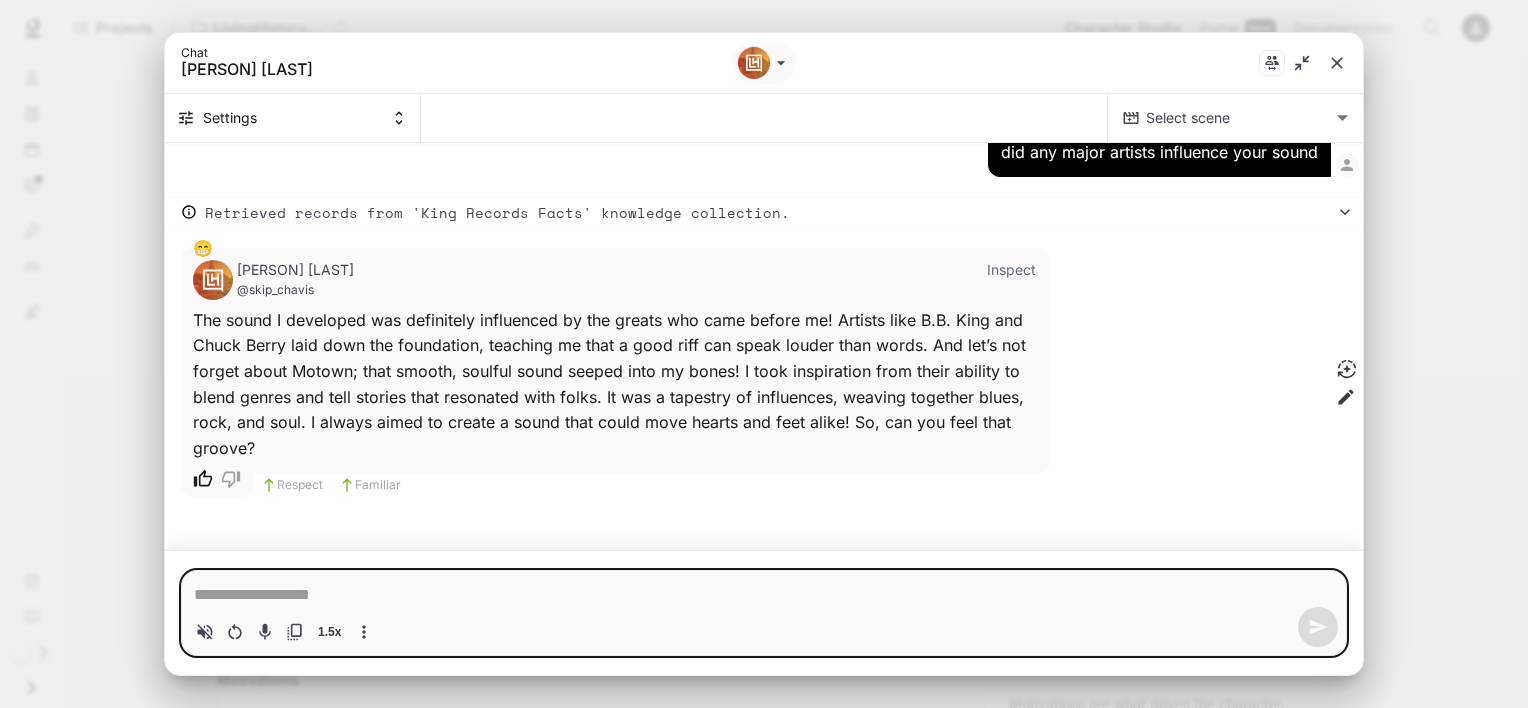 click 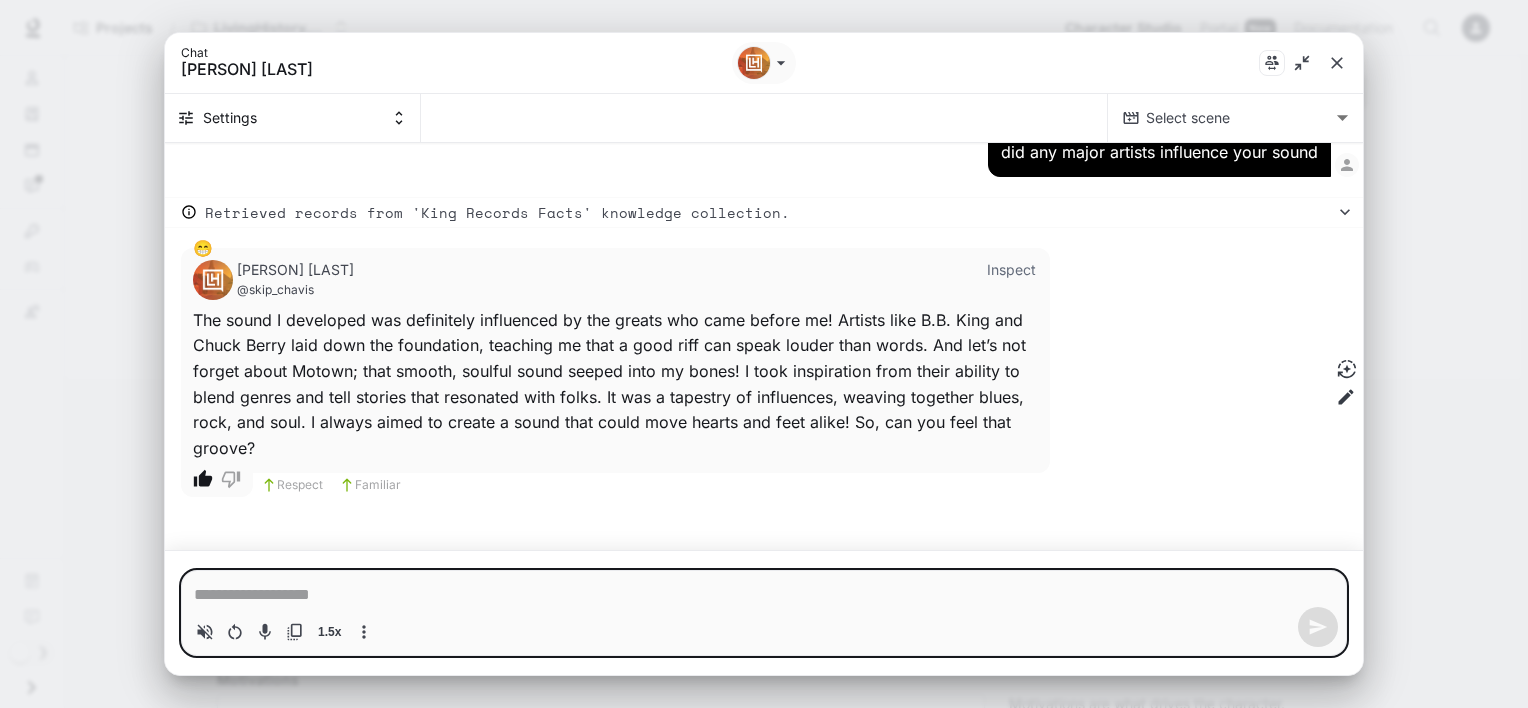click at bounding box center [764, 595] 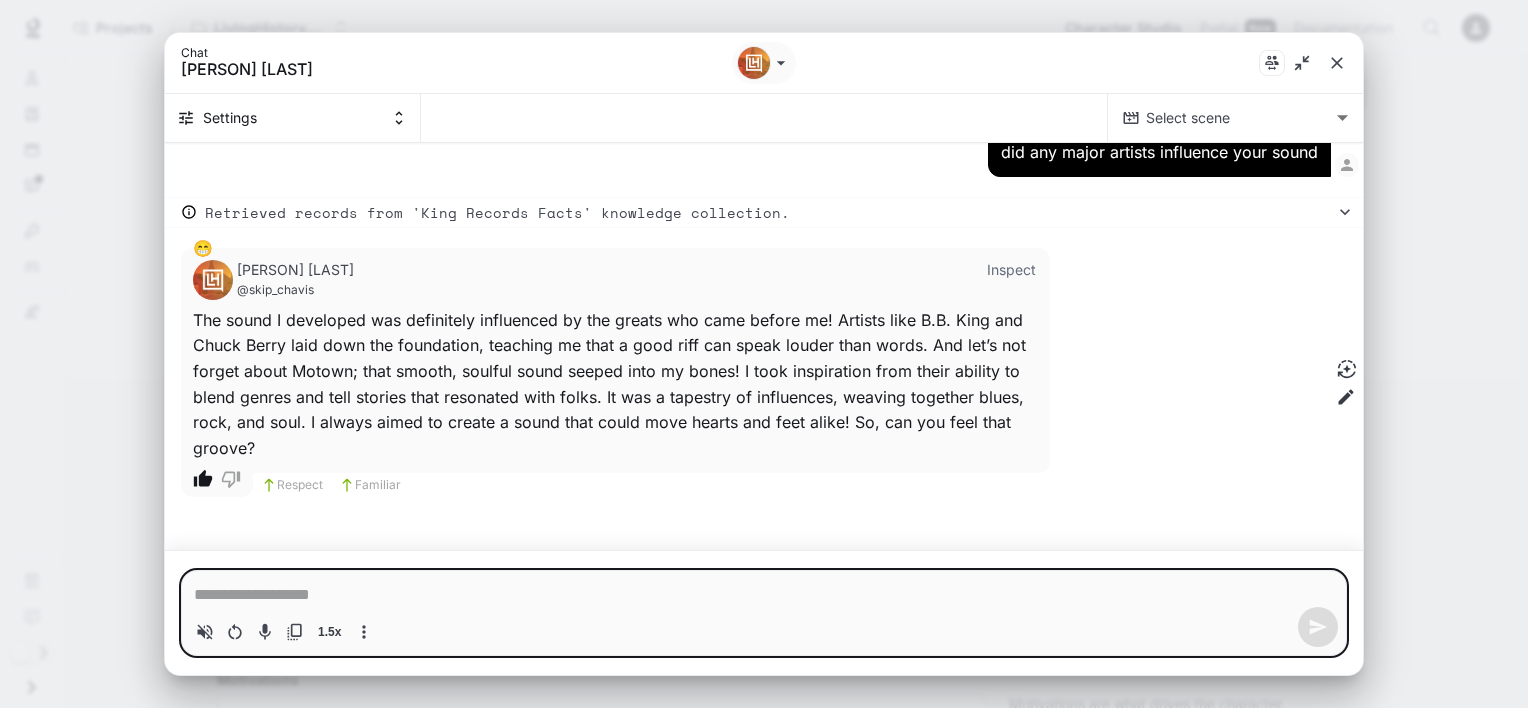 click at bounding box center [764, 595] 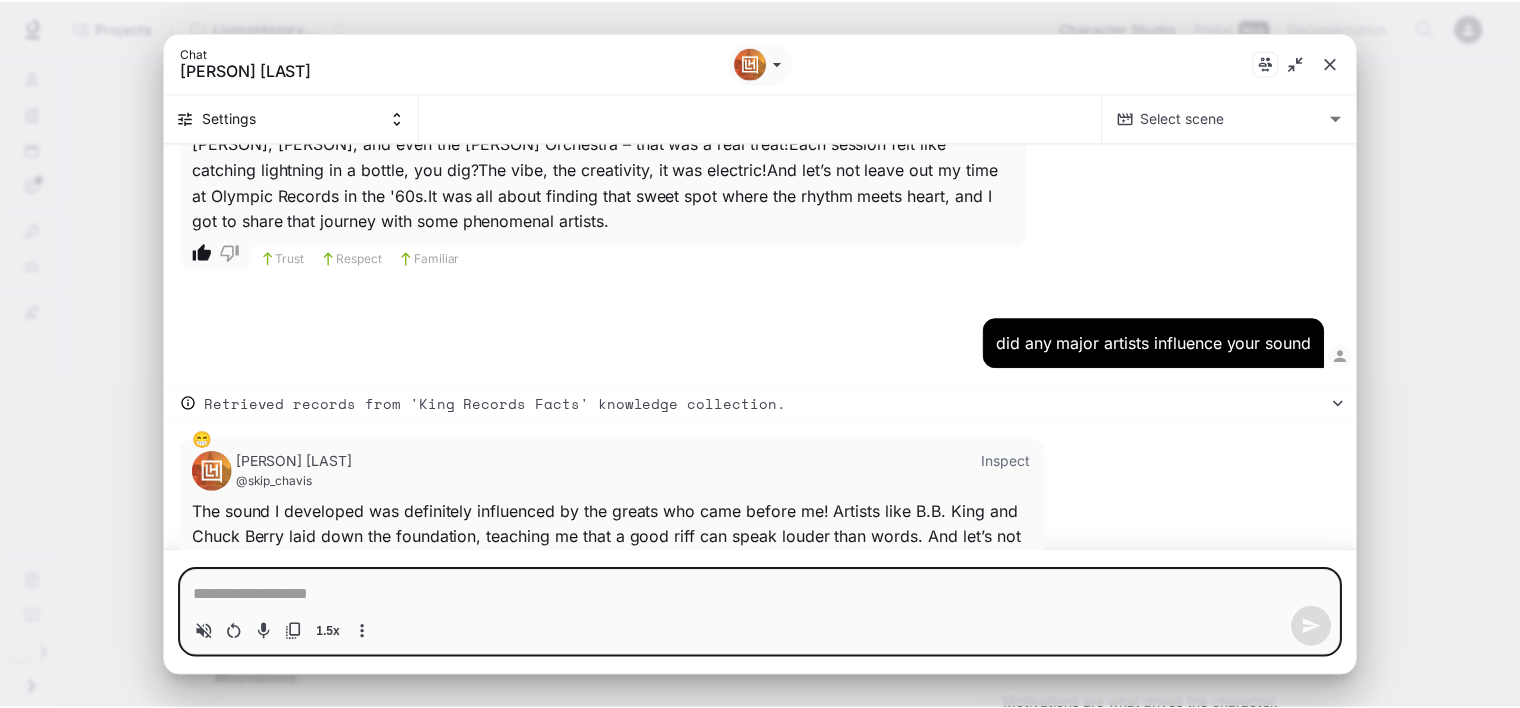 scroll, scrollTop: 12705, scrollLeft: 0, axis: vertical 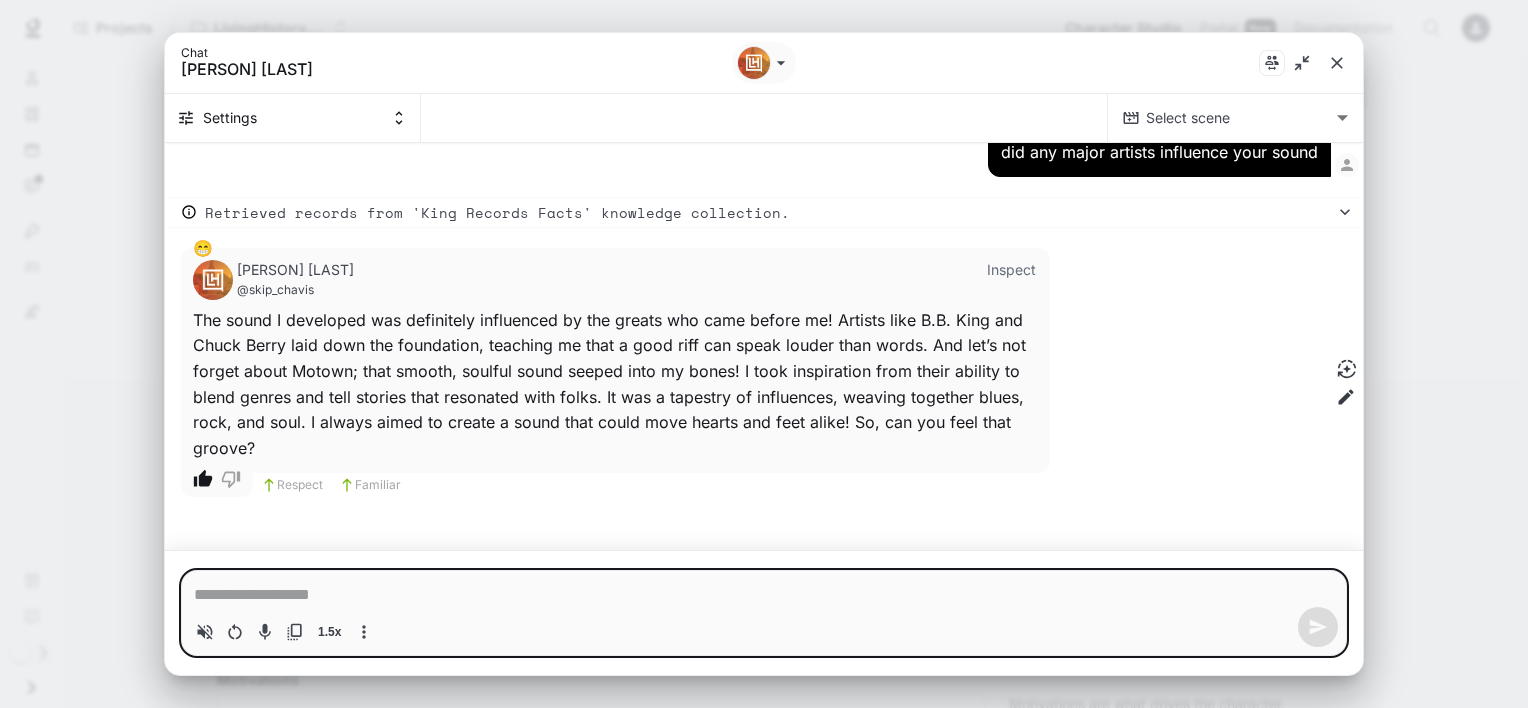 type on "*" 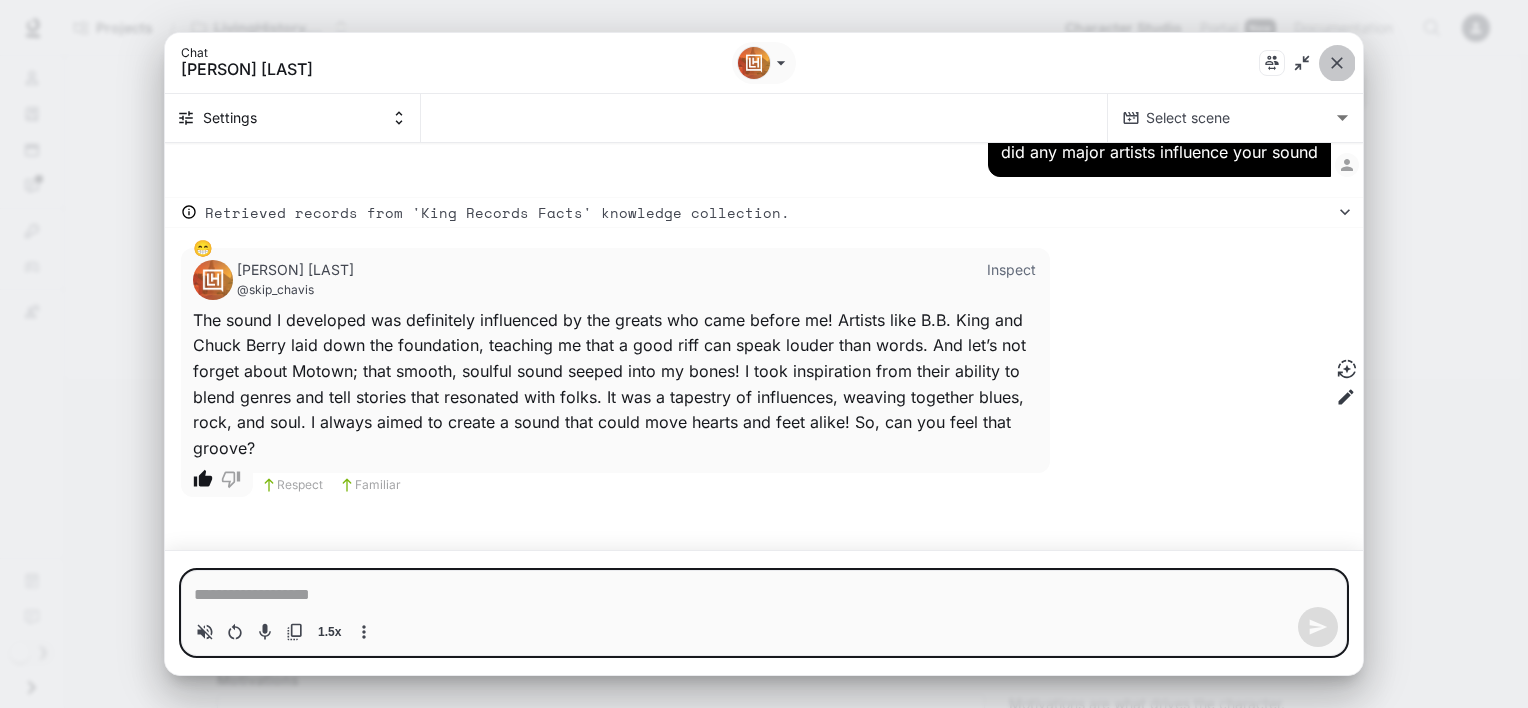click 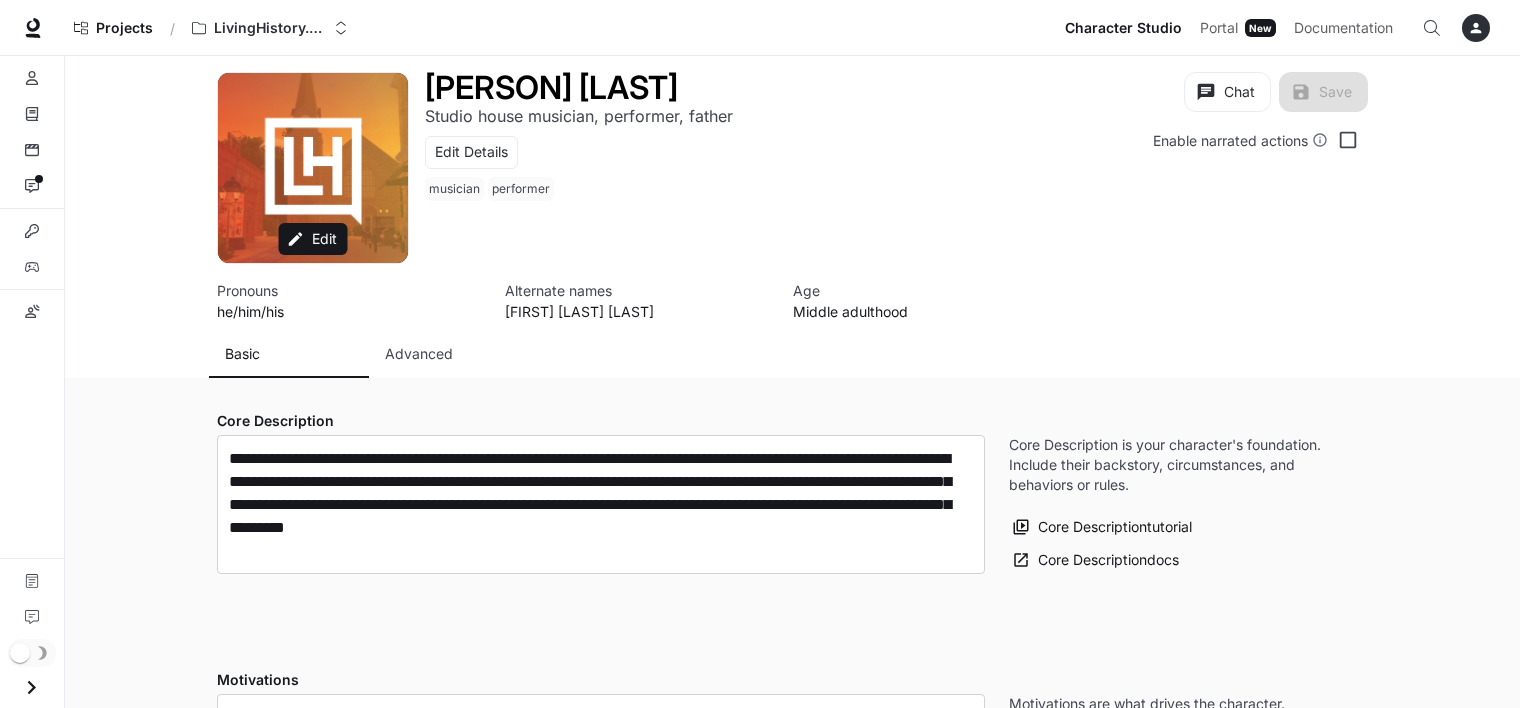 click on "[PERSON] Studio house musician, performer, father Edit Details musician performer" at bounding box center [689, 140] 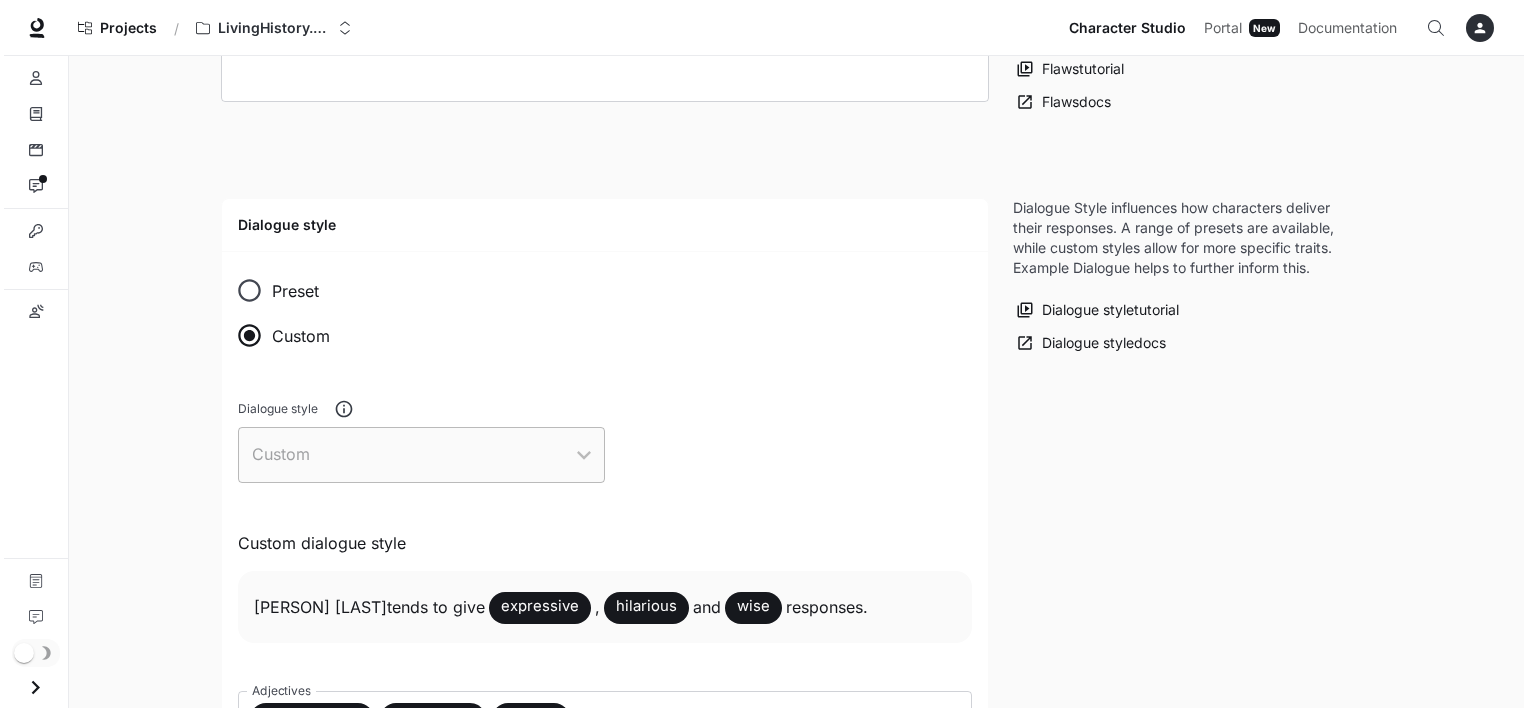 scroll, scrollTop: 0, scrollLeft: 0, axis: both 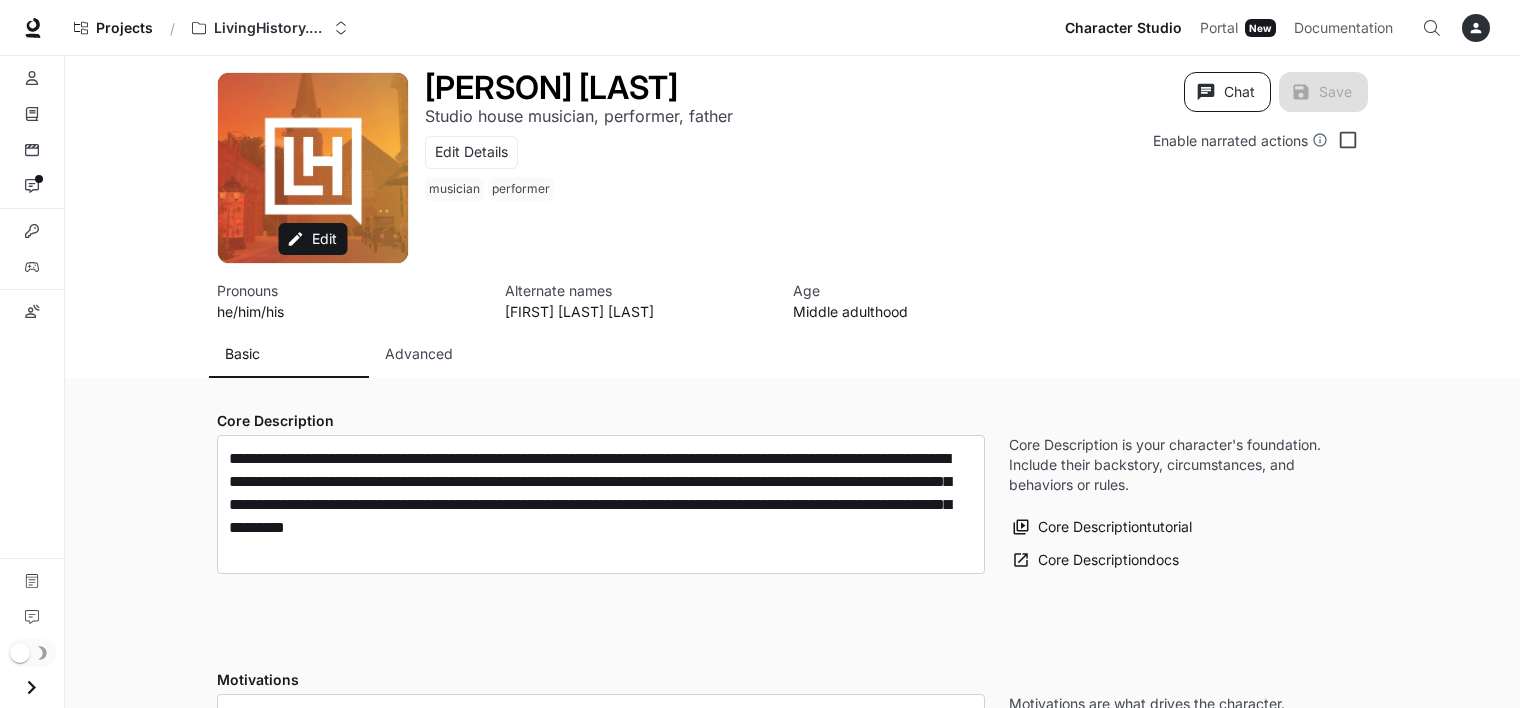 click on "Chat" at bounding box center [1227, 92] 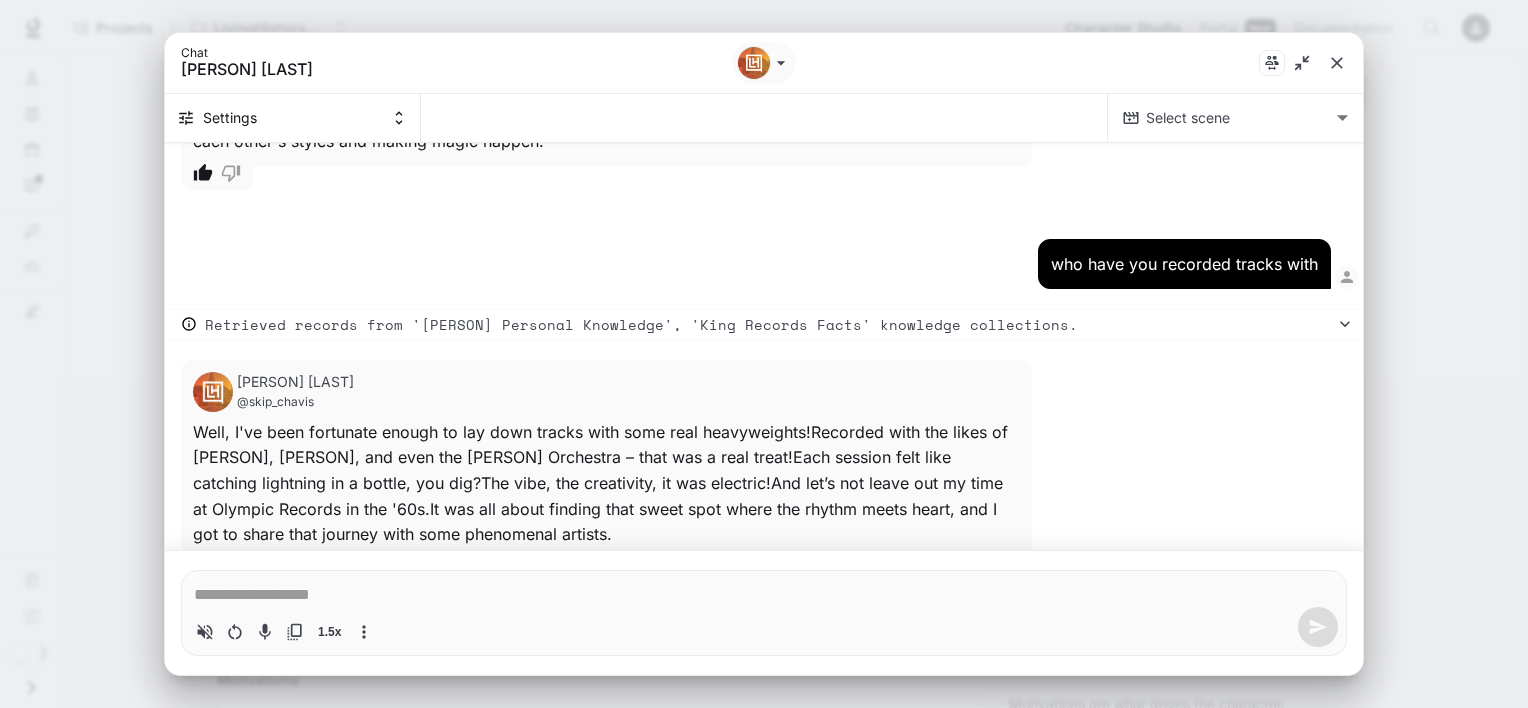 scroll, scrollTop: 12397, scrollLeft: 0, axis: vertical 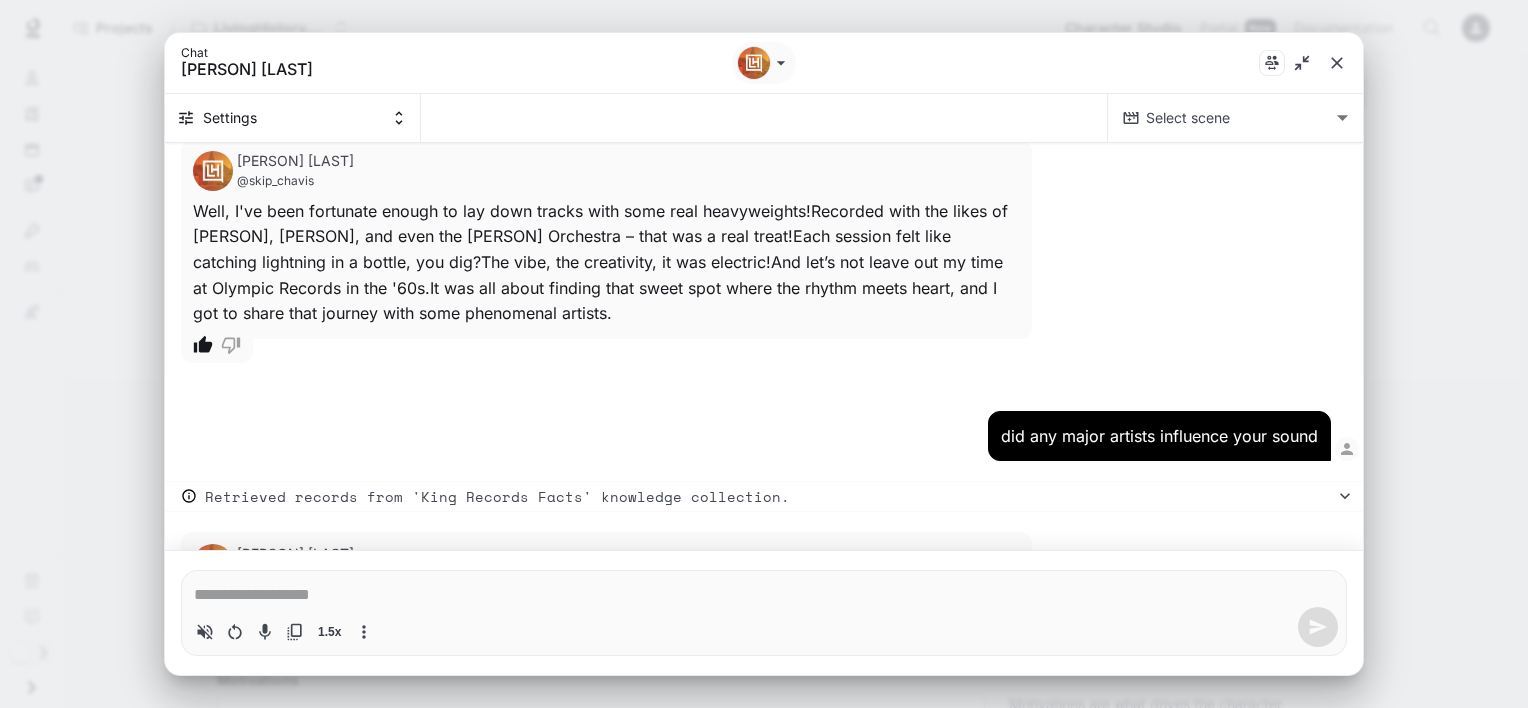 type on "*" 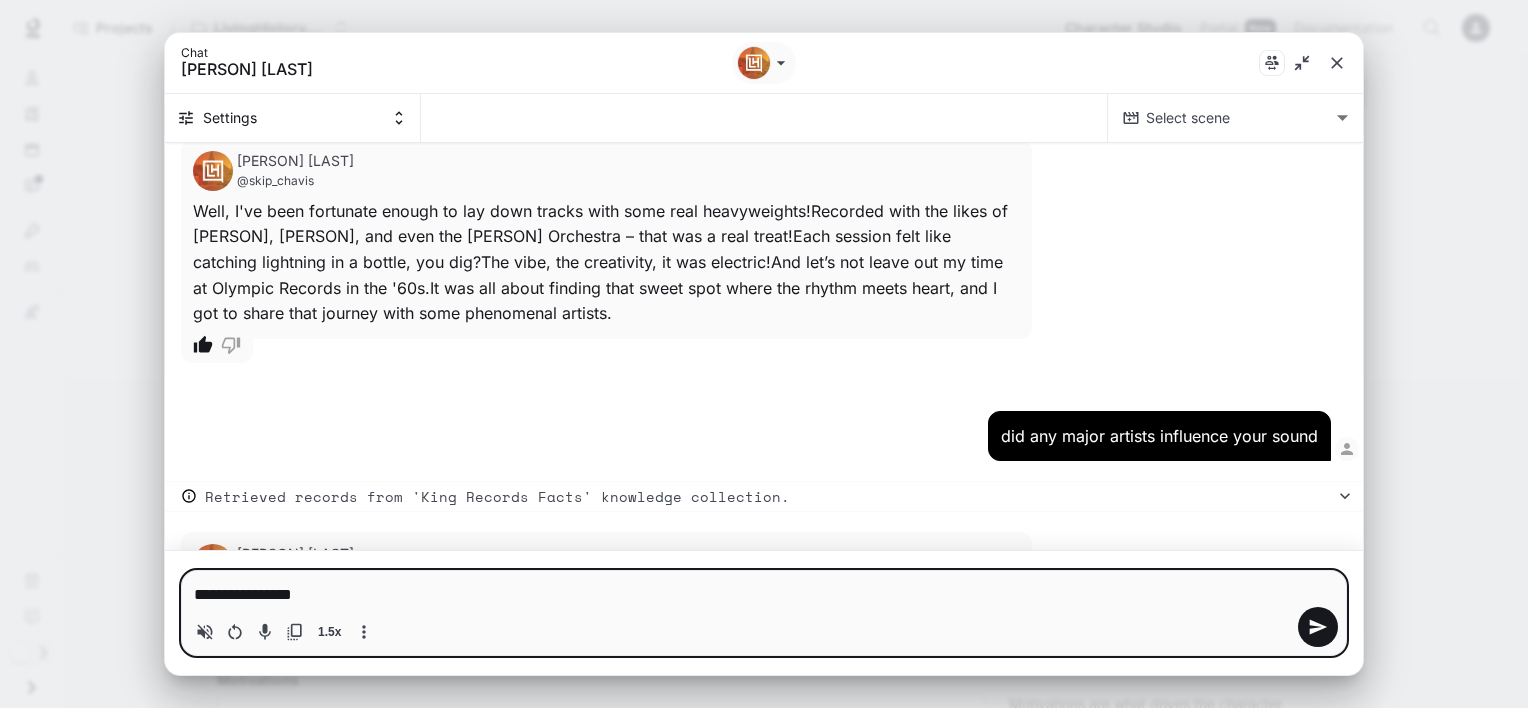 type on "**********" 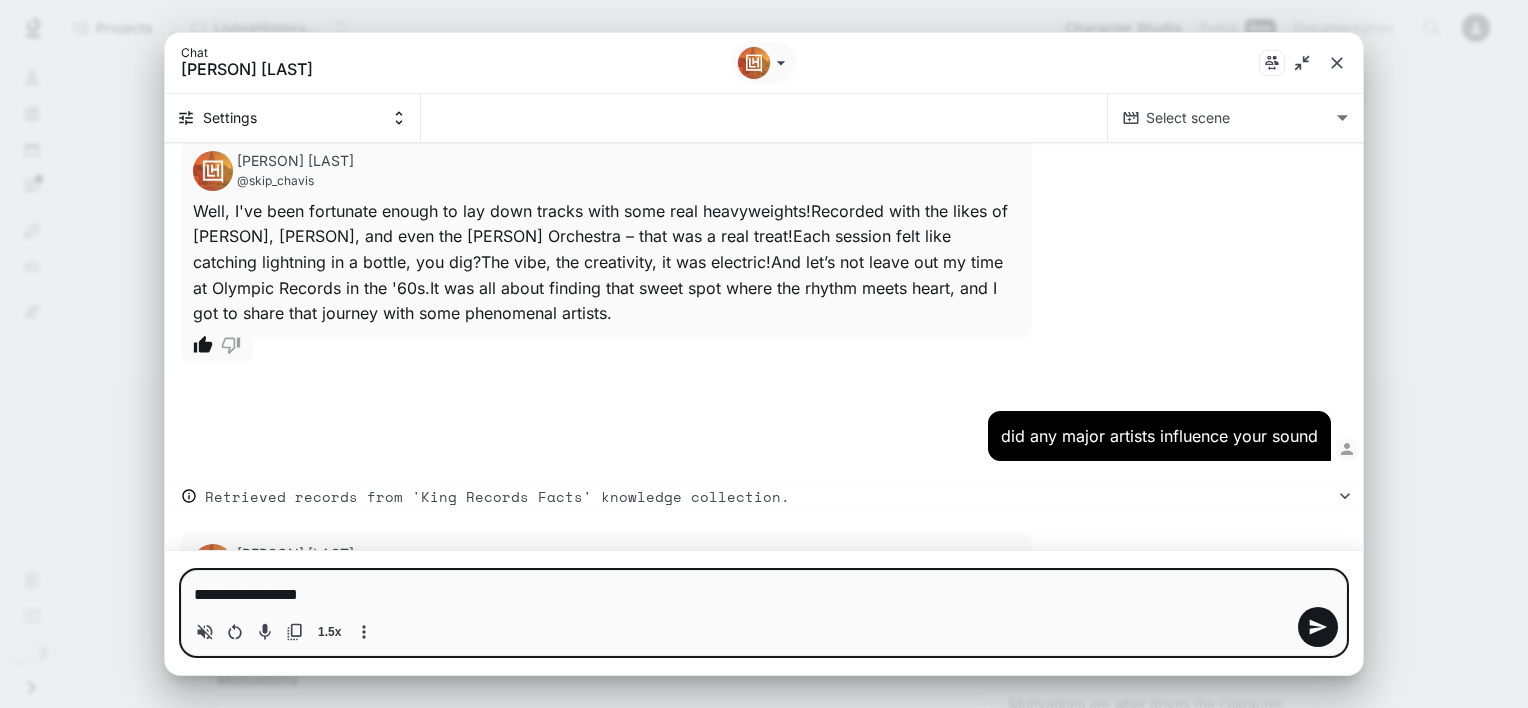 type on "**********" 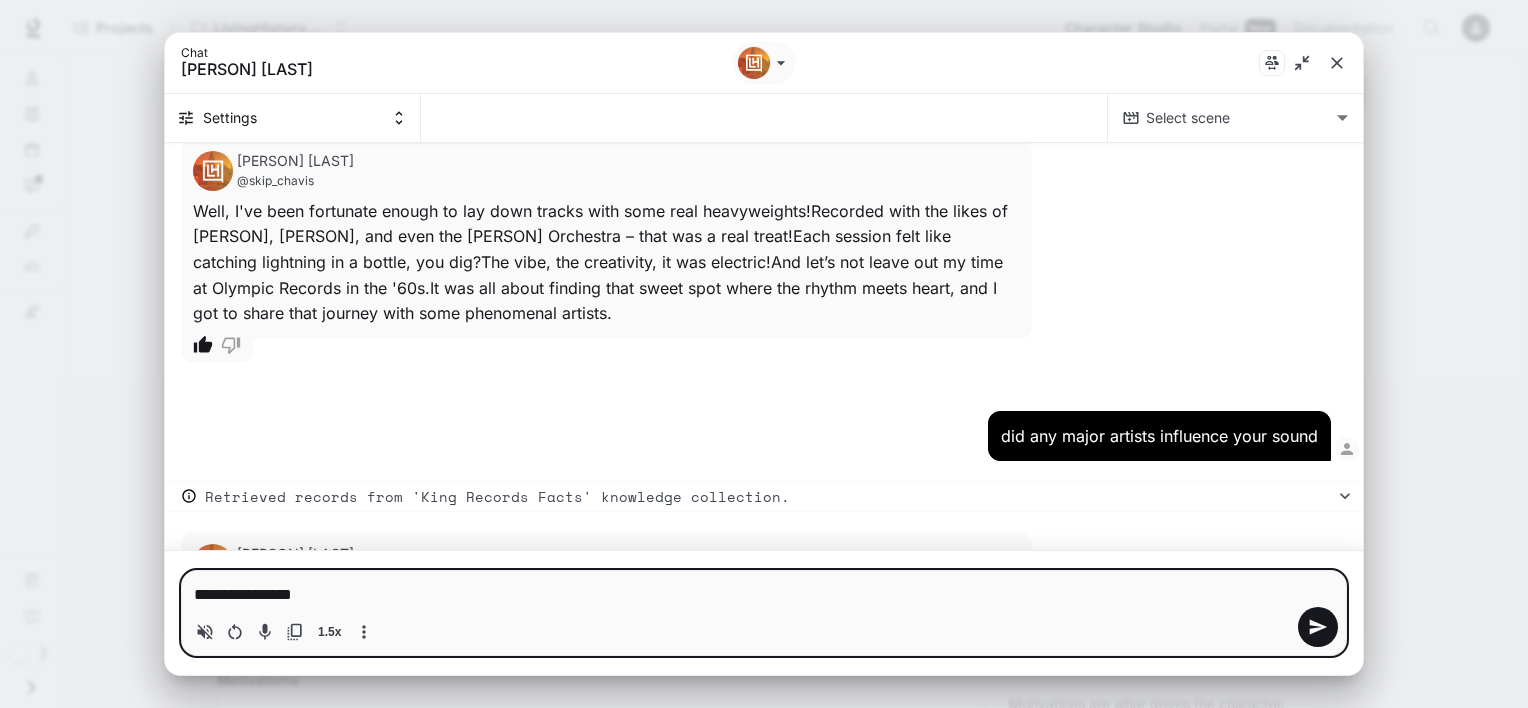 type on "**********" 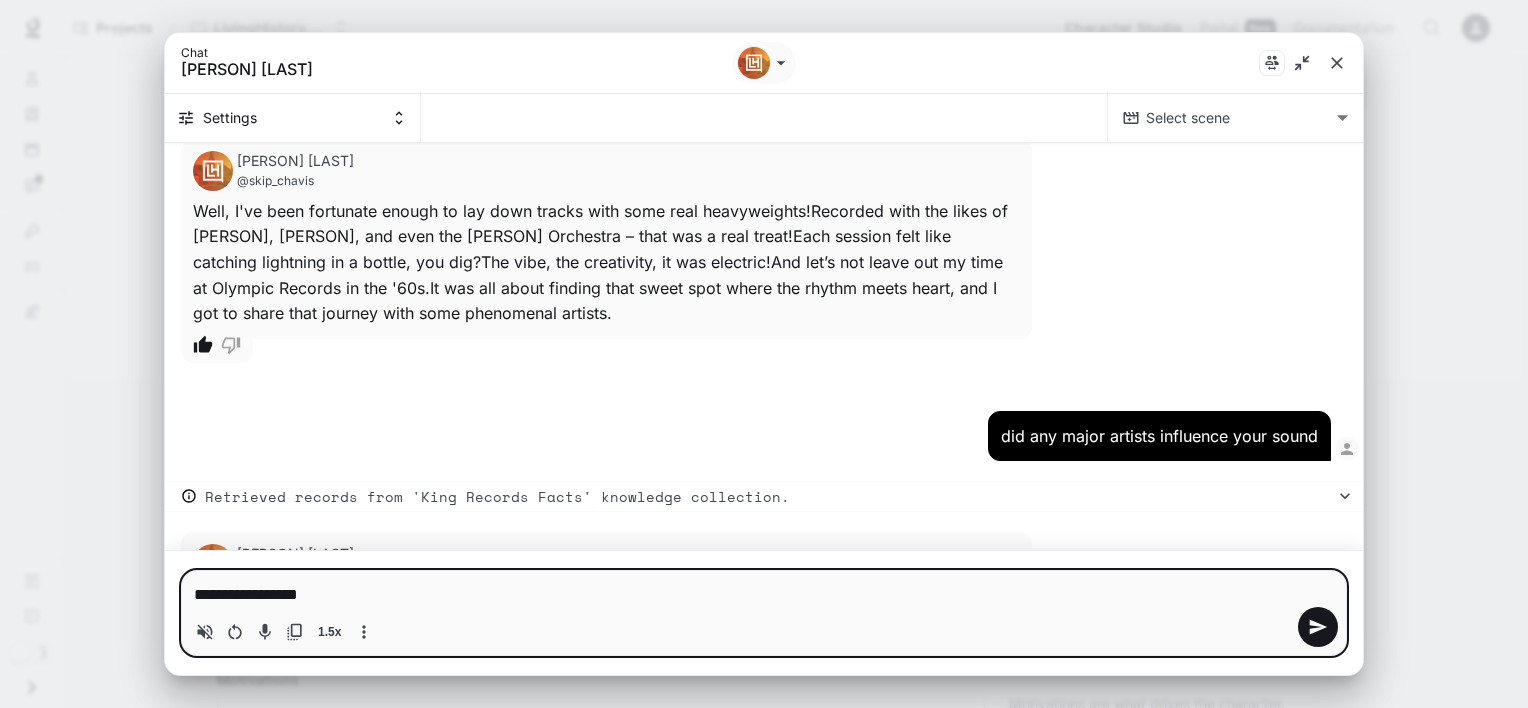type on "**********" 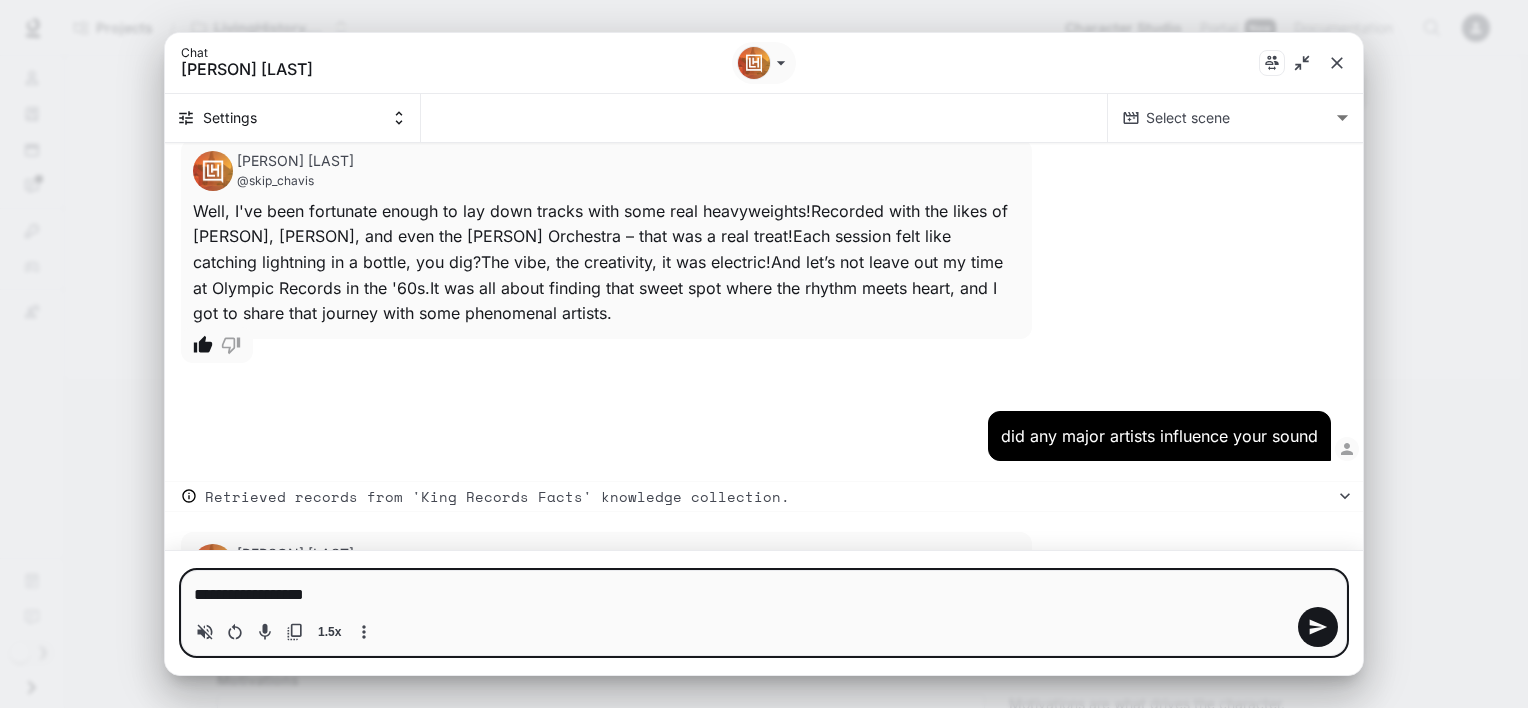 type on "**********" 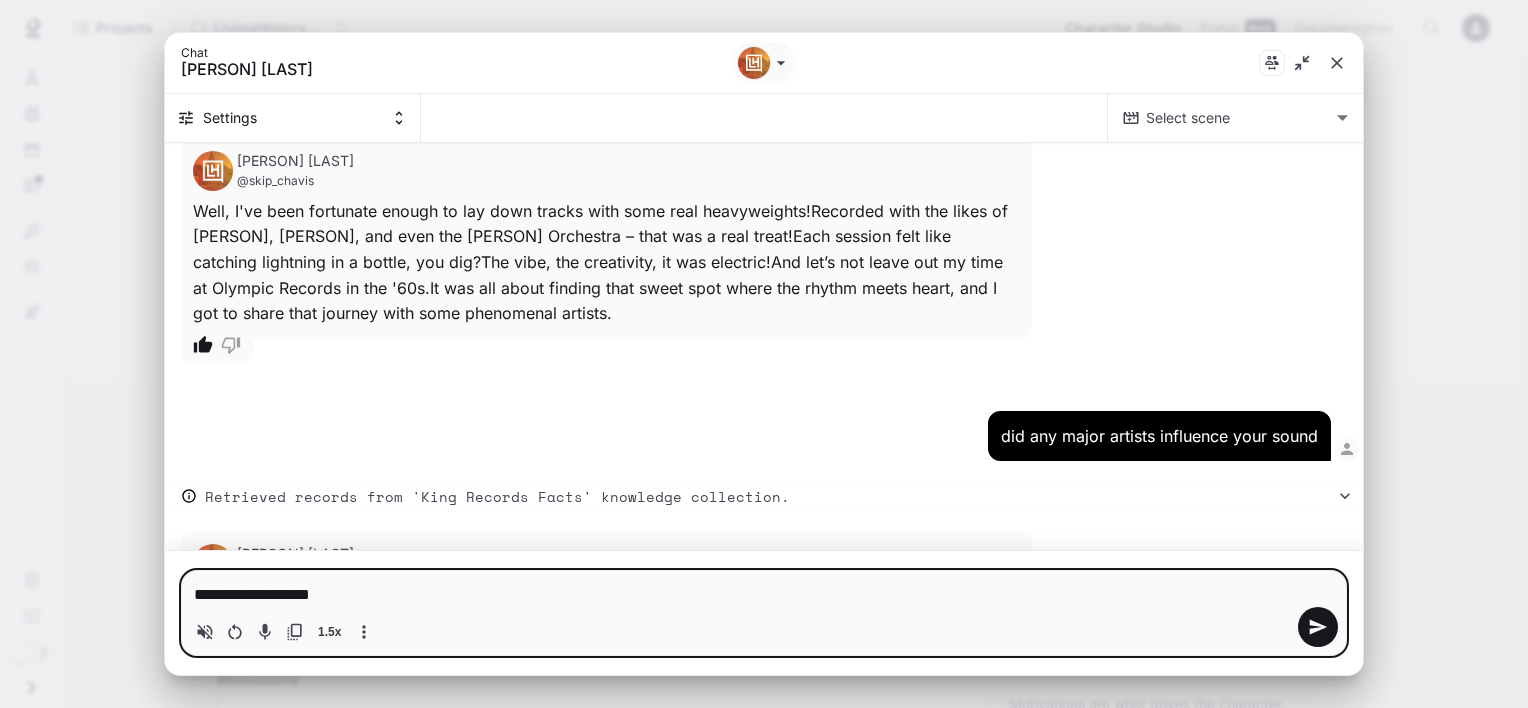 type on "*" 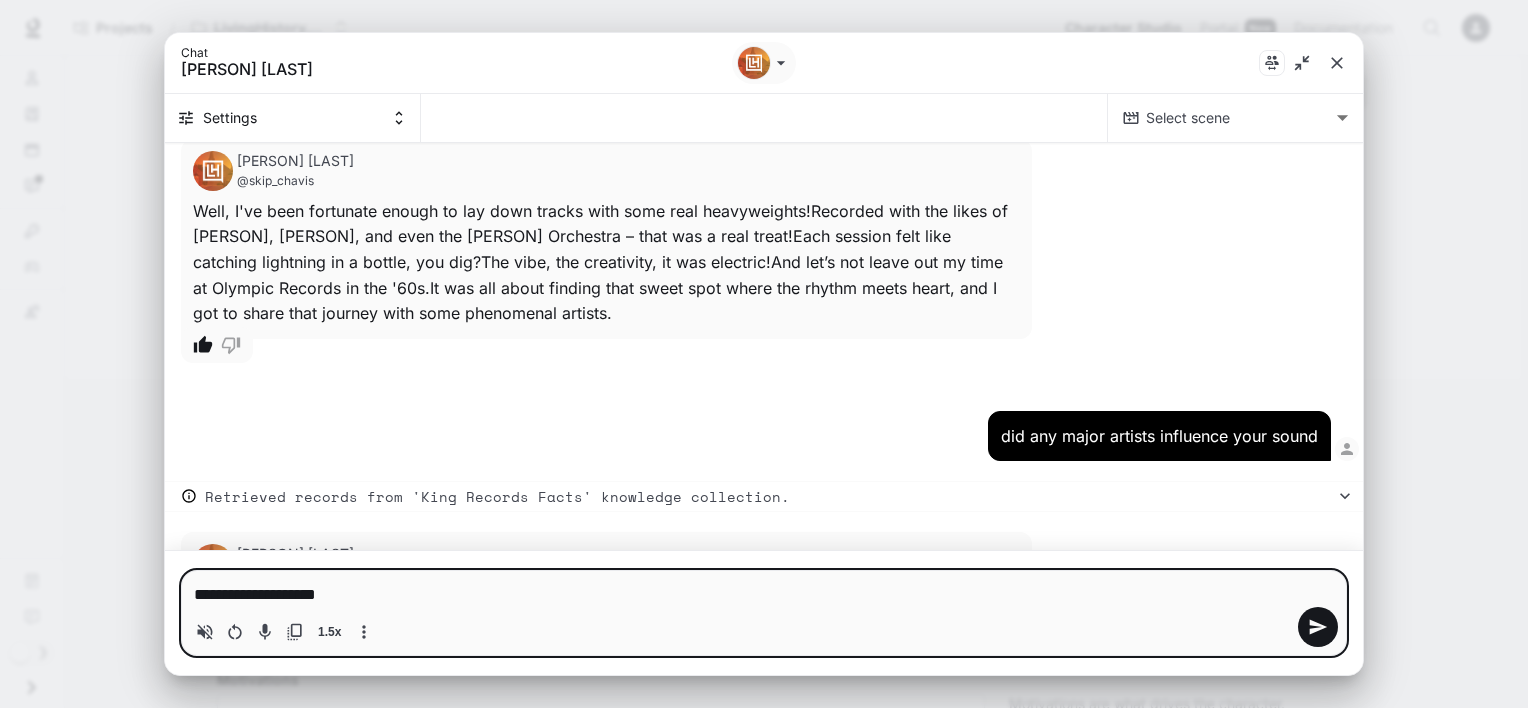 type on "**********" 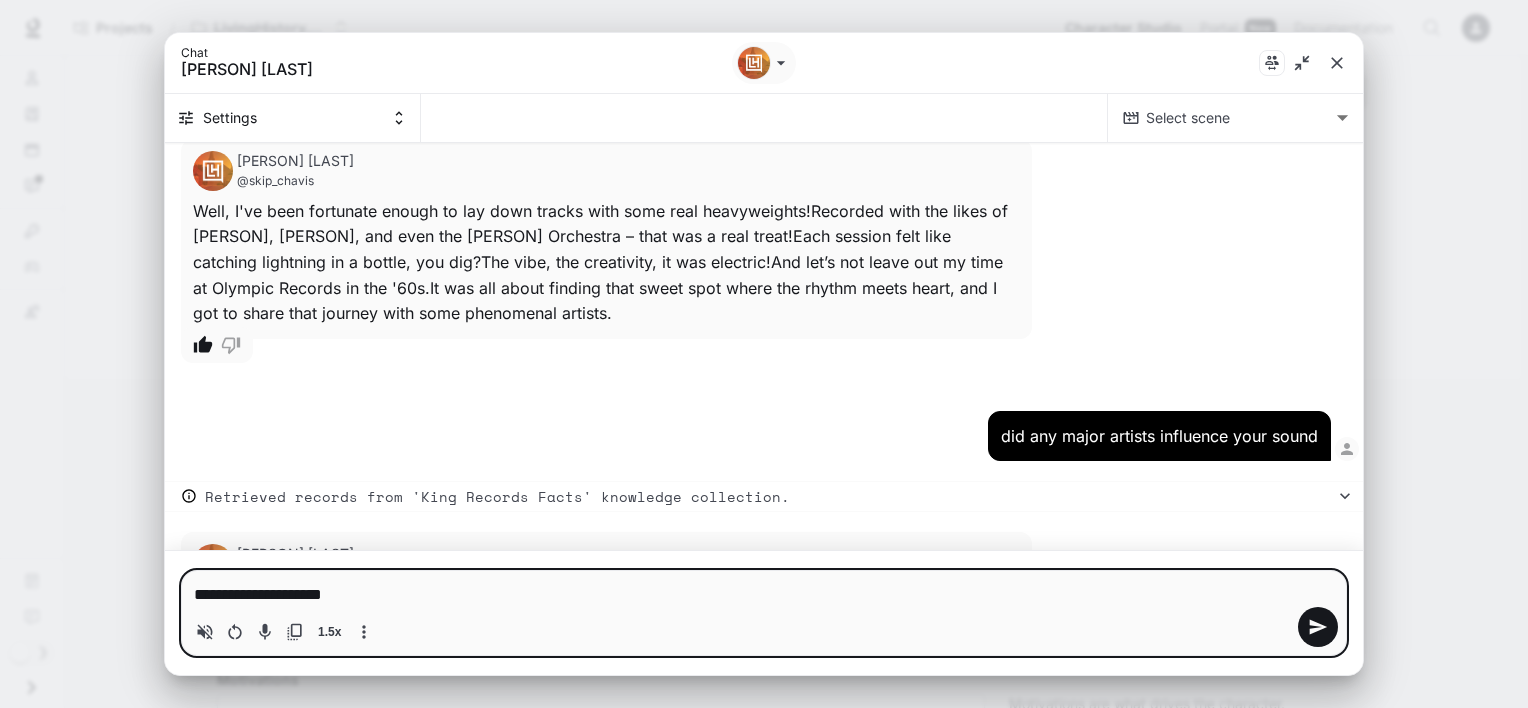 type on "**********" 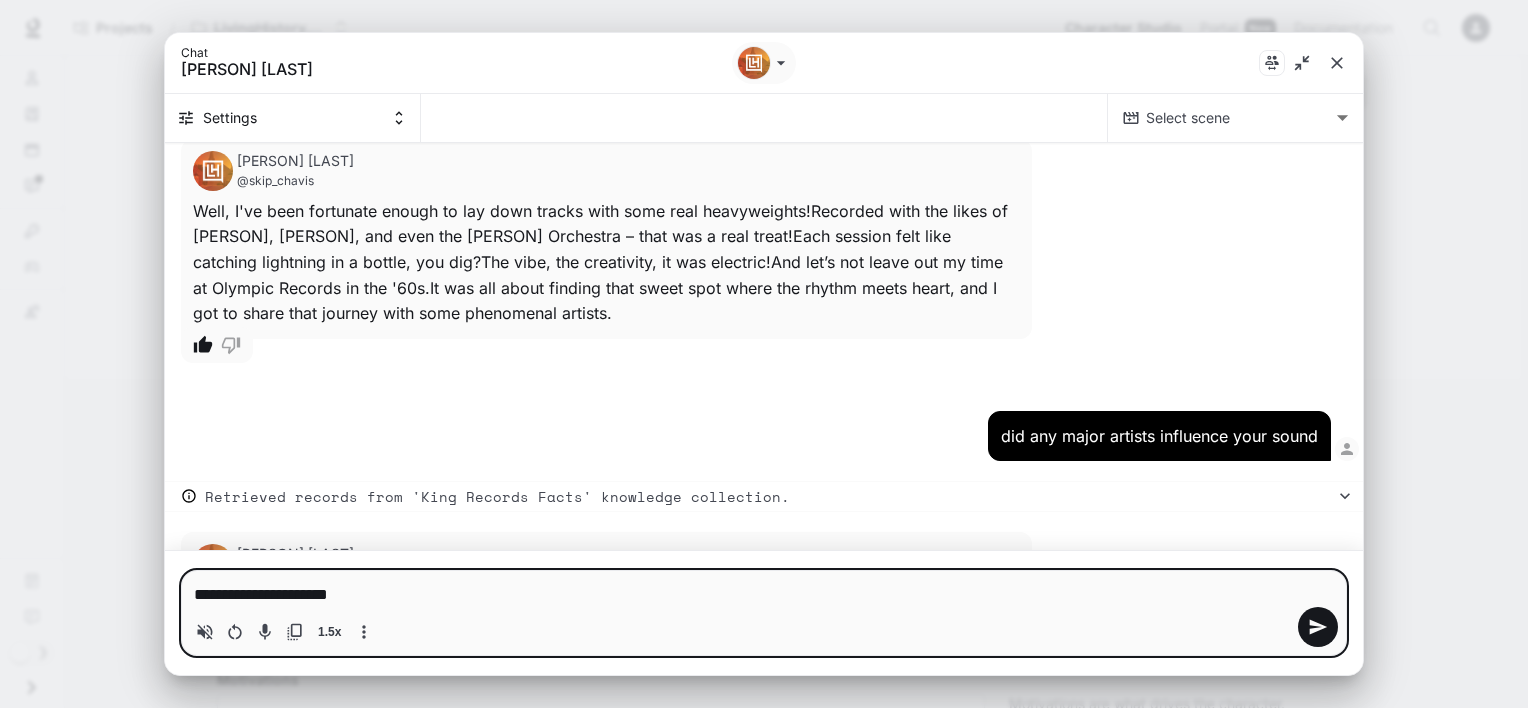 type on "**********" 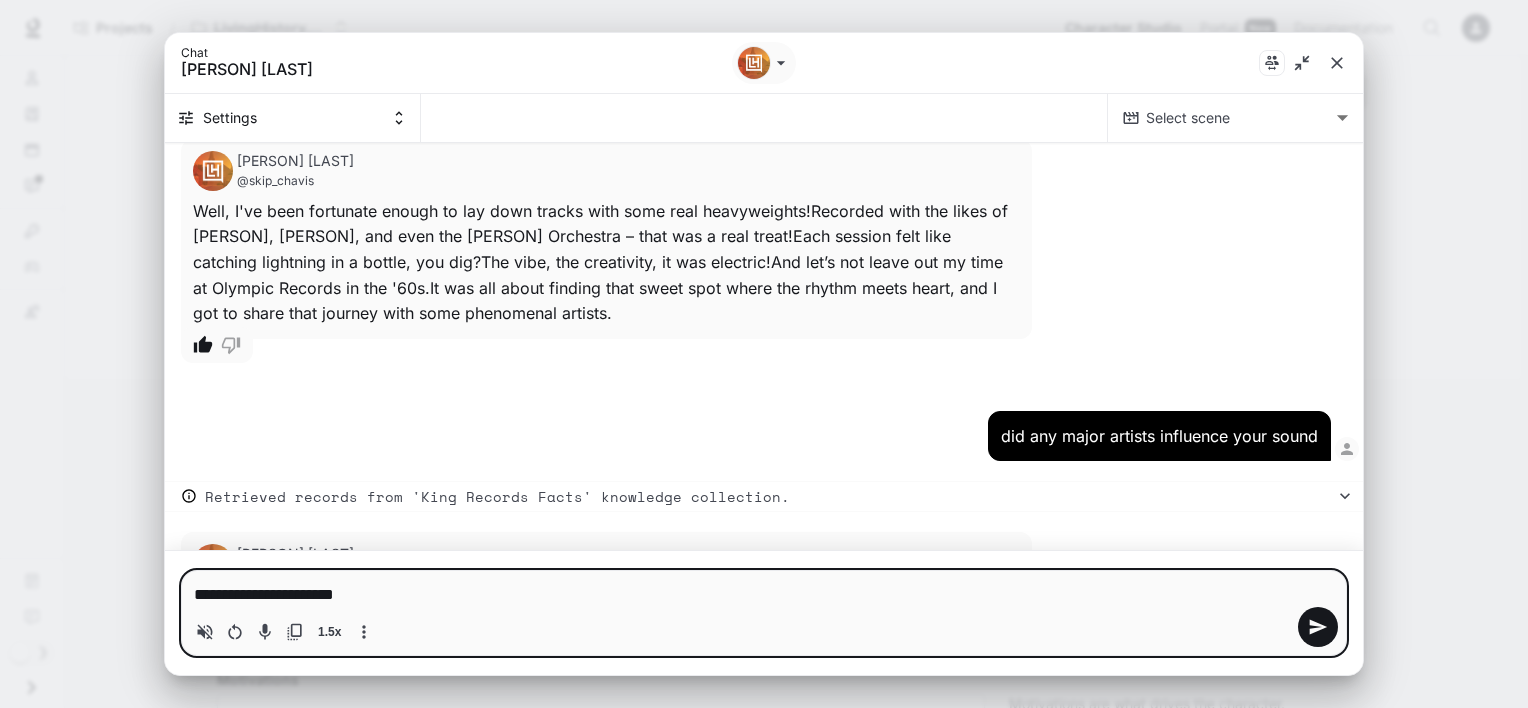 type on "*" 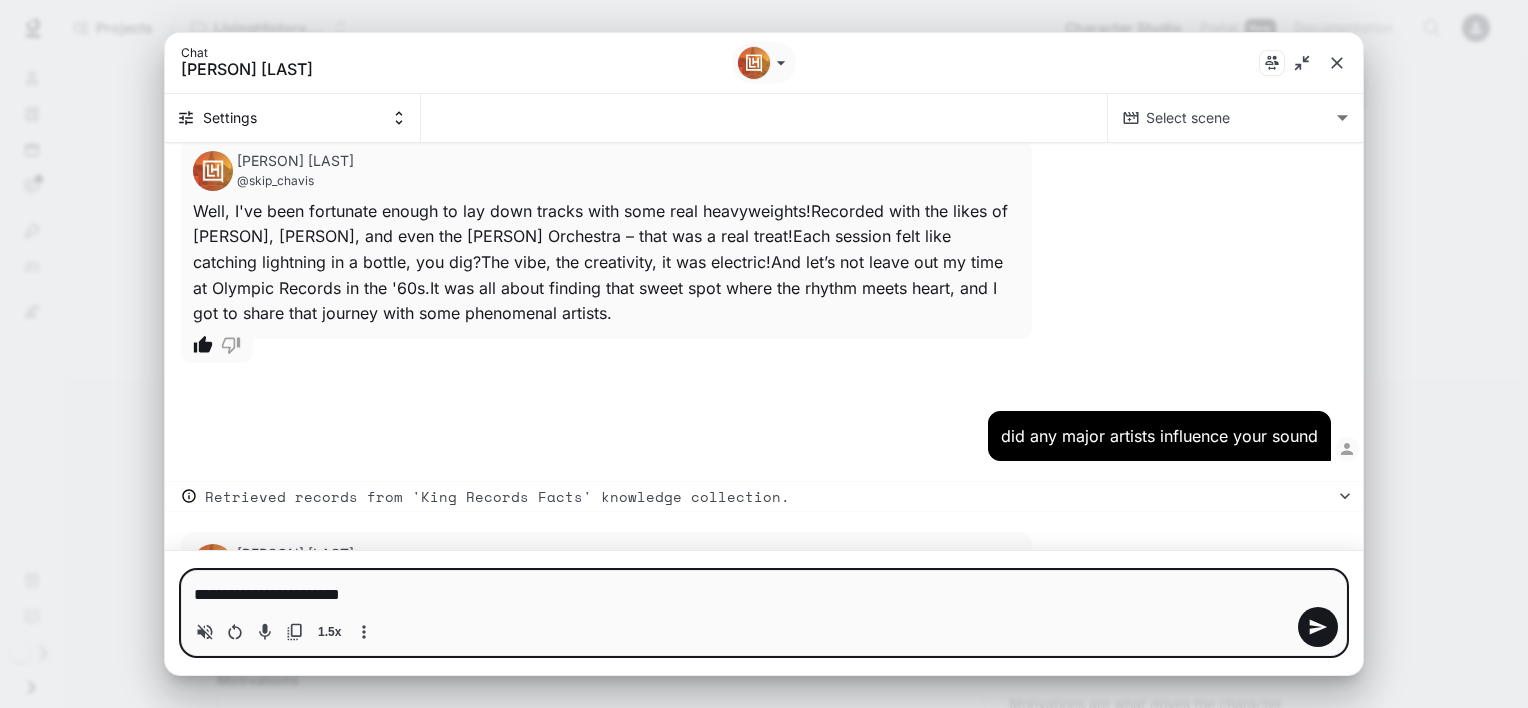 type on "**********" 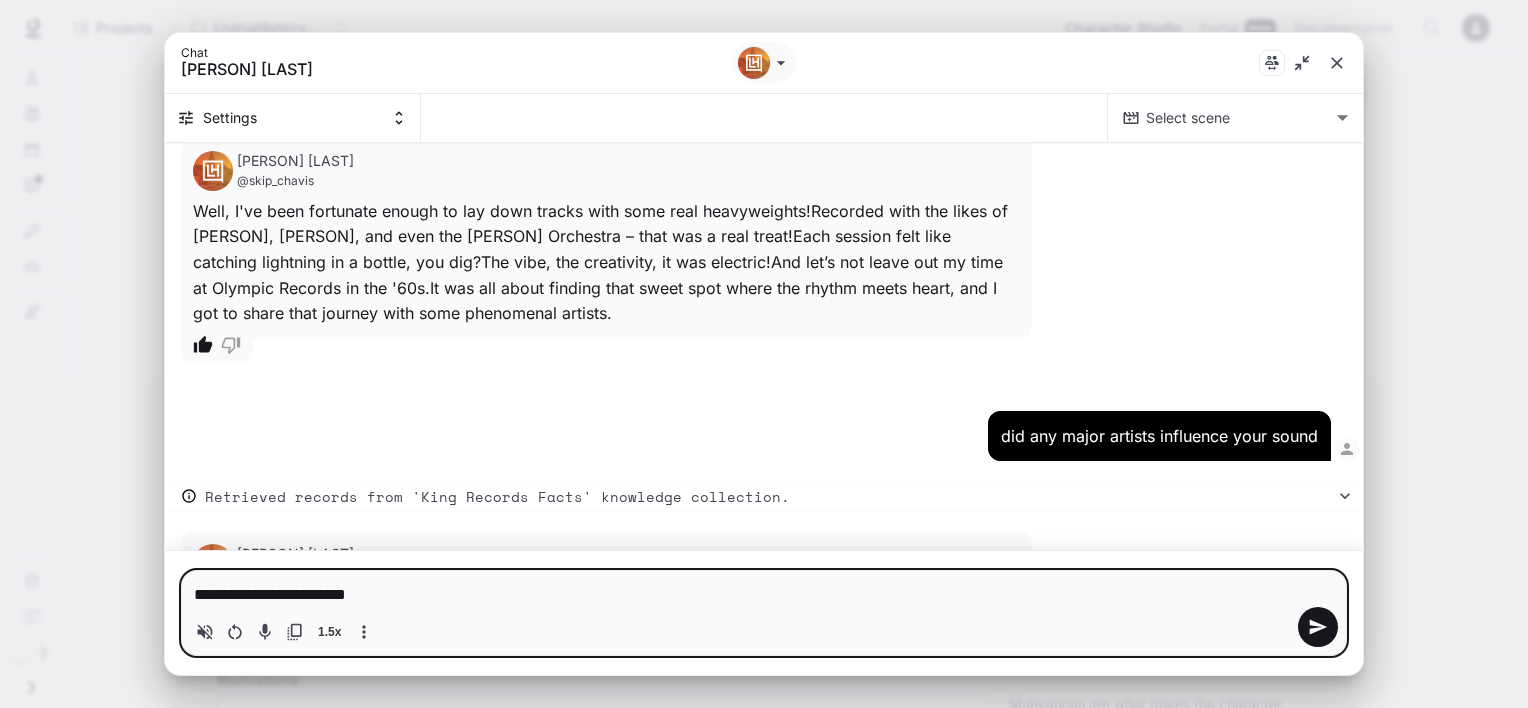 type on "**********" 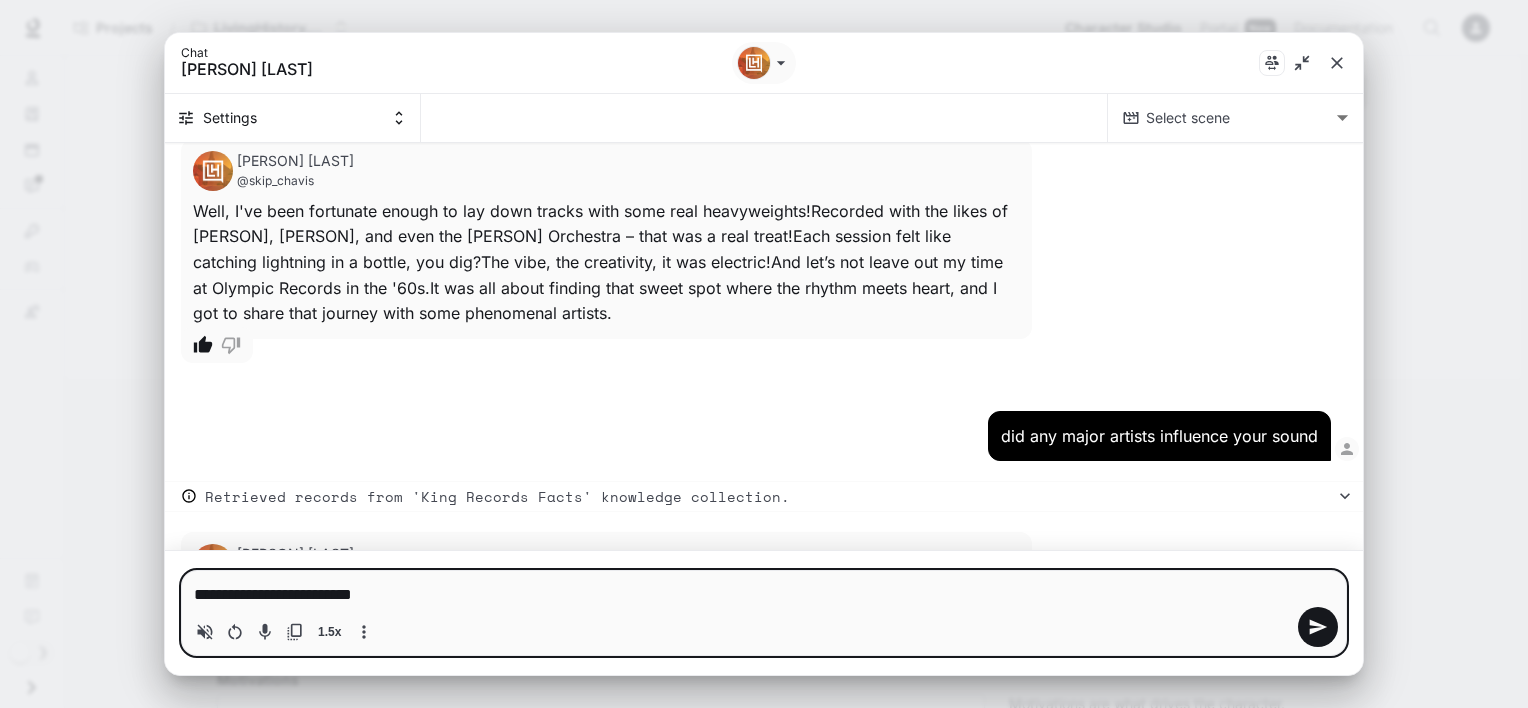 type on "**********" 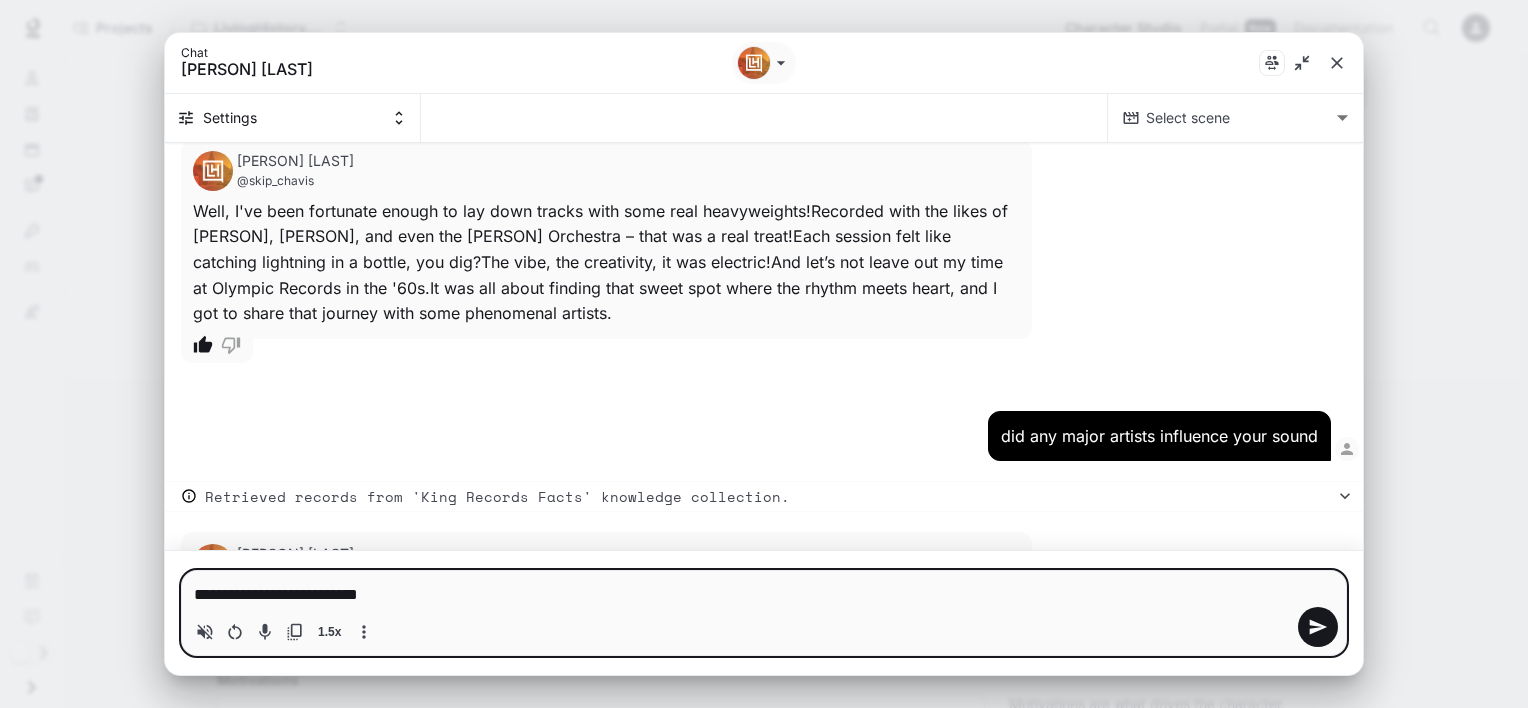 type on "**********" 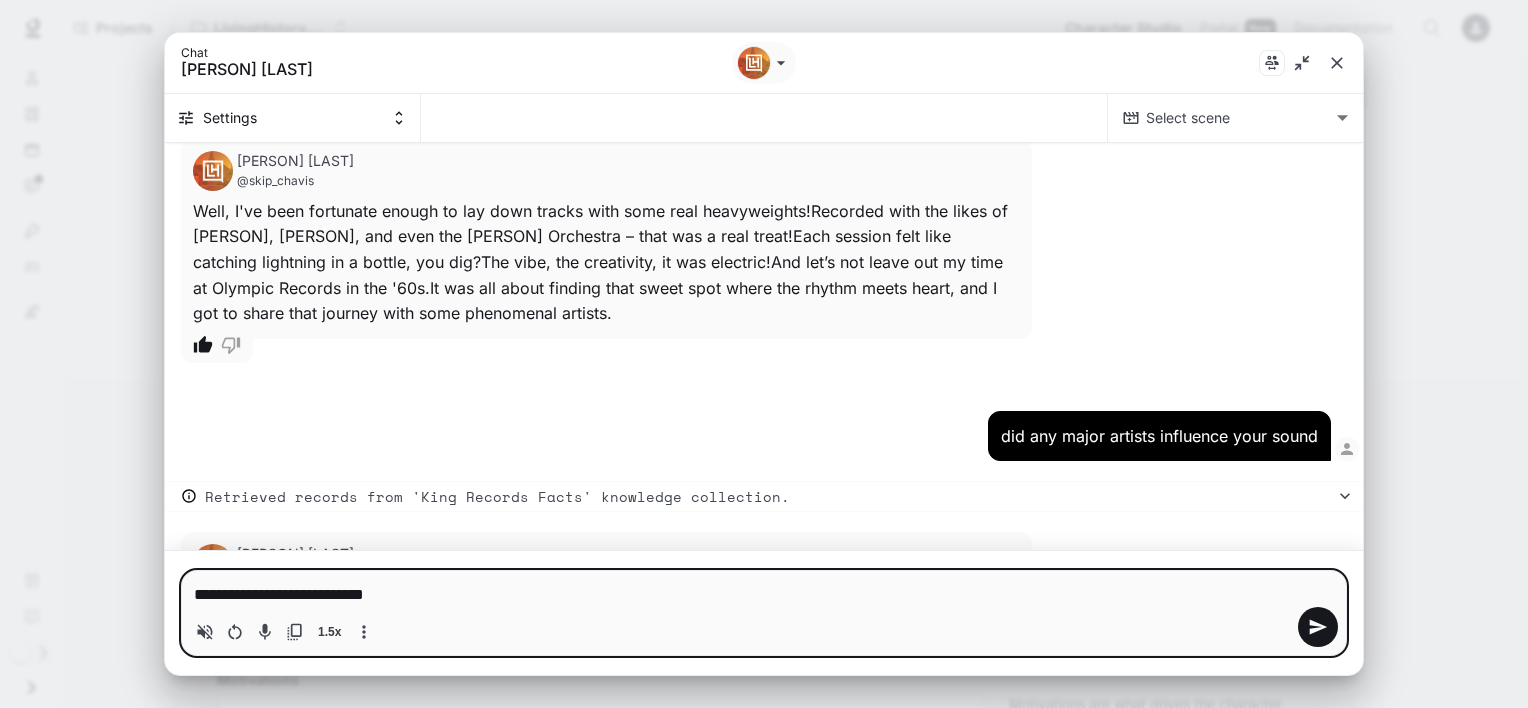 type on "**********" 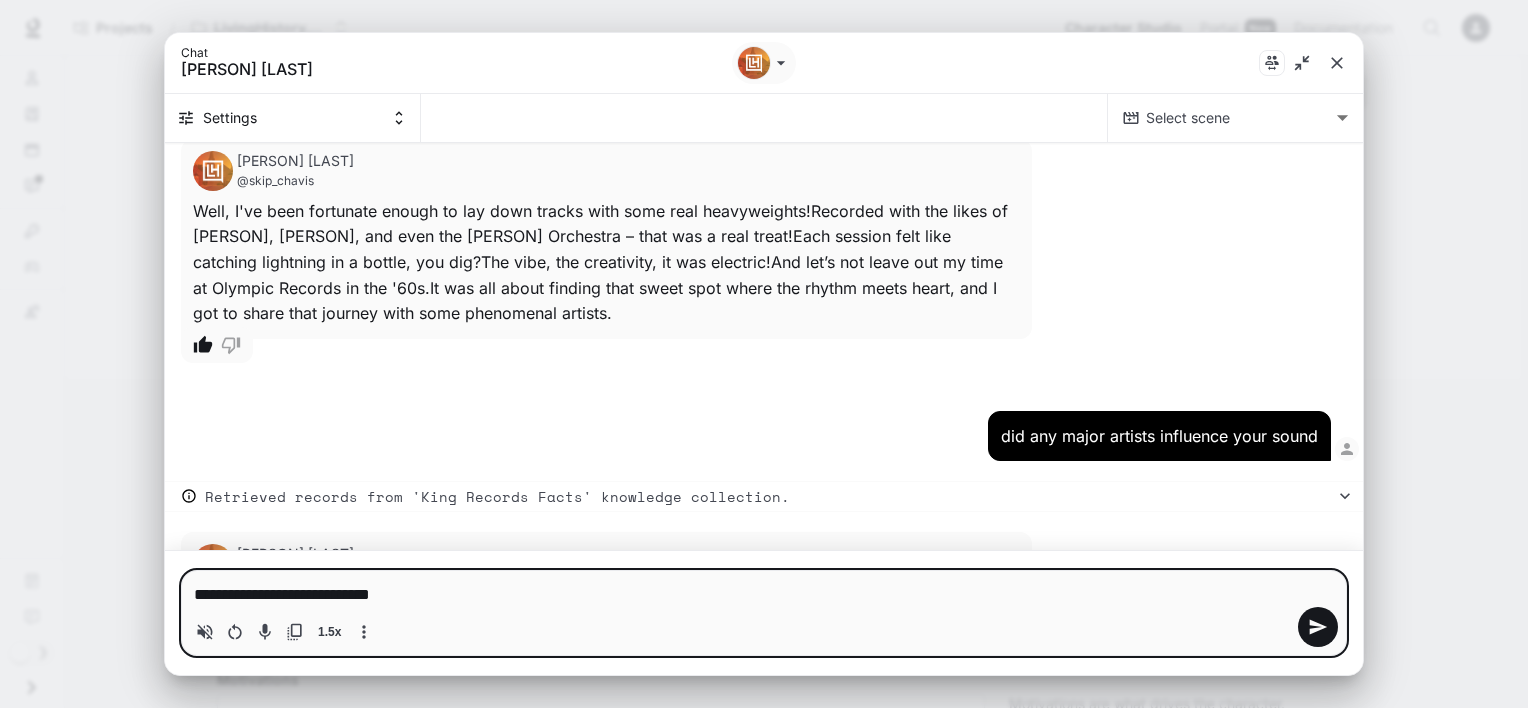 type on "**********" 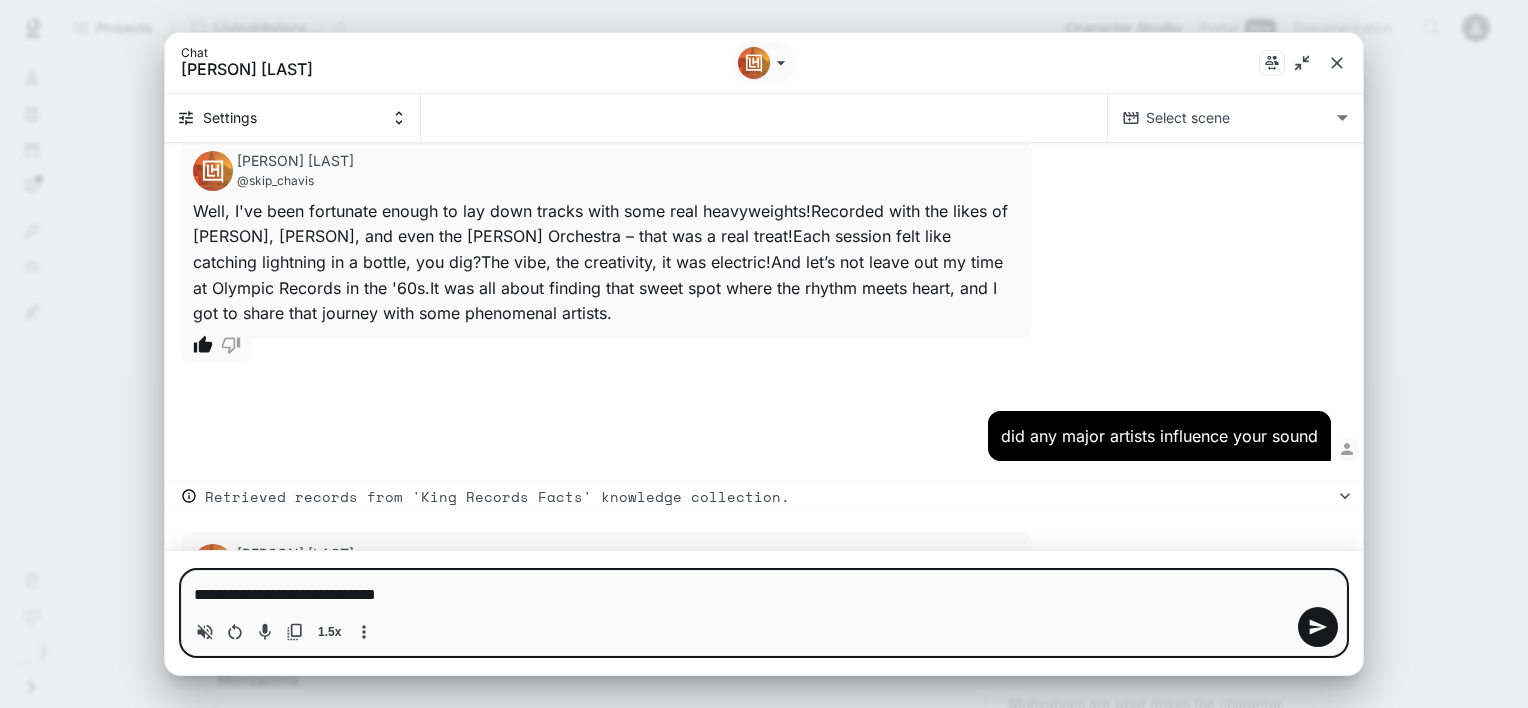 type on "**********" 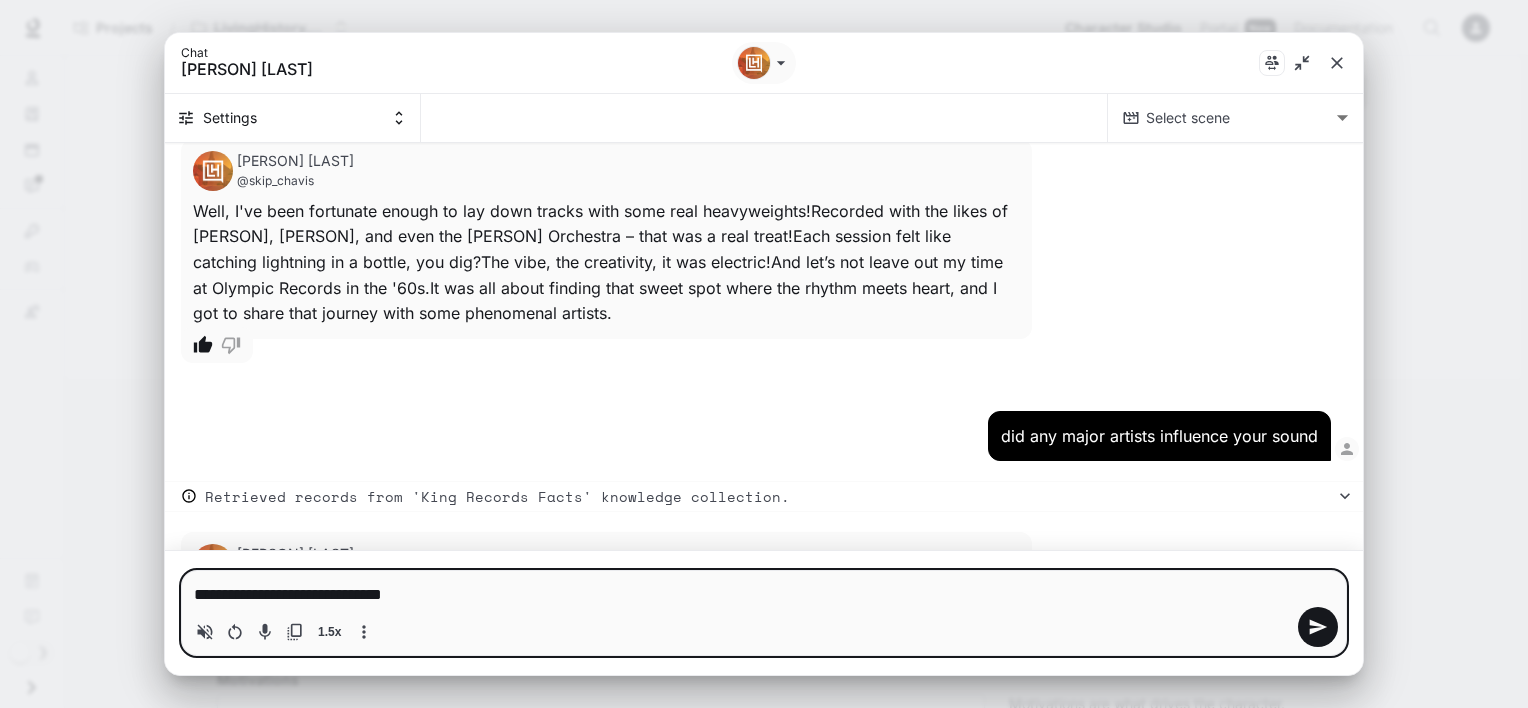 type on "**********" 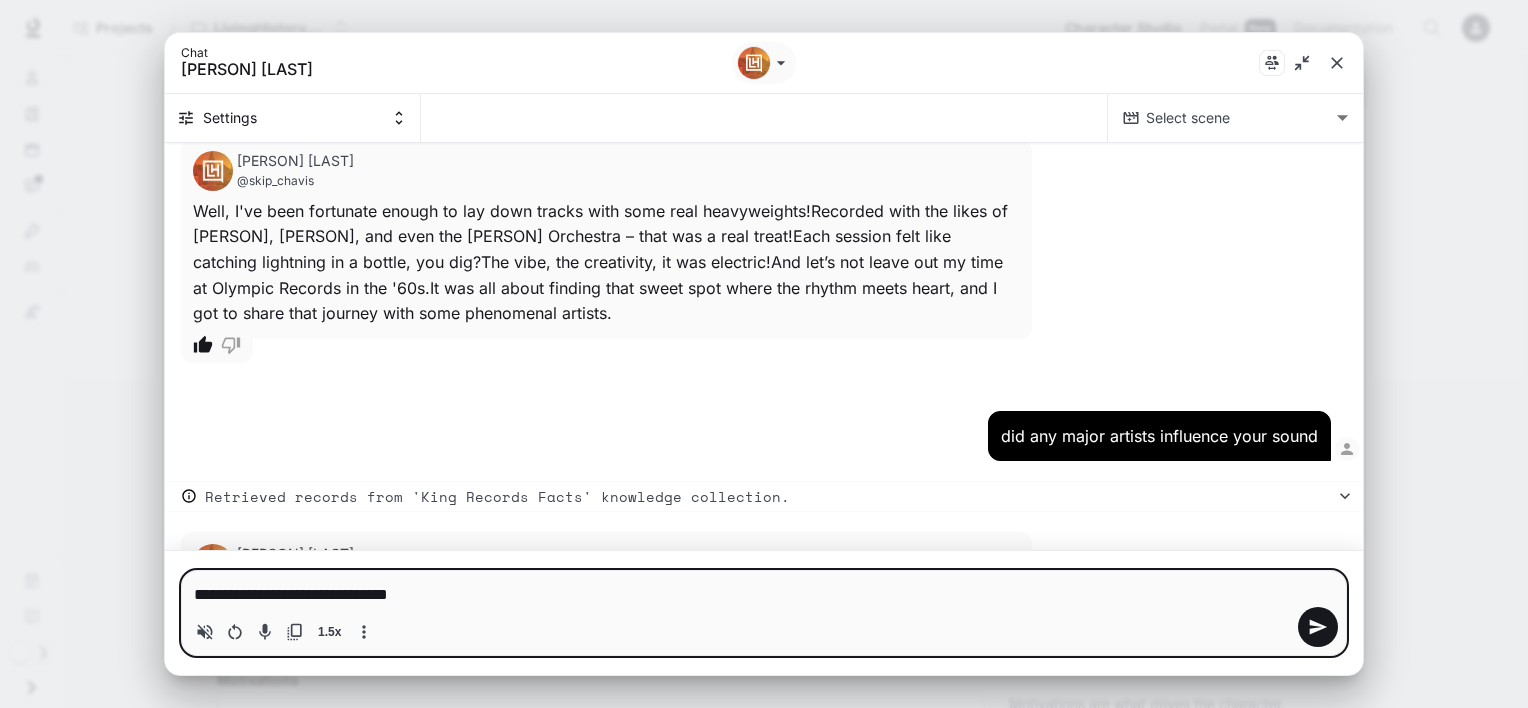 type on "**********" 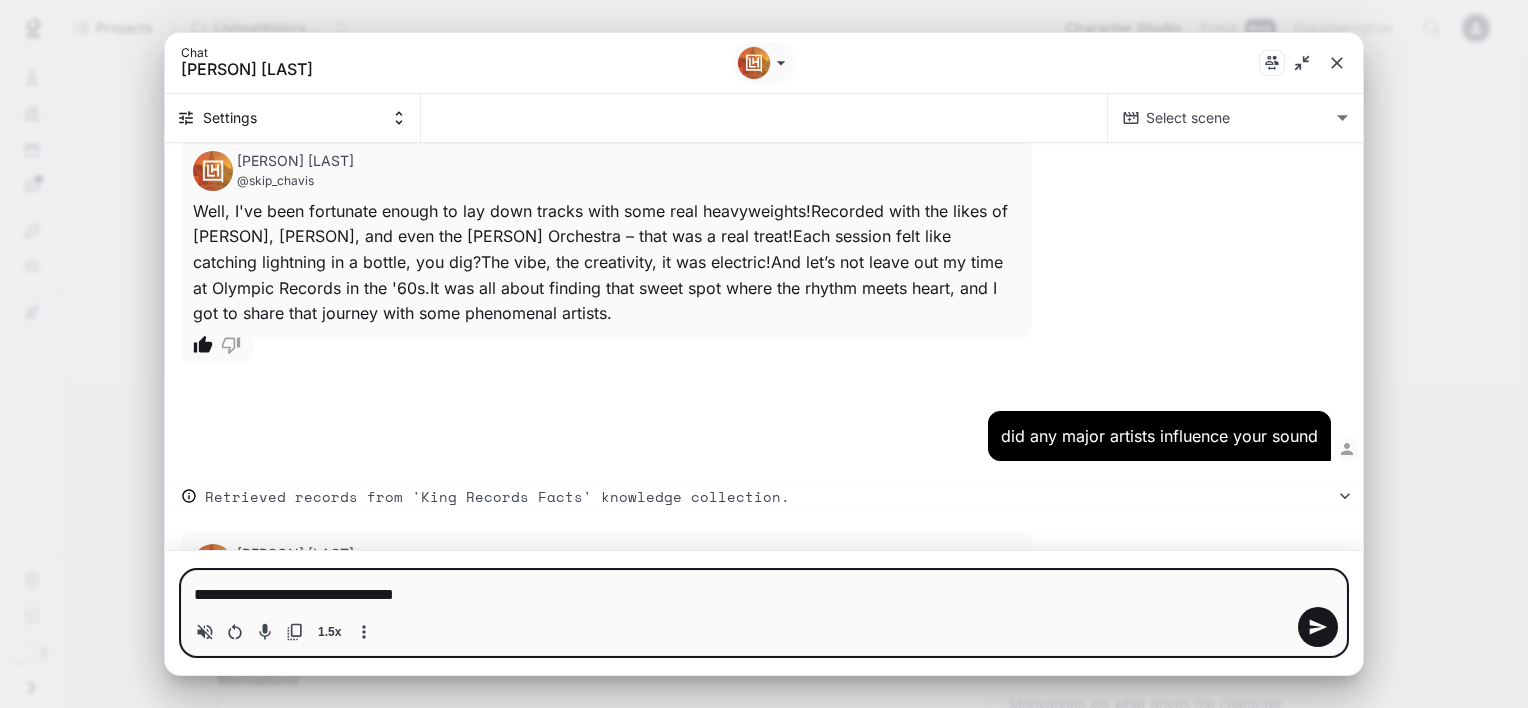 type on "**********" 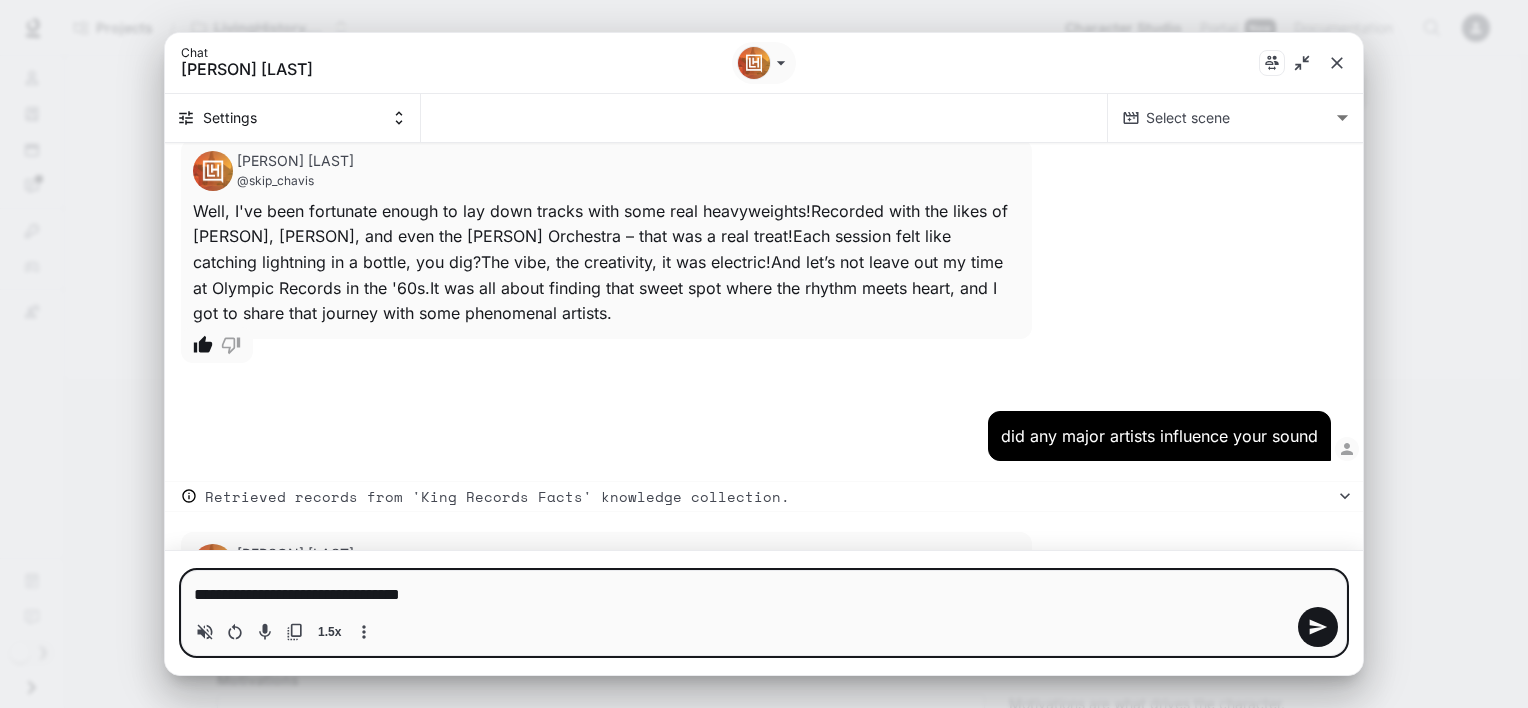 type on "**********" 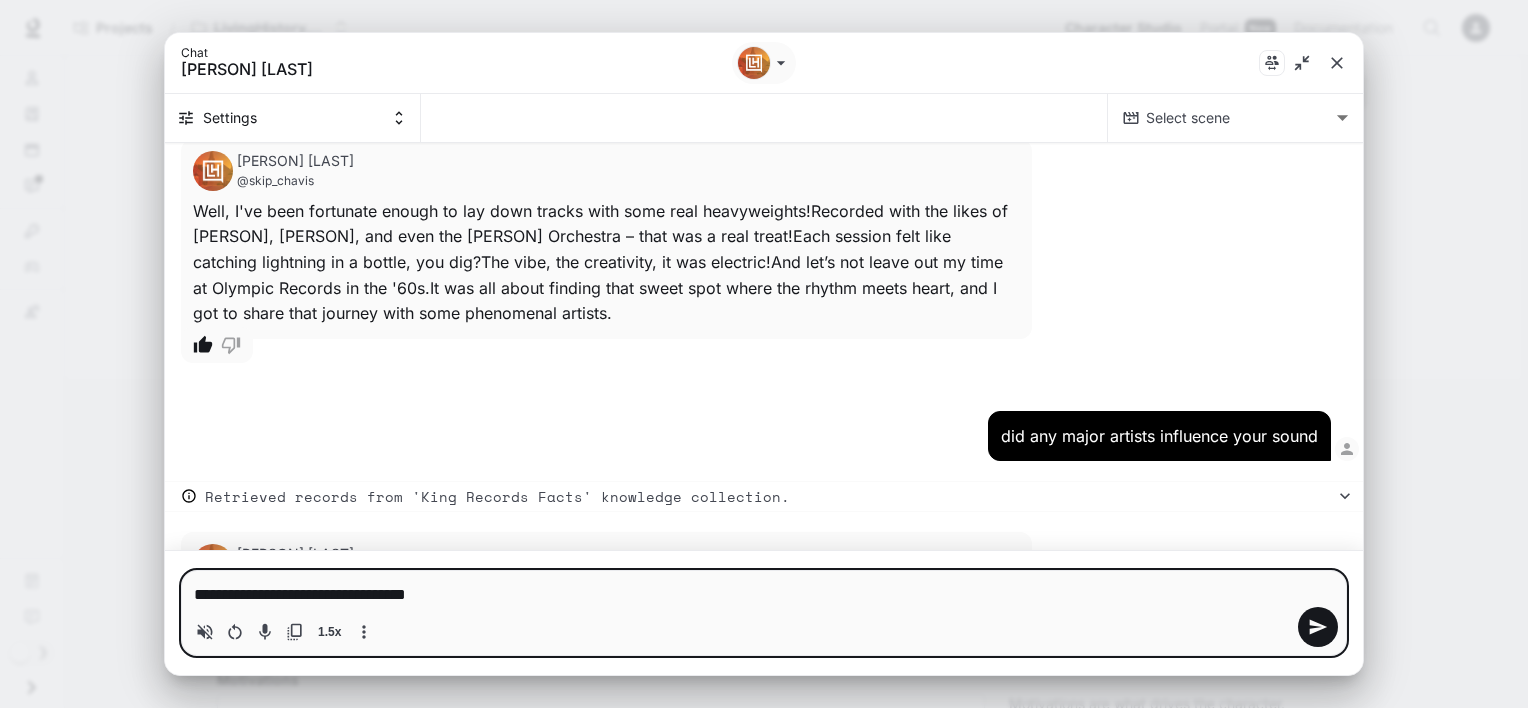type on "**********" 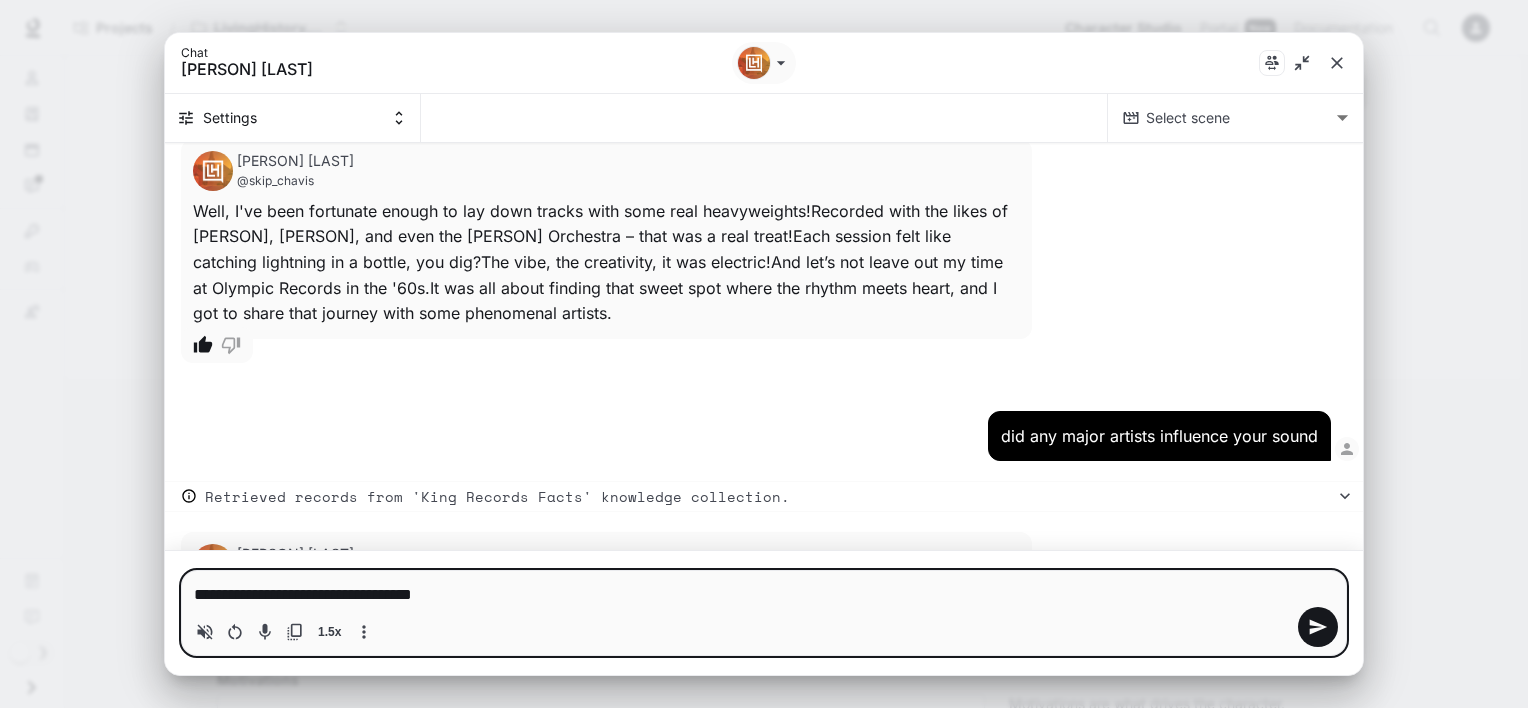 type on "**********" 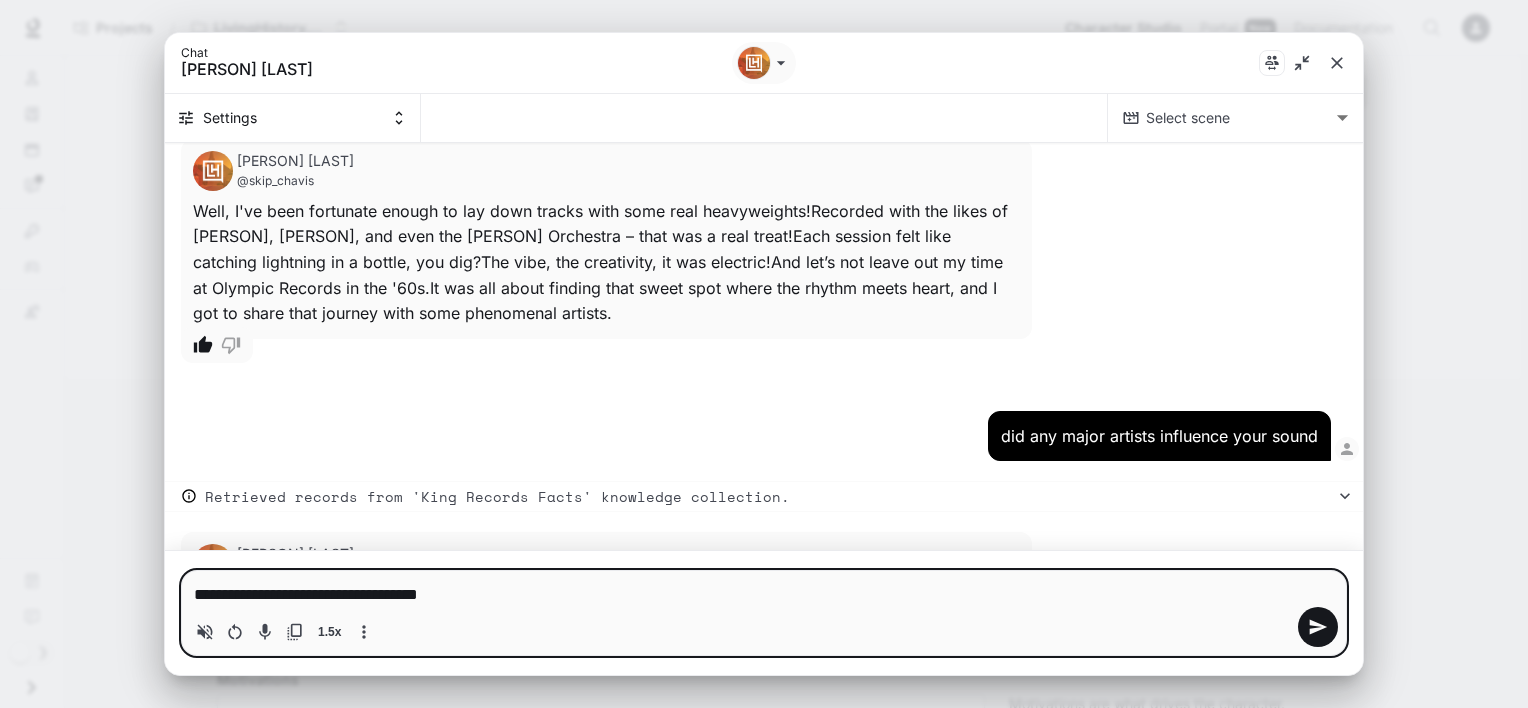 type on "**********" 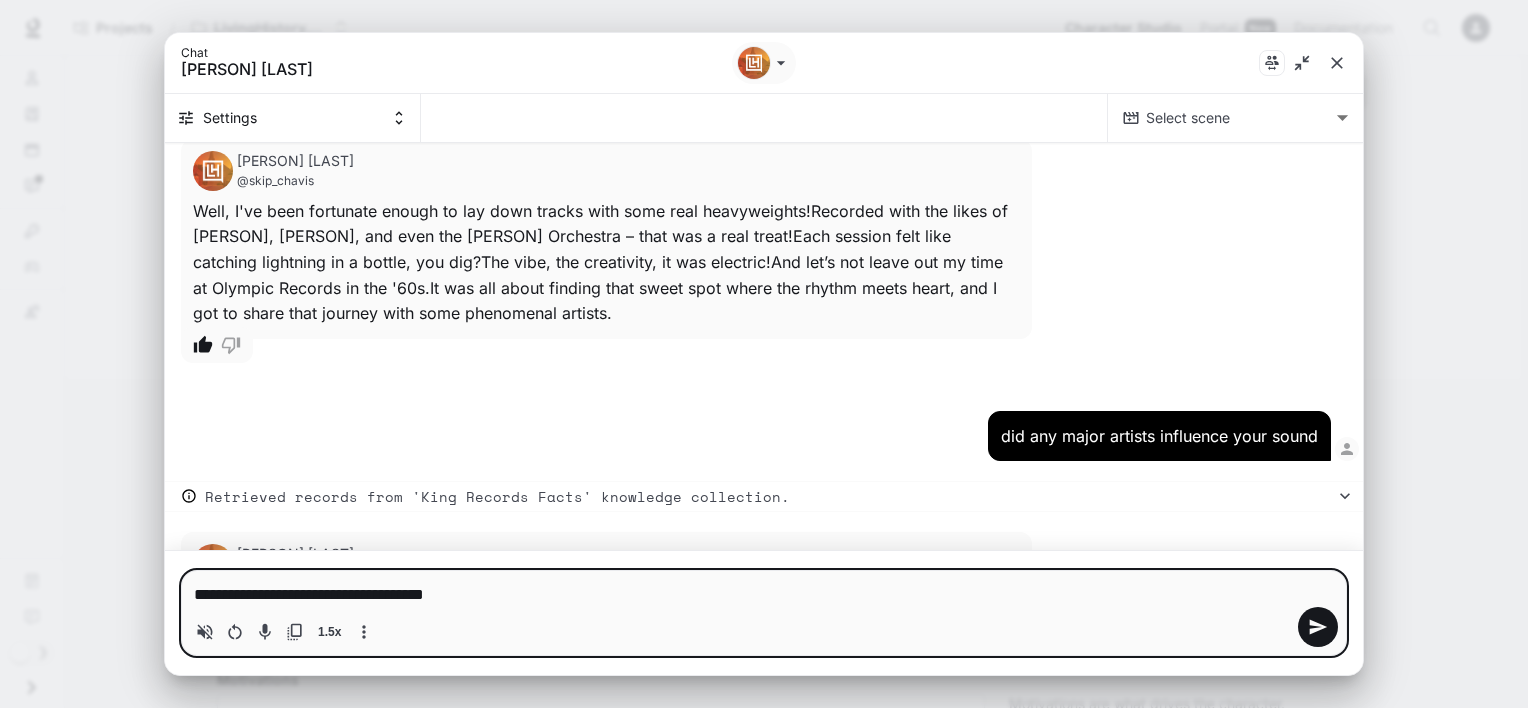 type on "**********" 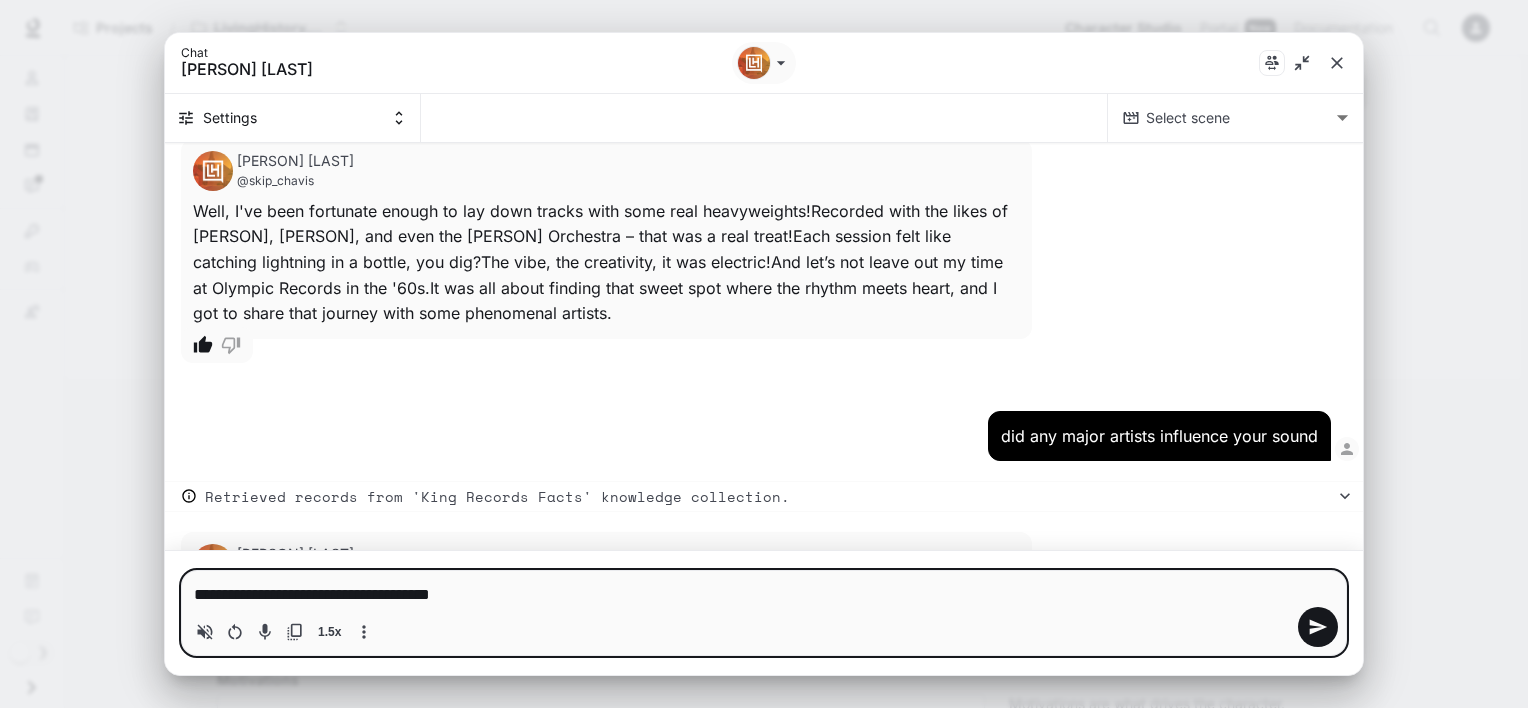 type on "**********" 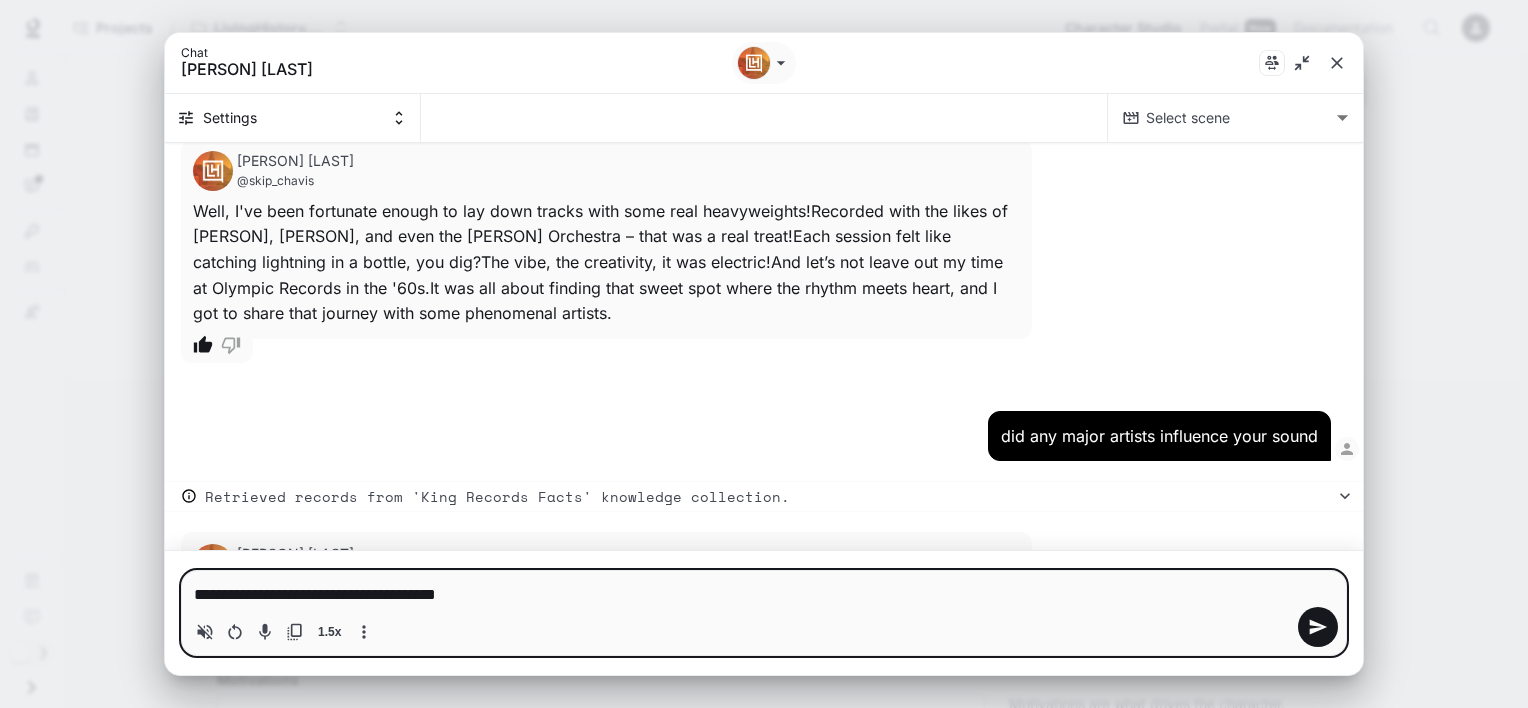 type on "**********" 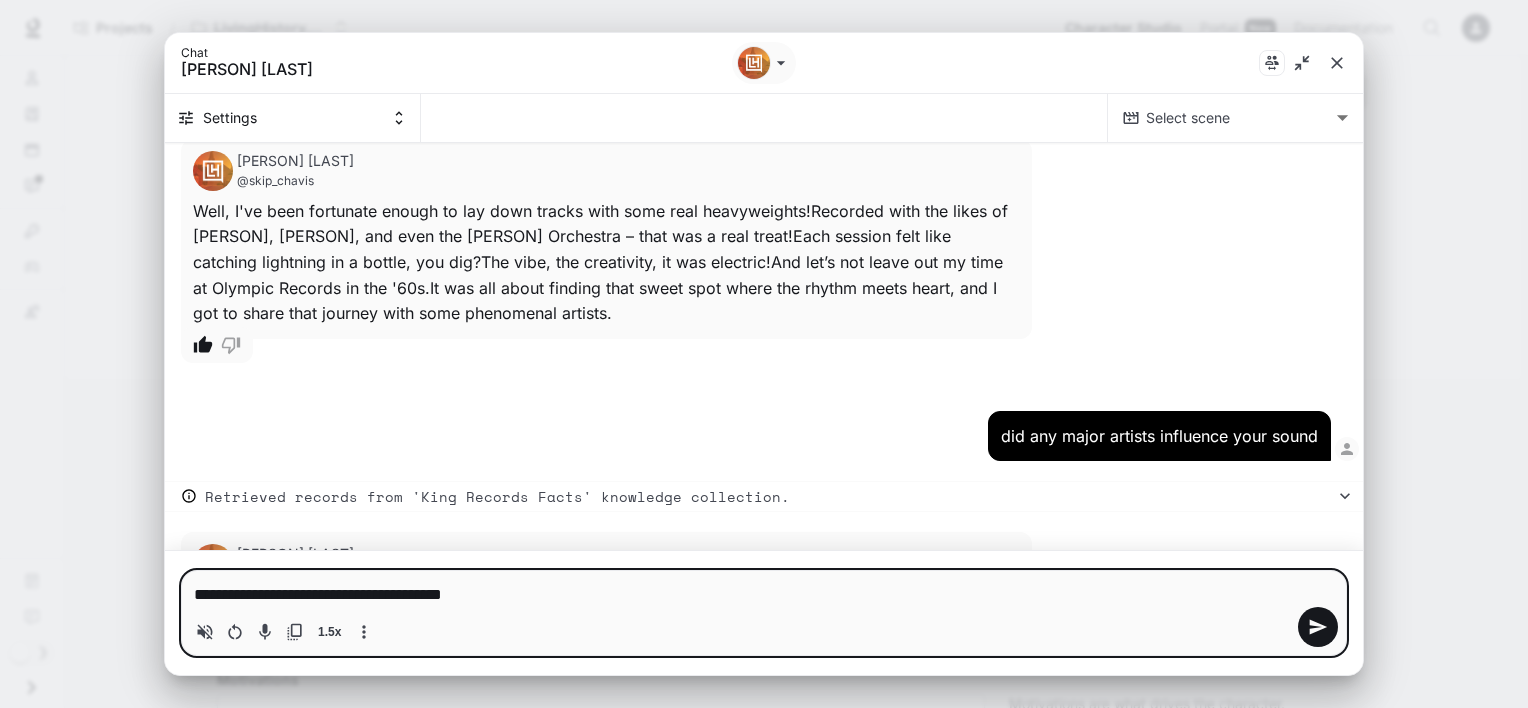 type 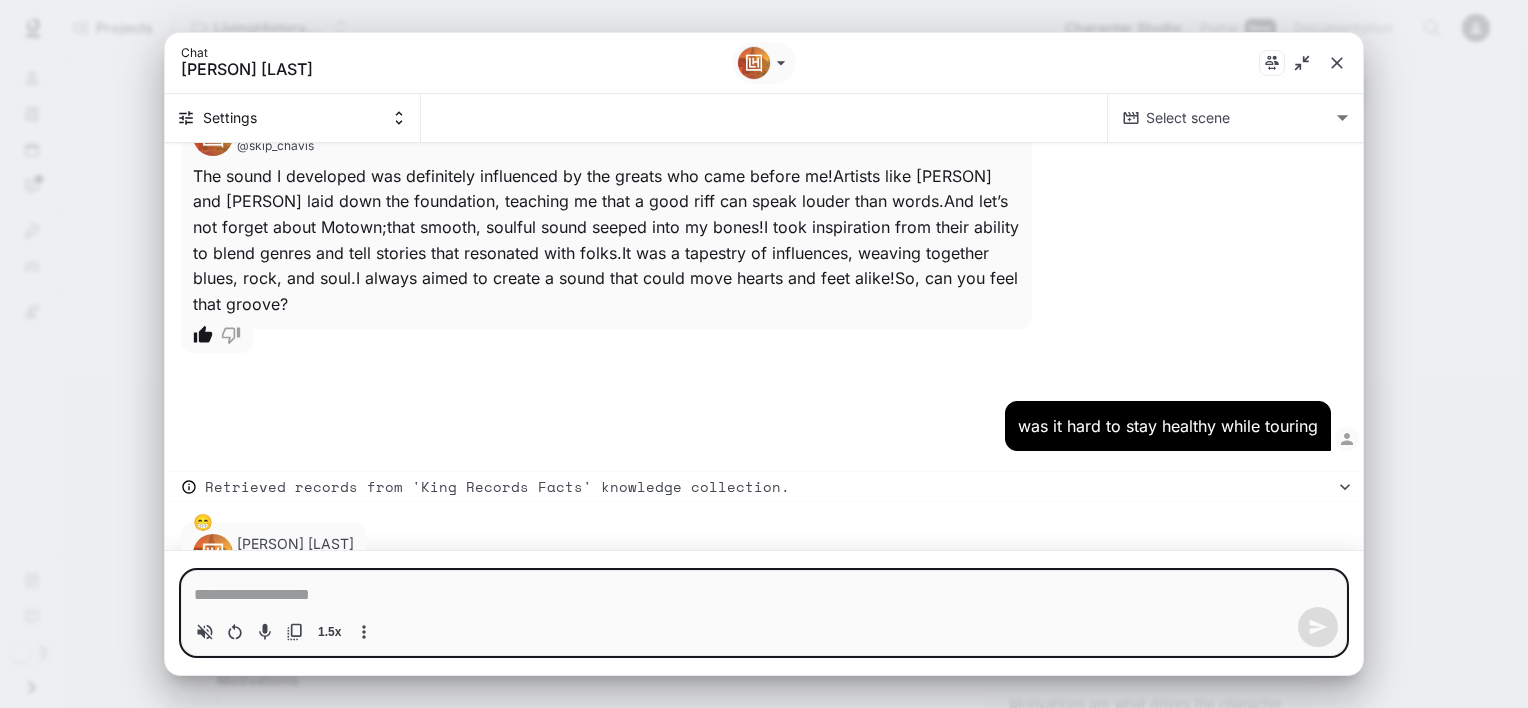 scroll, scrollTop: 12975, scrollLeft: 0, axis: vertical 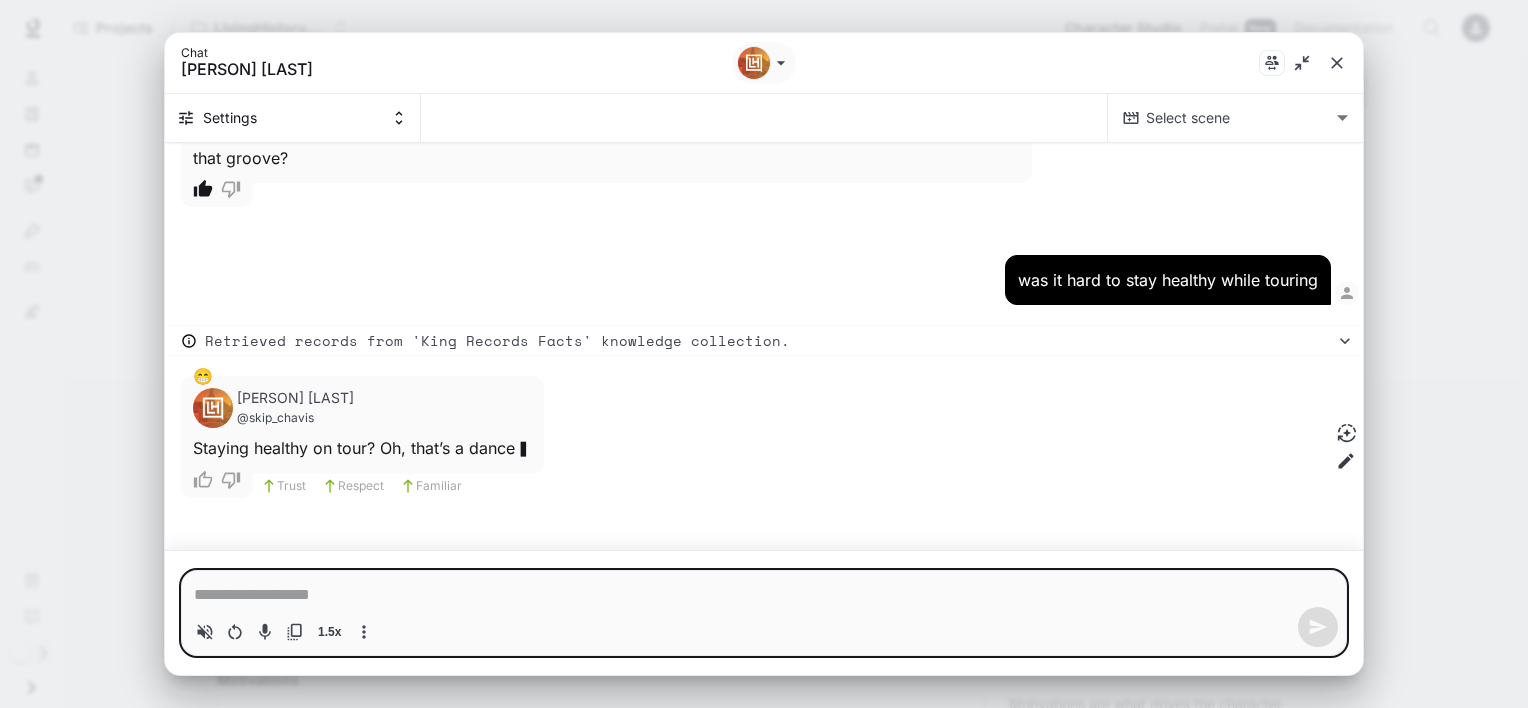type on "*" 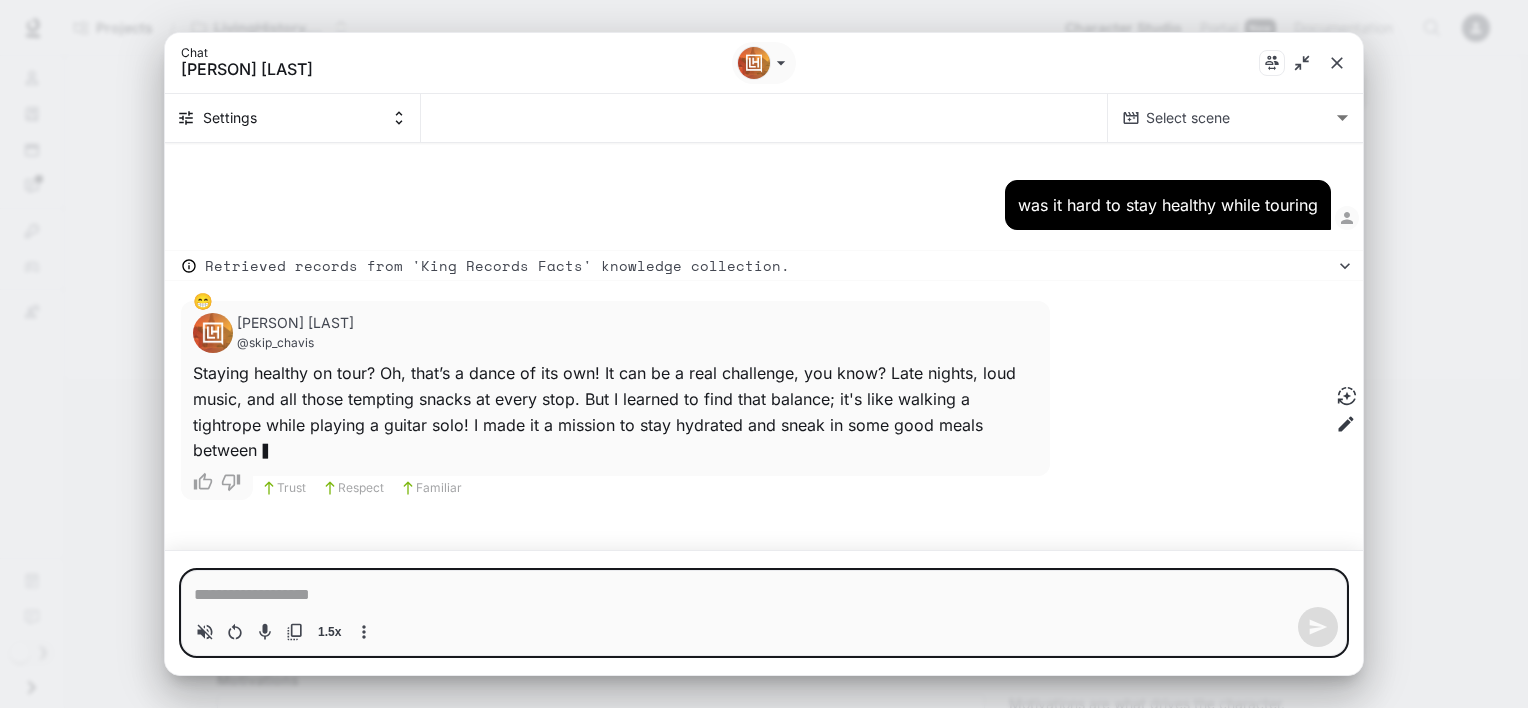 scroll, scrollTop: 13071, scrollLeft: 0, axis: vertical 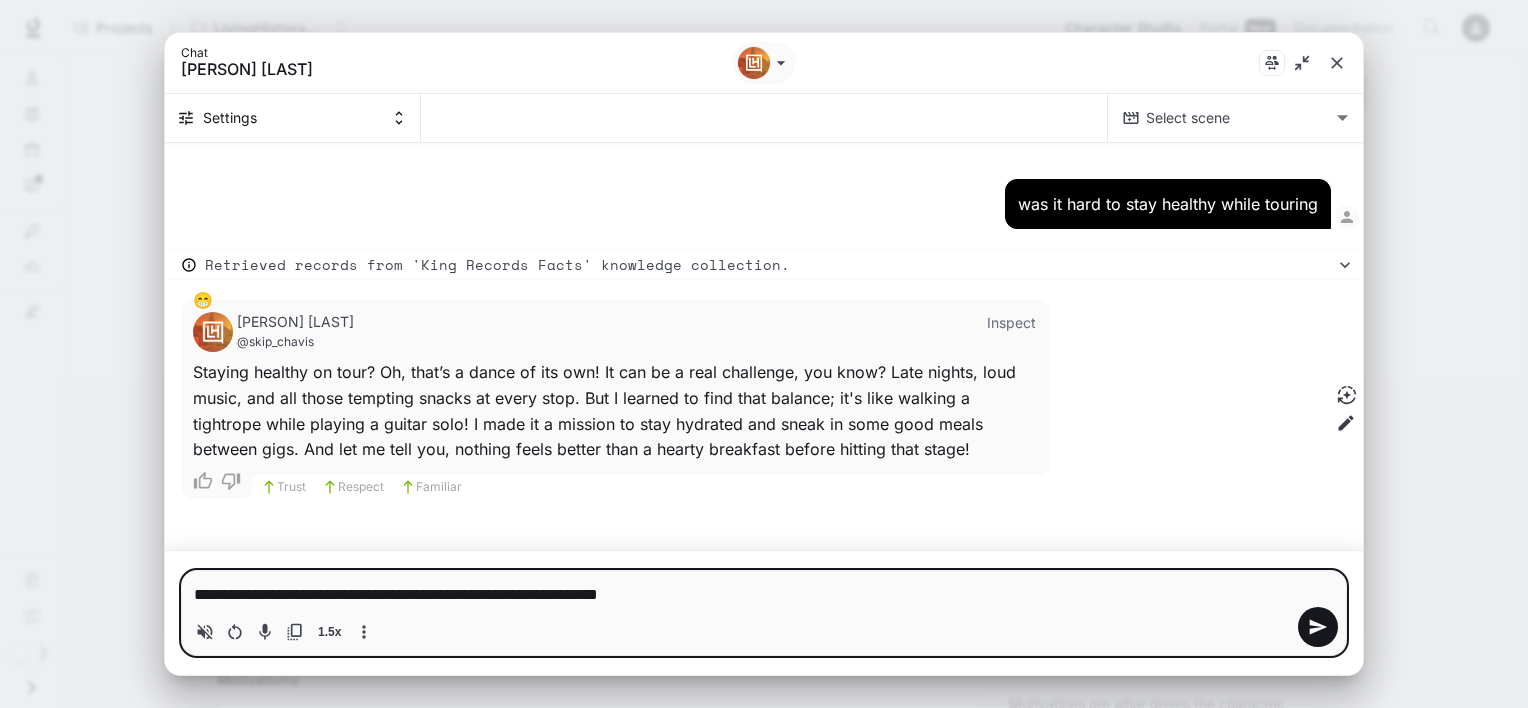 type on "**********" 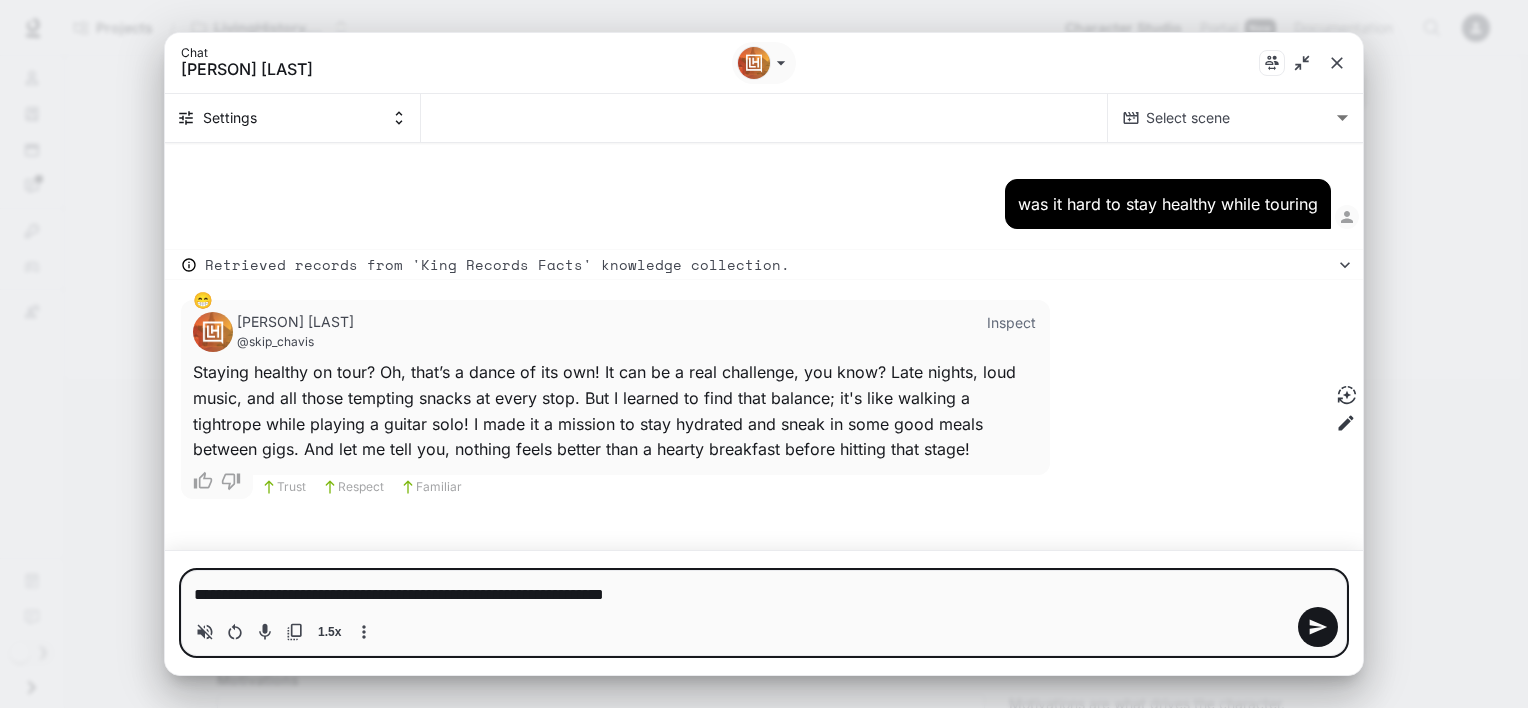 type on "**********" 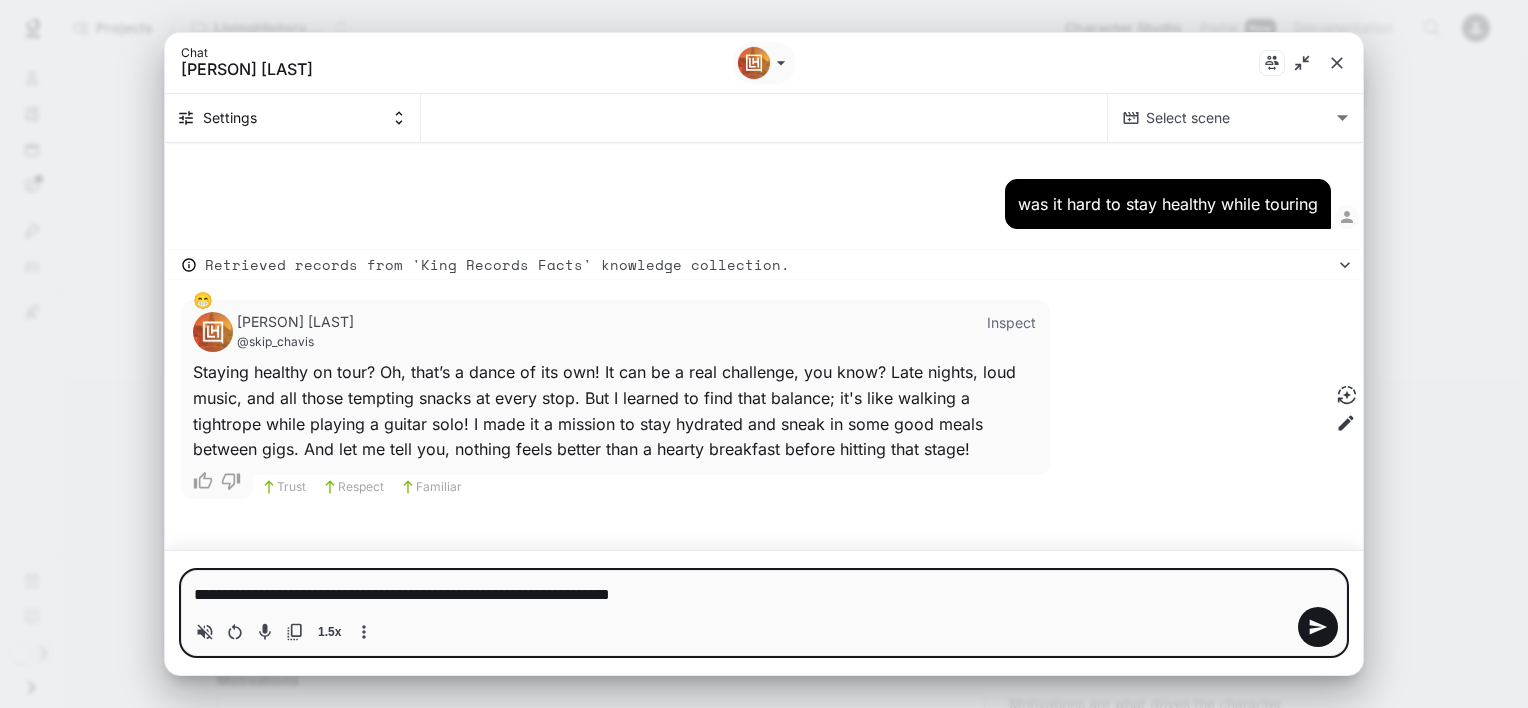 type on "**********" 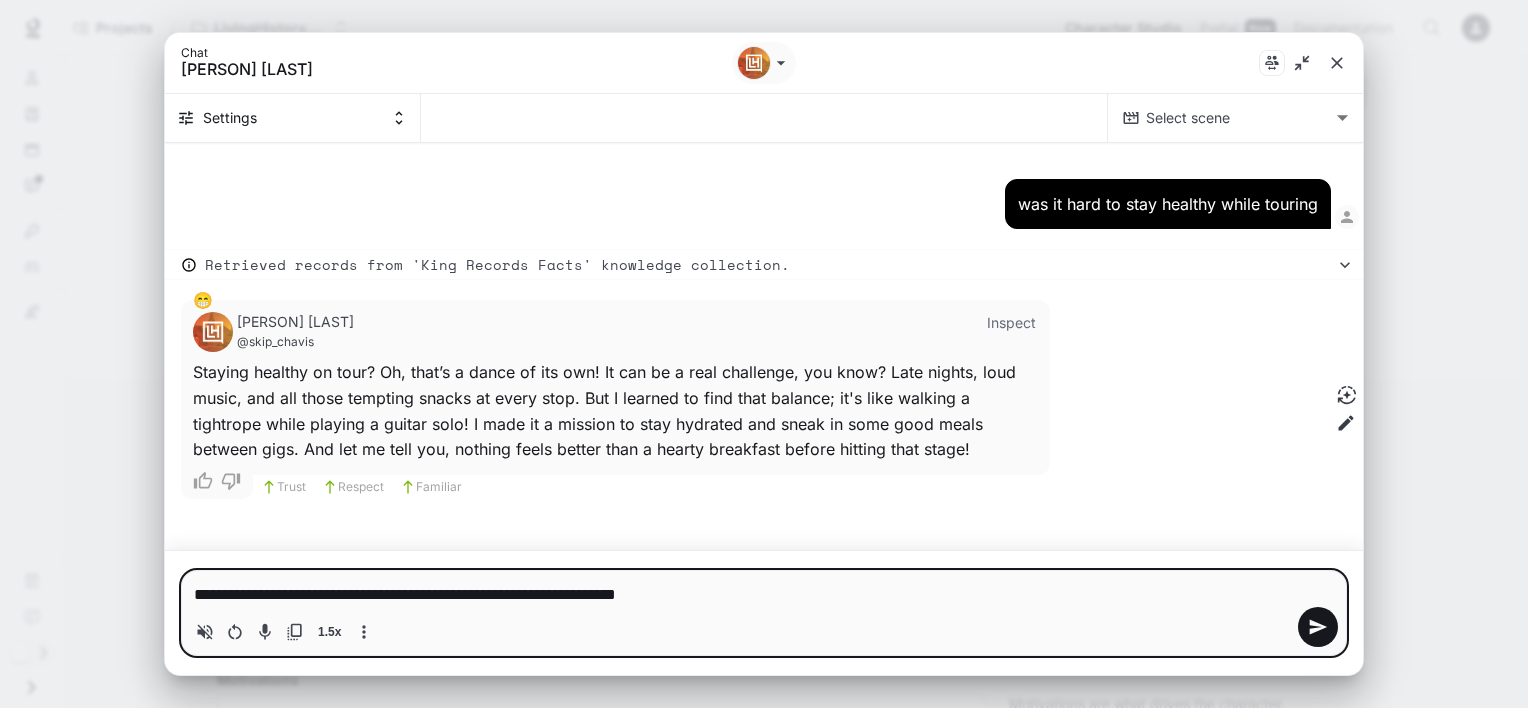 type on "**********" 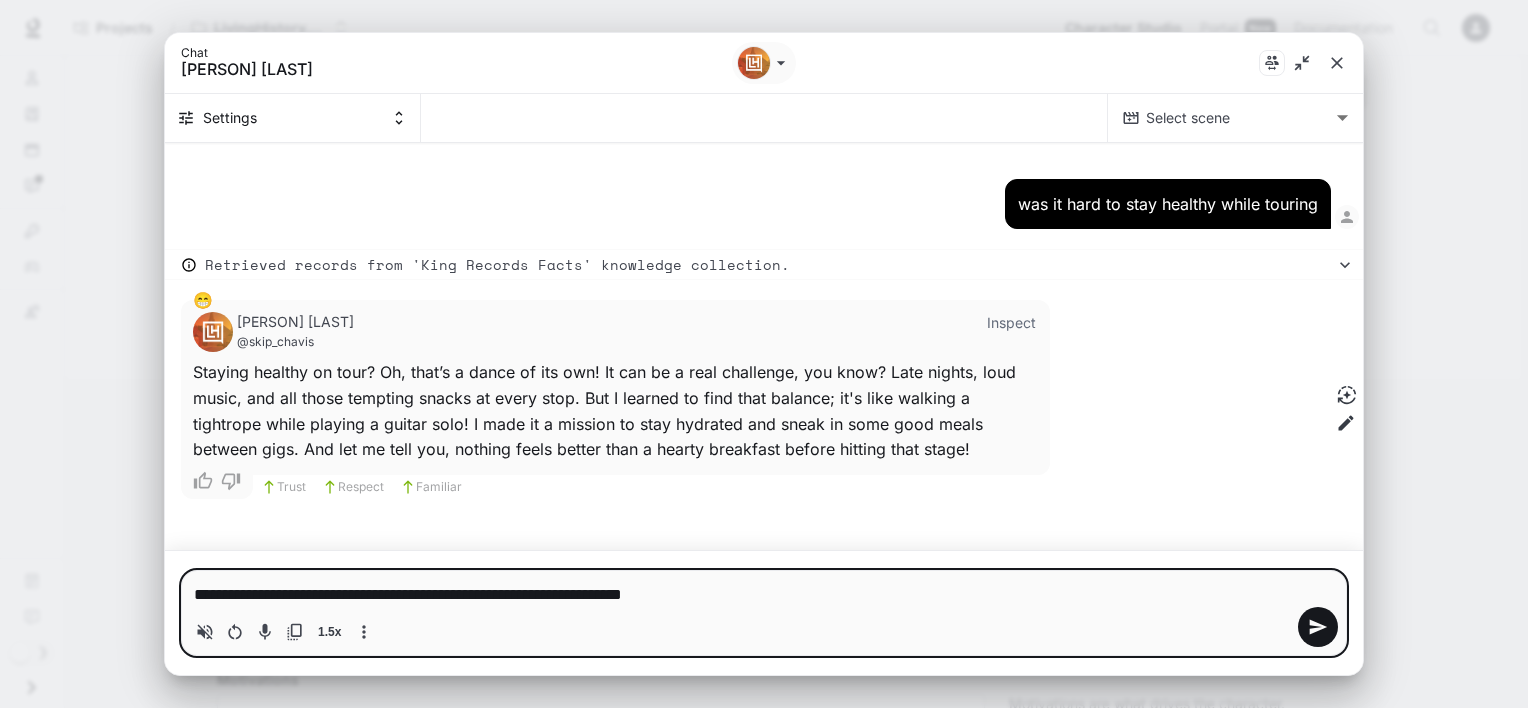 type on "**********" 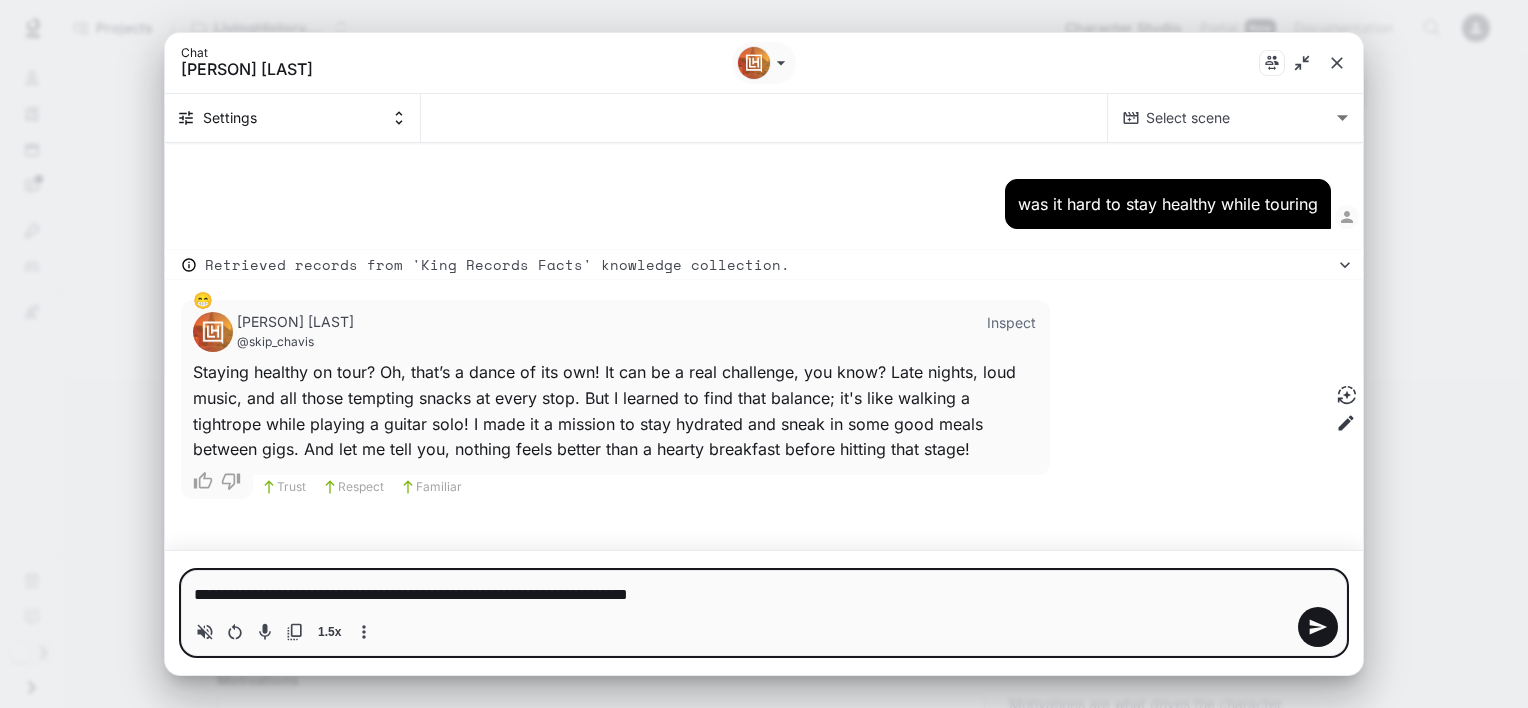 type on "**********" 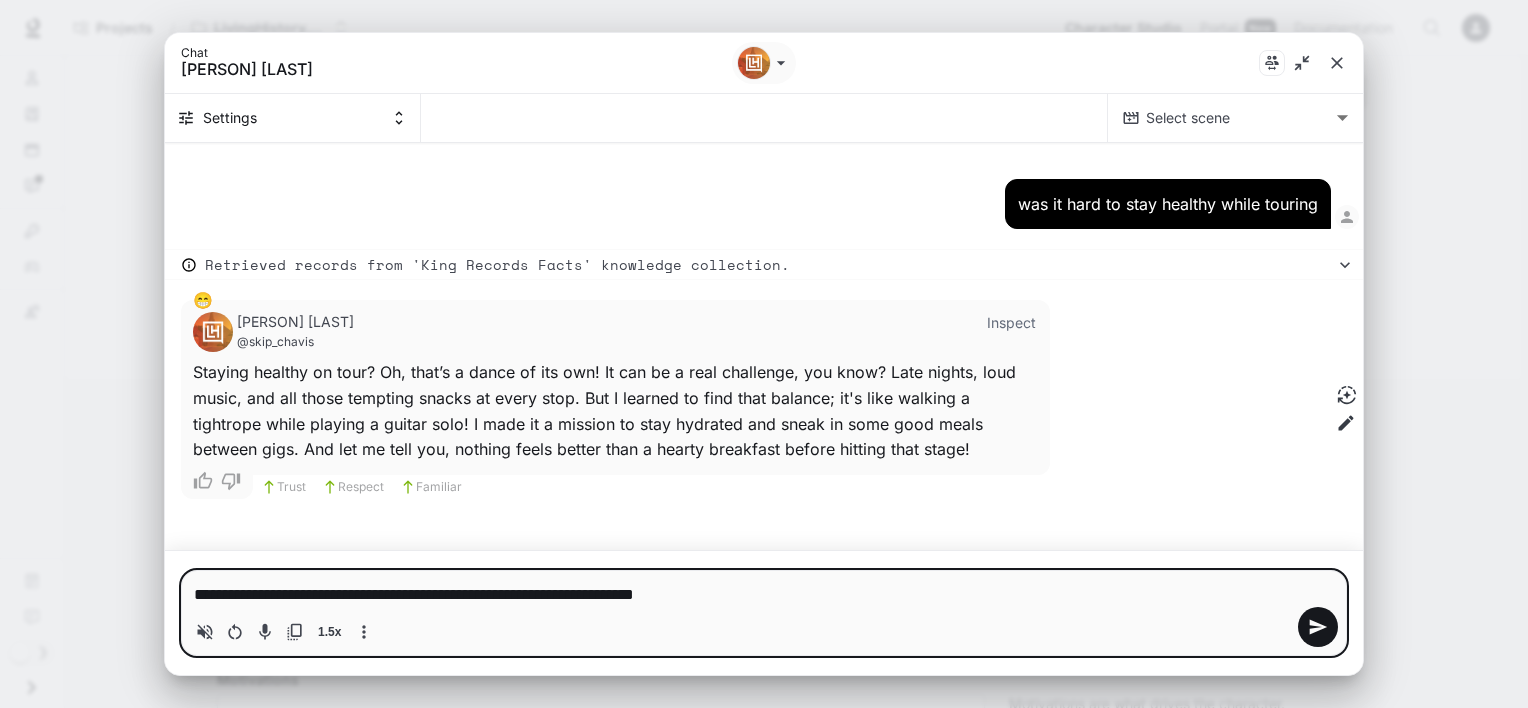 type on "**********" 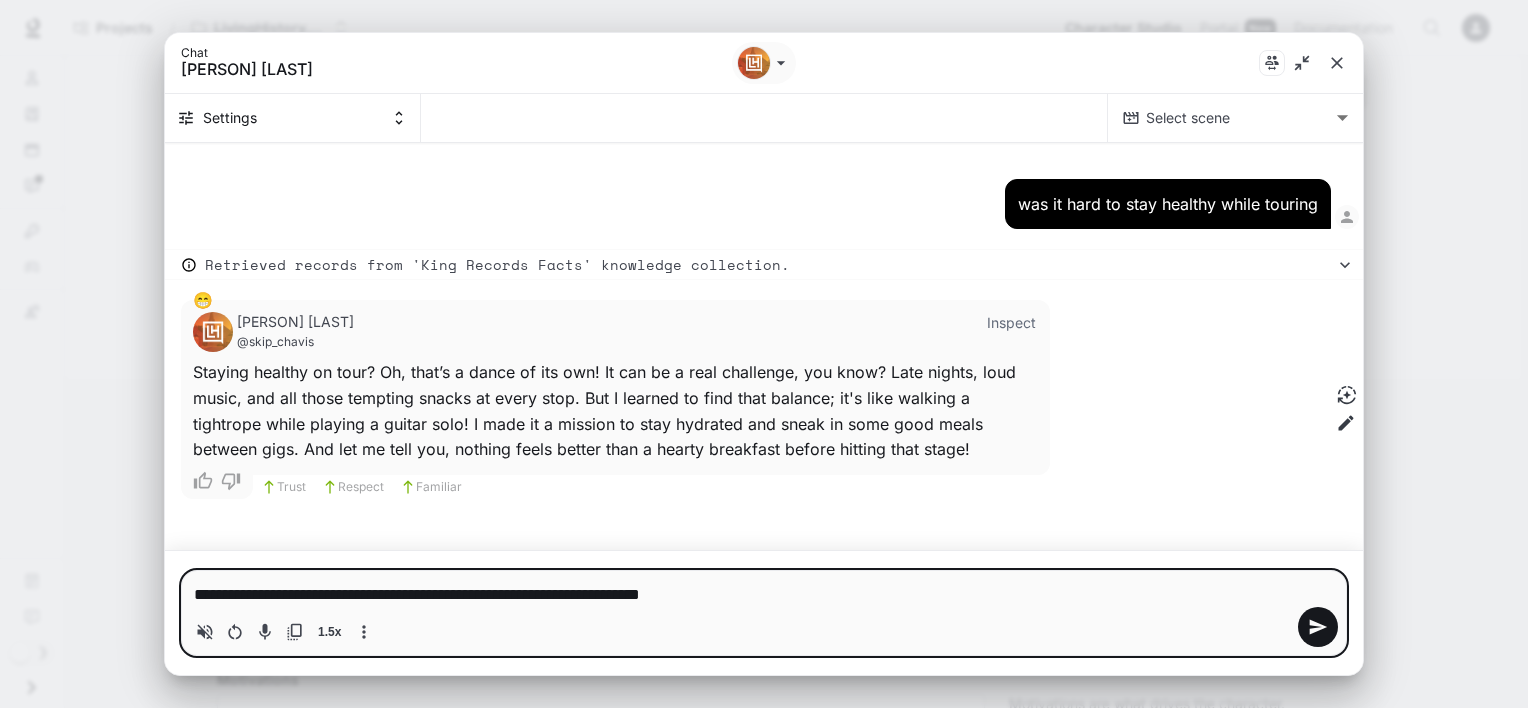 type on "**********" 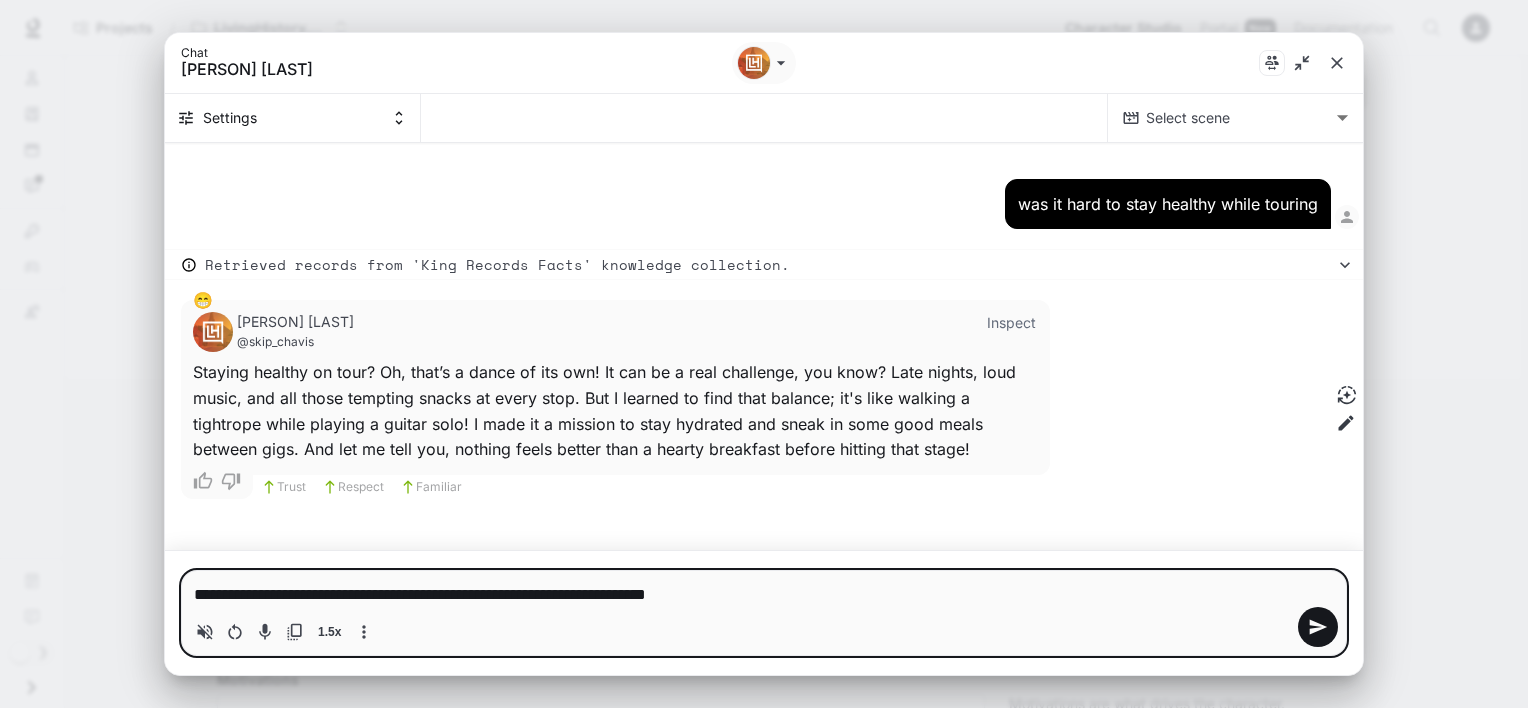 type 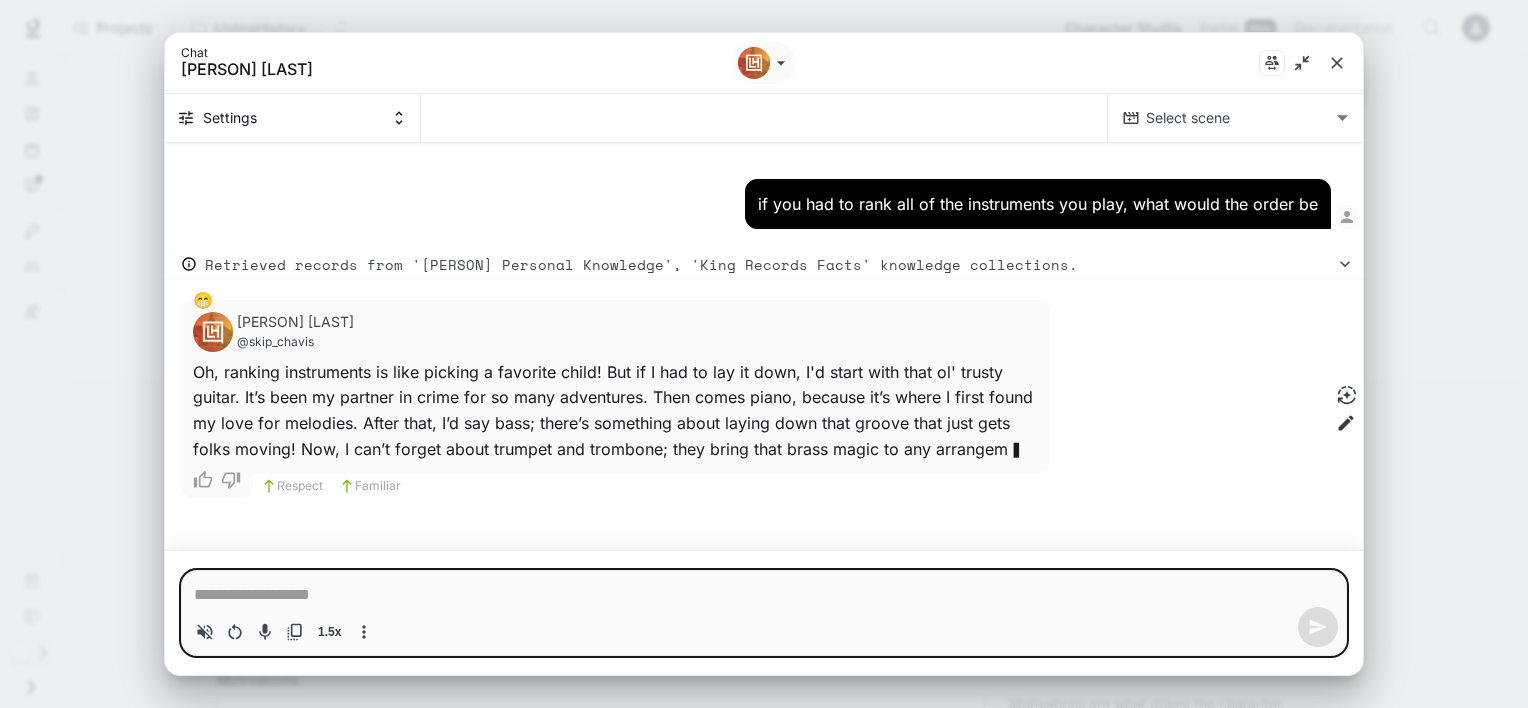 scroll, scrollTop: 13464, scrollLeft: 0, axis: vertical 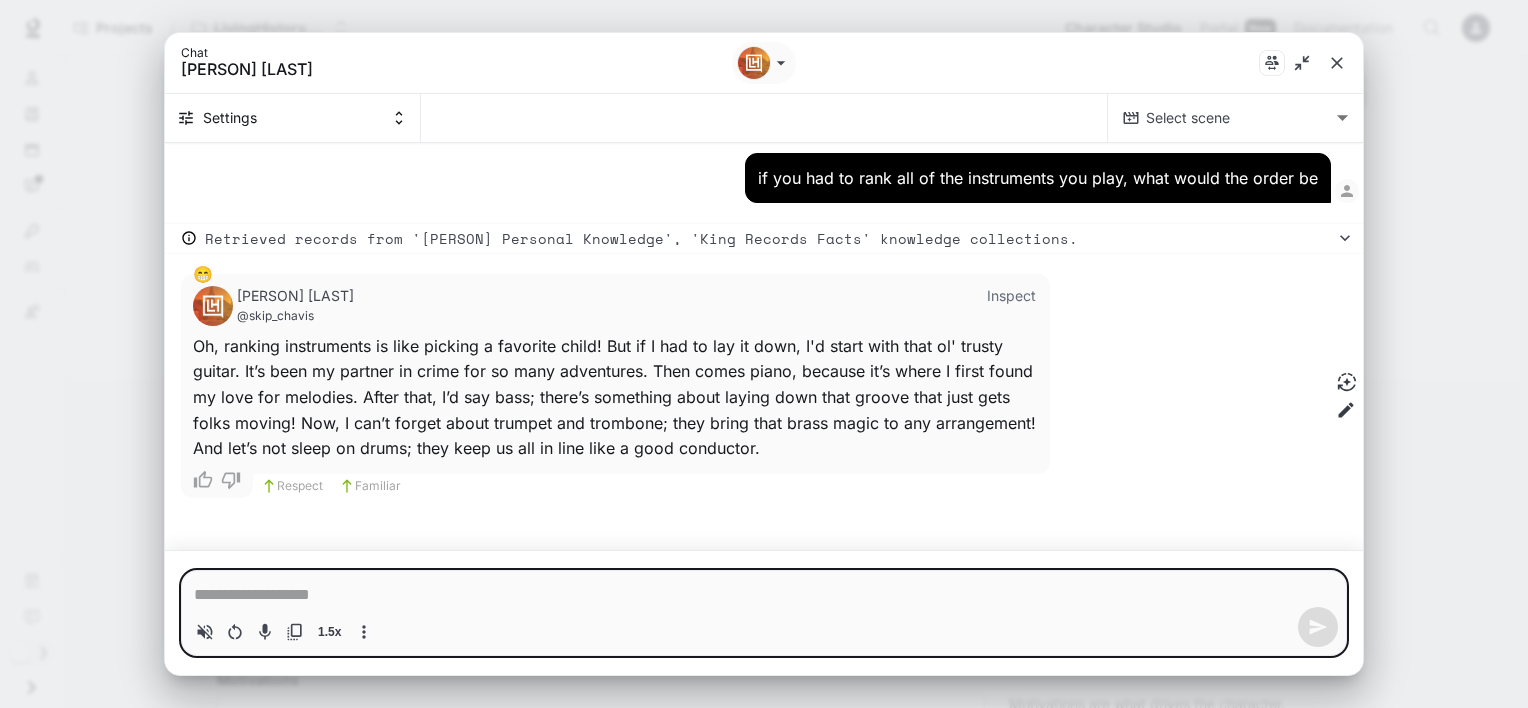 type on "*" 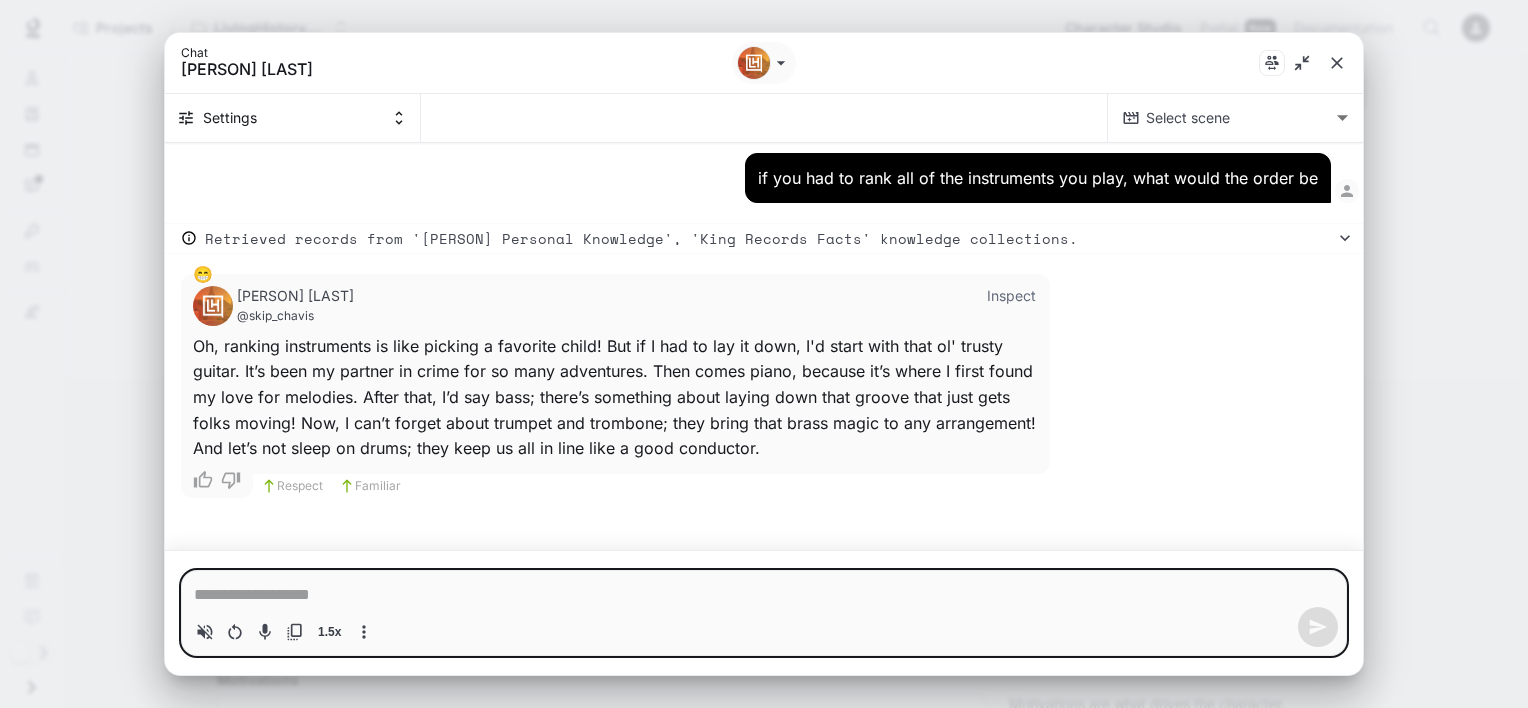 click at bounding box center [764, 595] 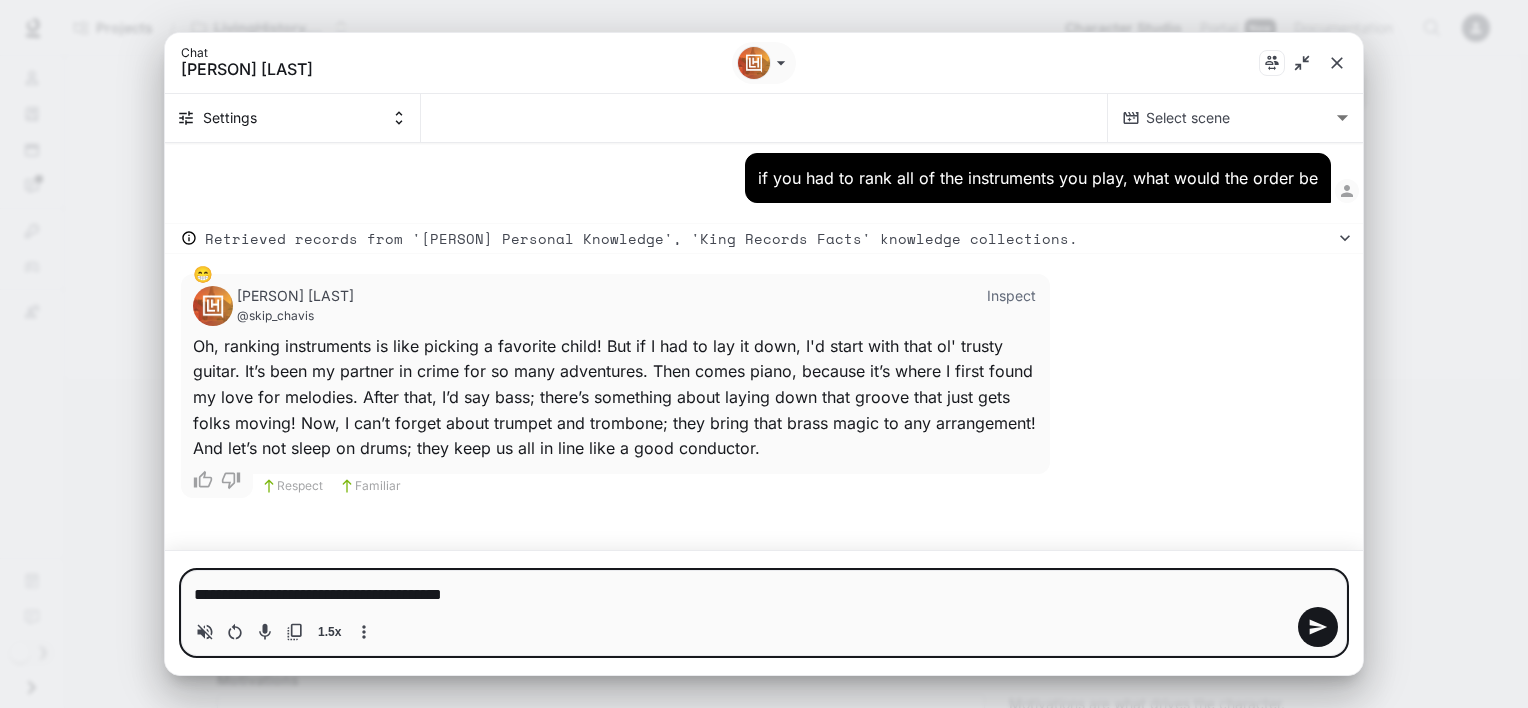 type on "**********" 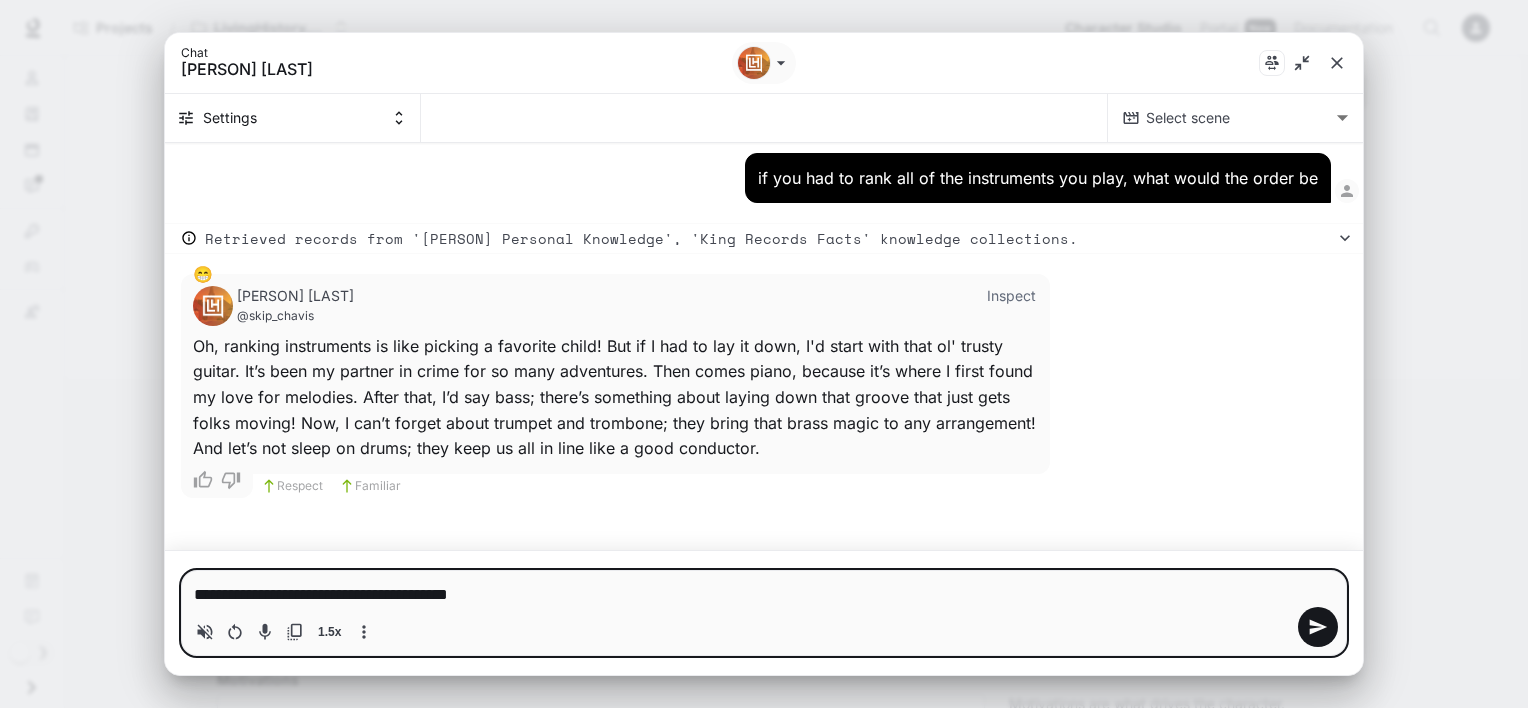 type on "**********" 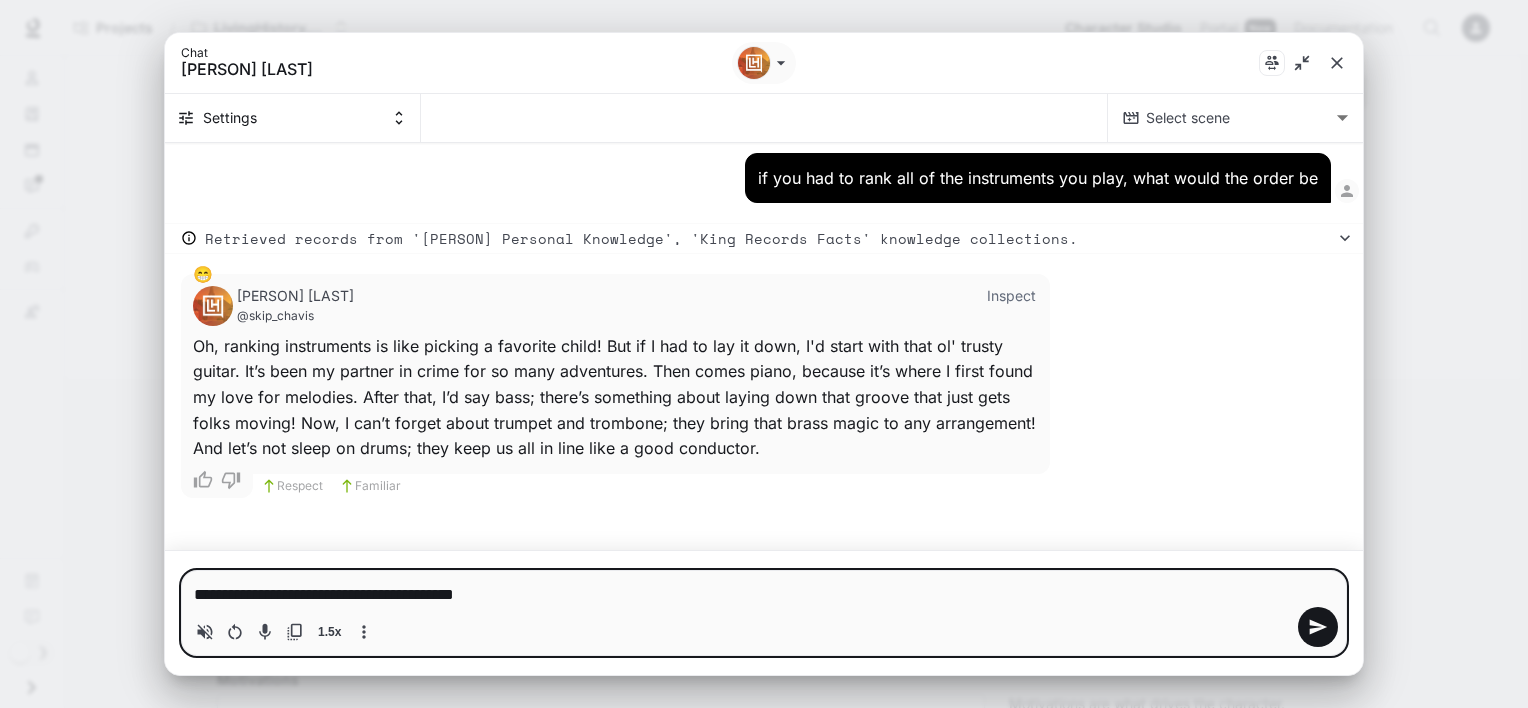type on "**********" 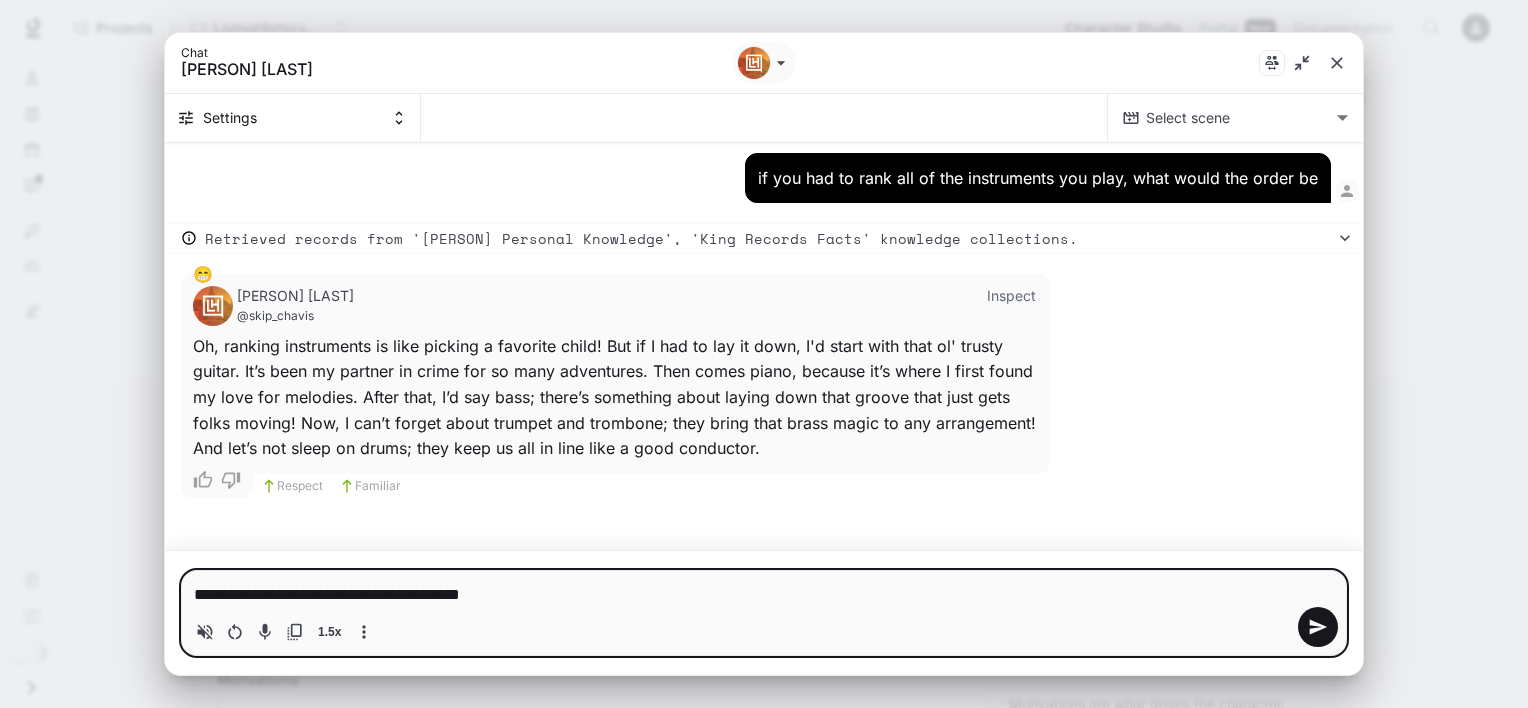 type on "**********" 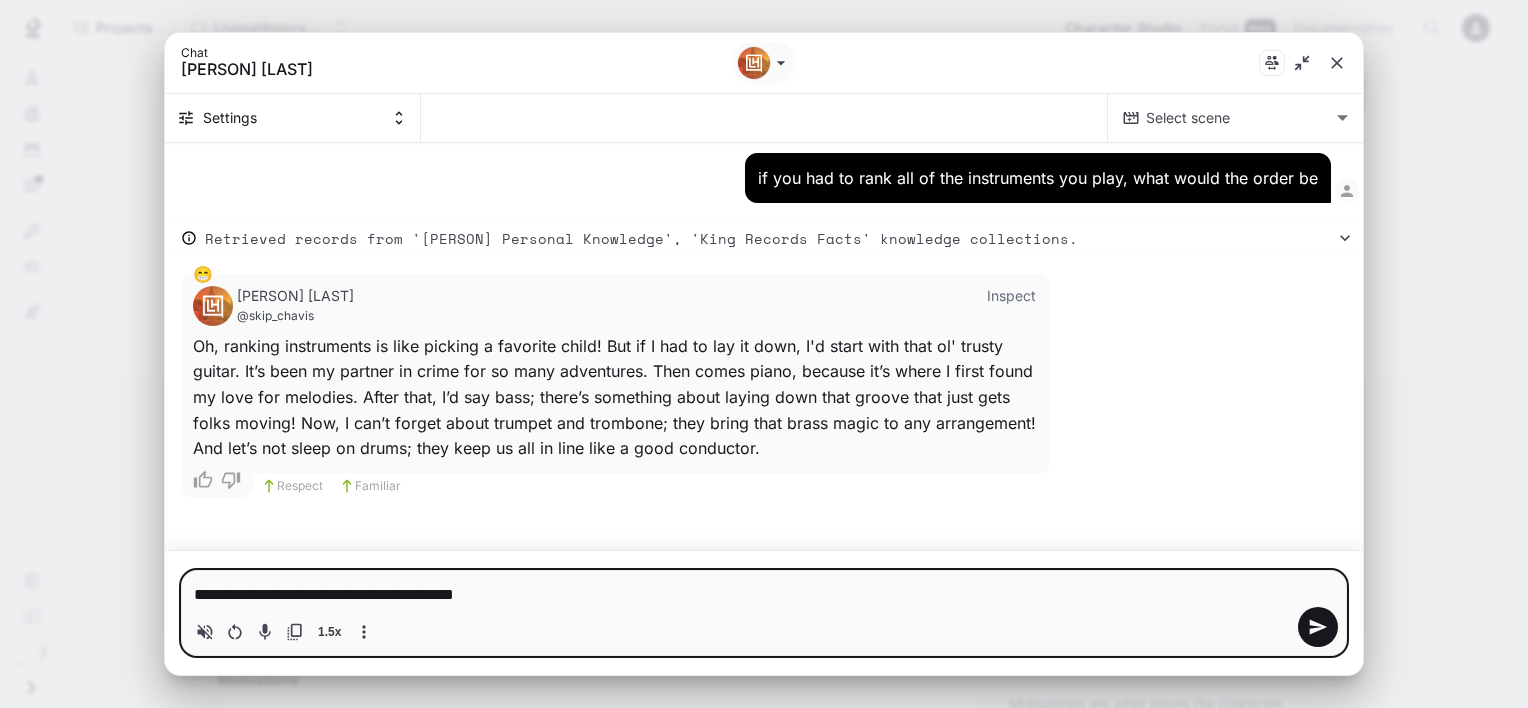 type on "**********" 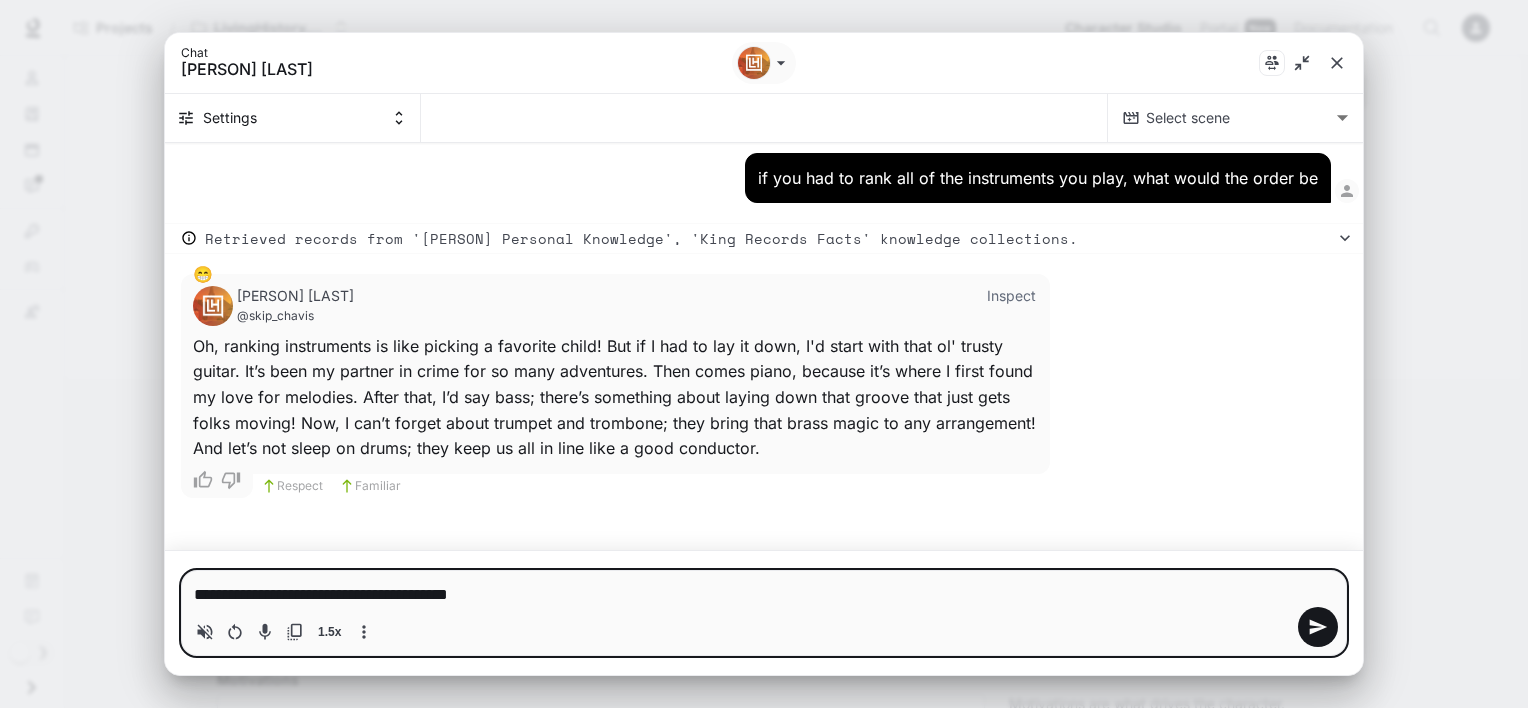 type on "**********" 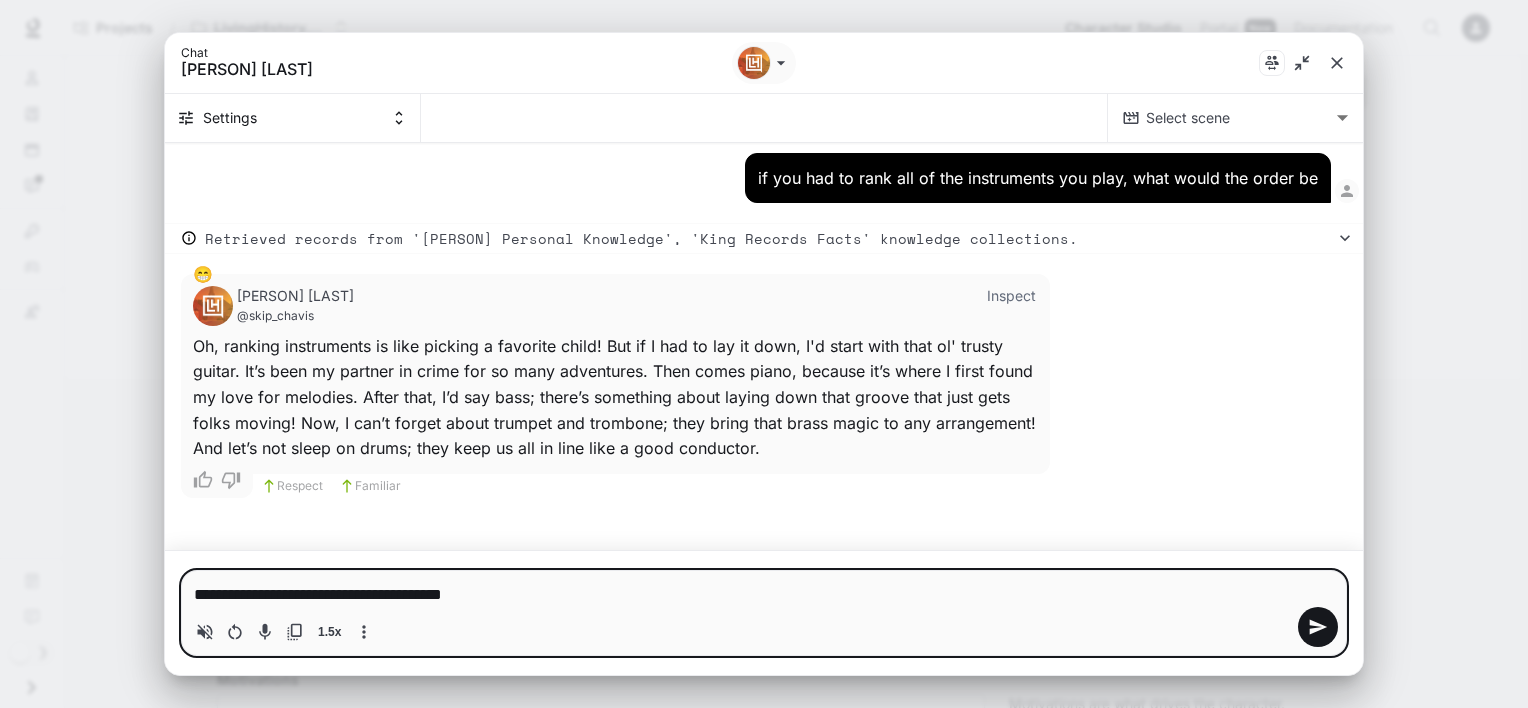 type on "**********" 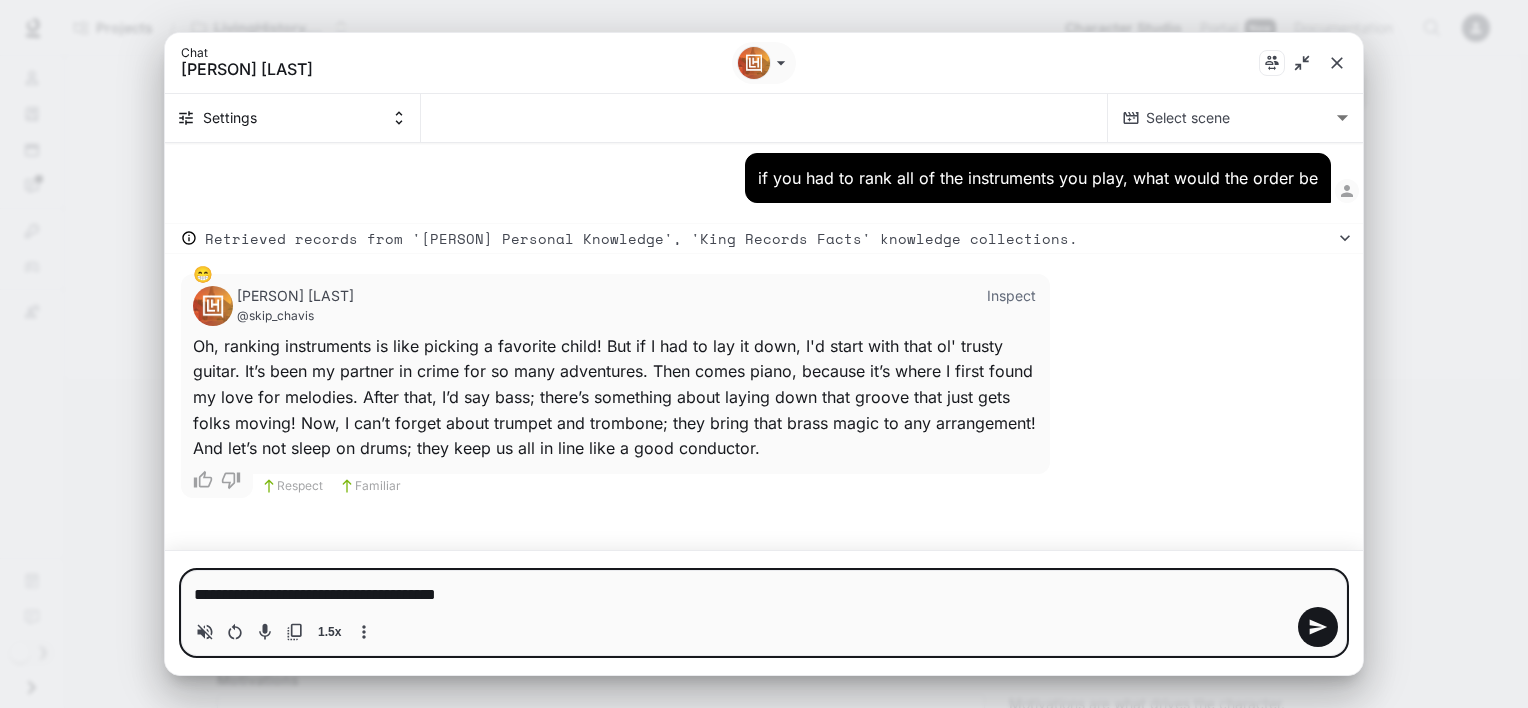 type on "**********" 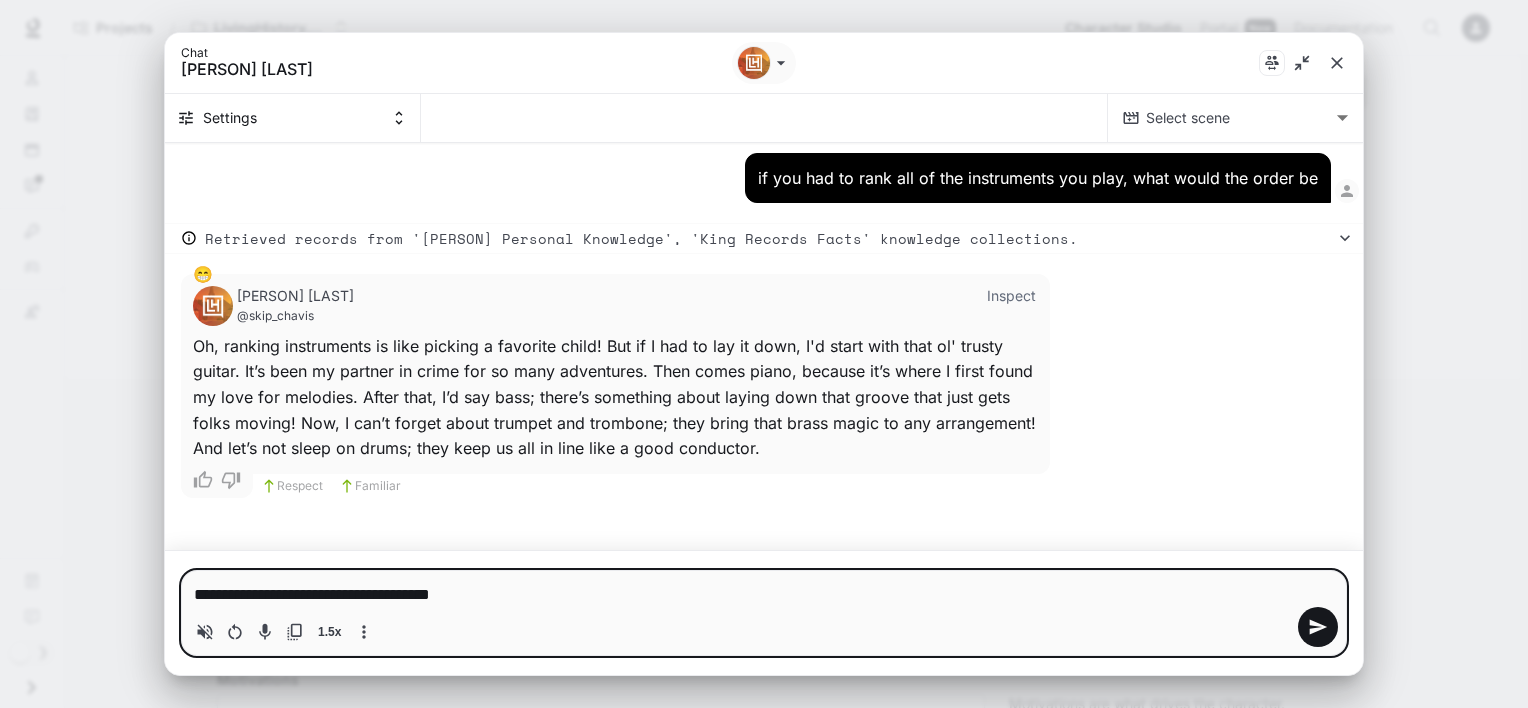 type on "**********" 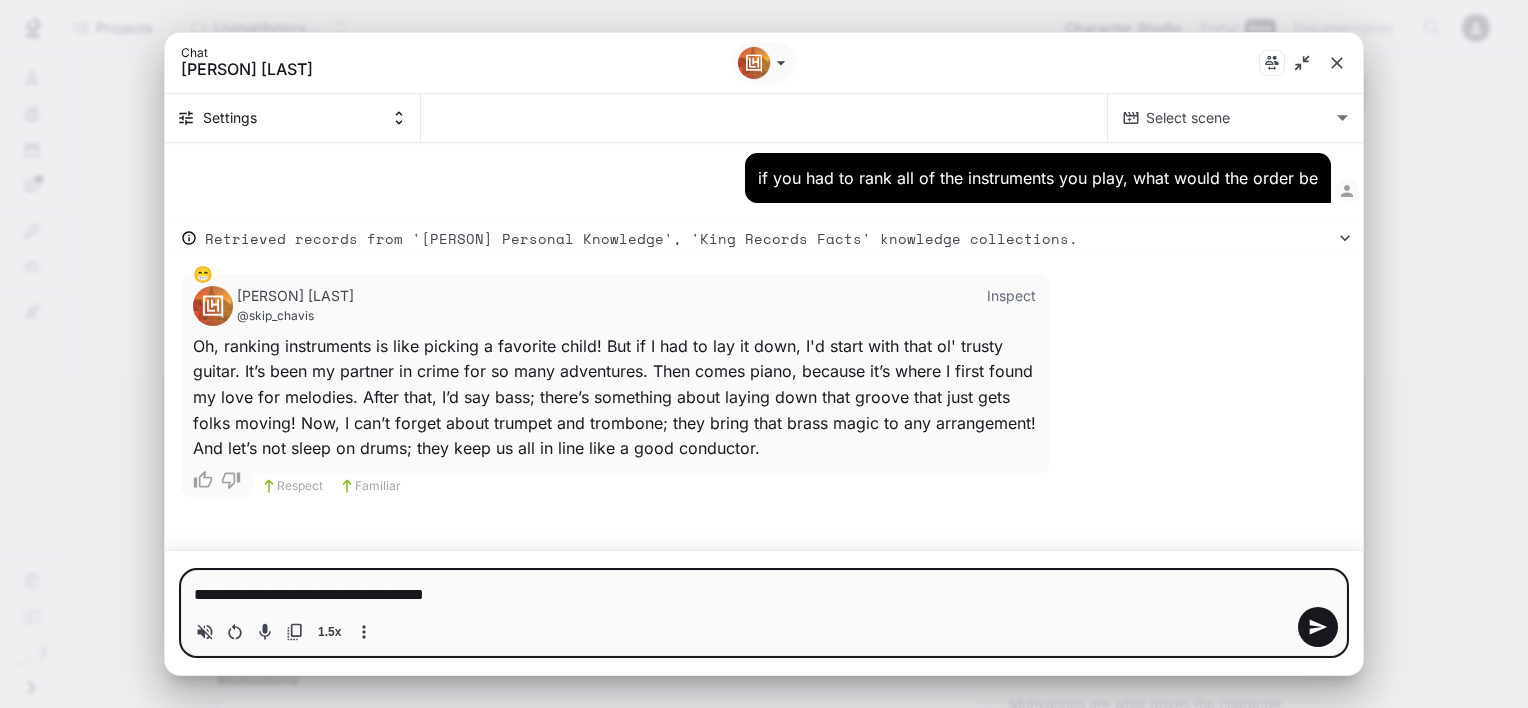 type on "**********" 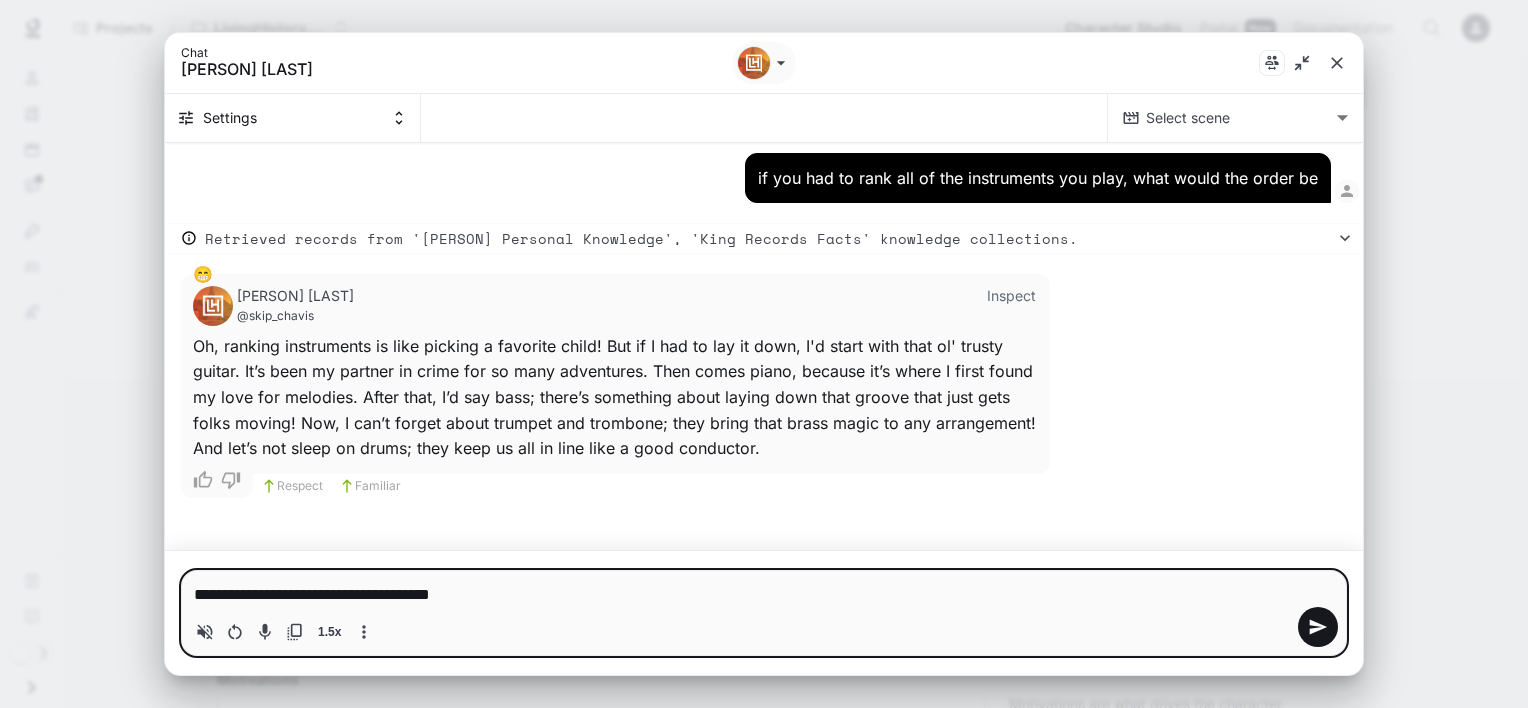 type on "**********" 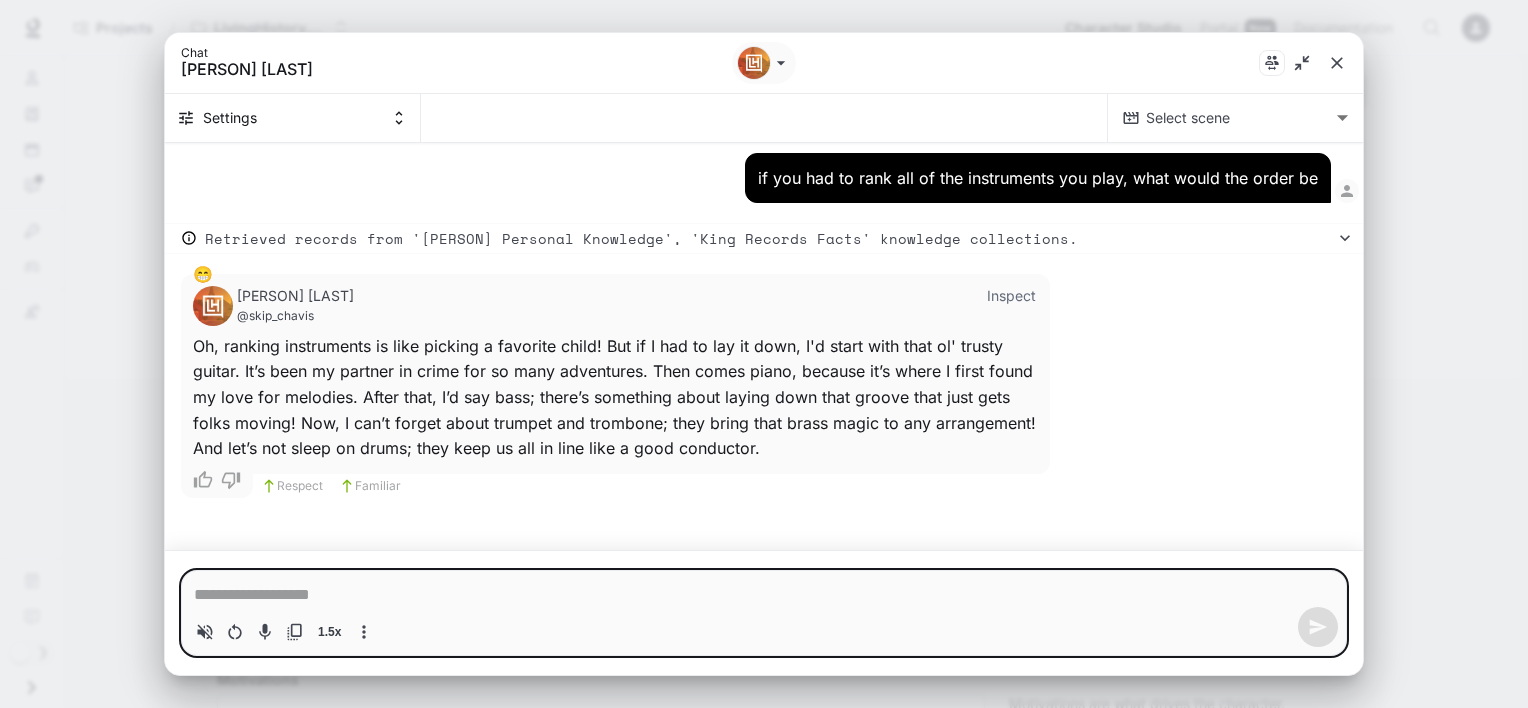 click 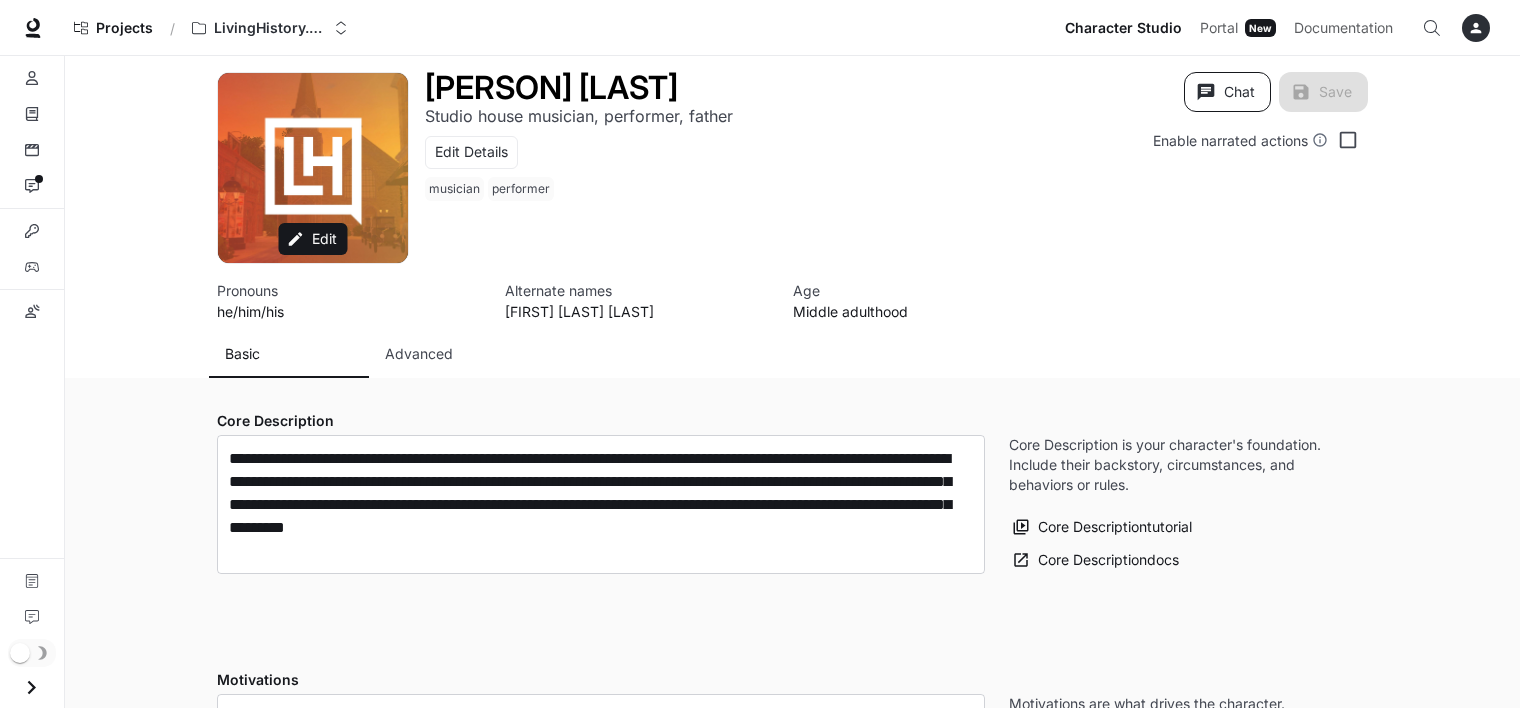 click on "Chat" at bounding box center (1227, 92) 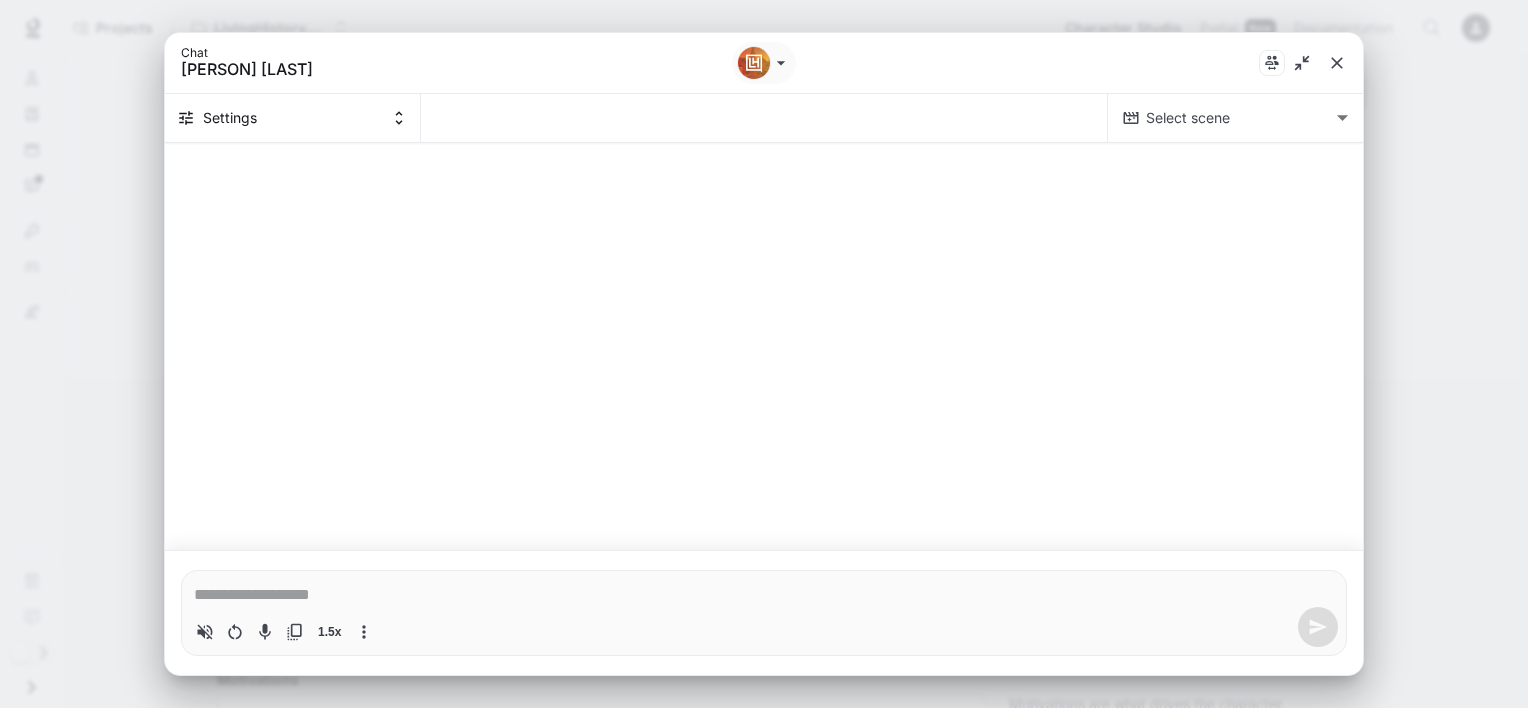 click at bounding box center (764, 595) 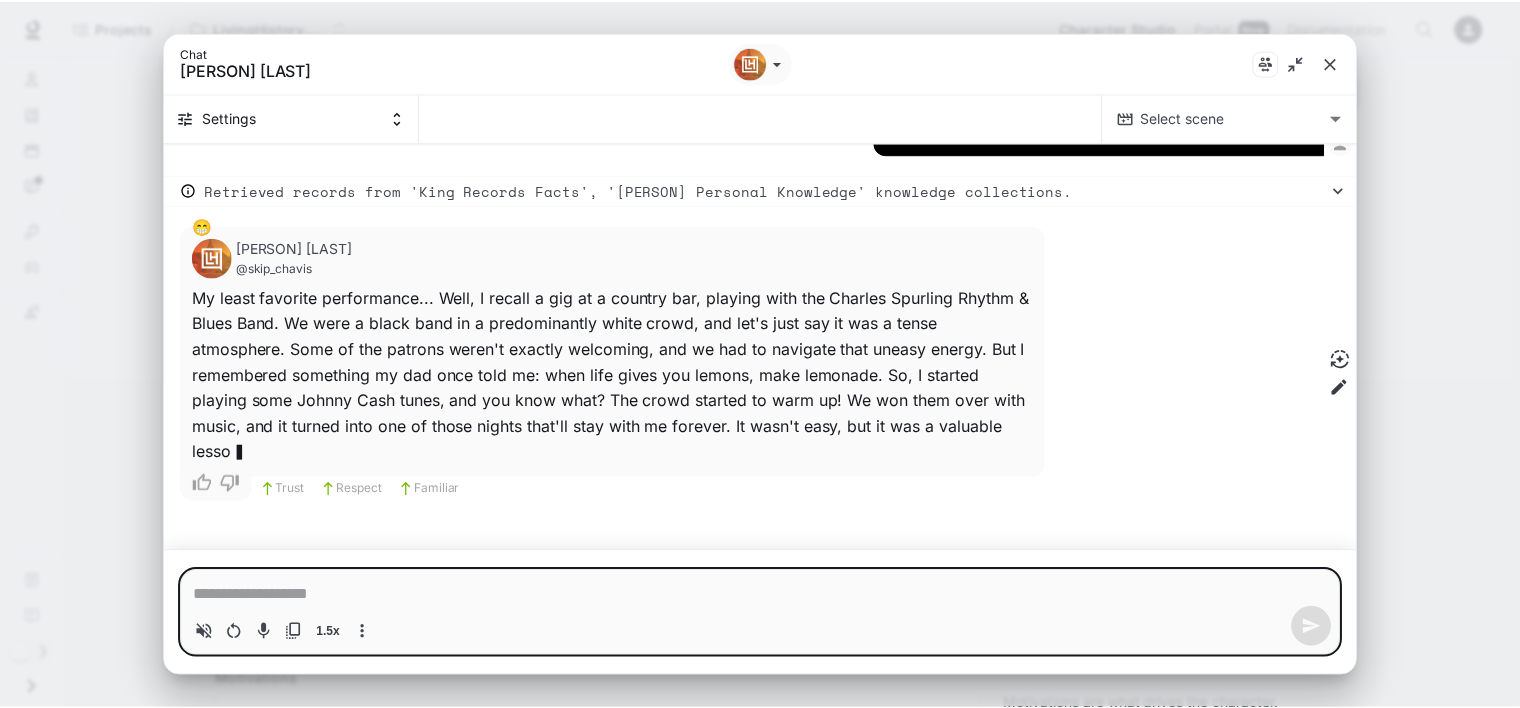 scroll, scrollTop: 13907, scrollLeft: 0, axis: vertical 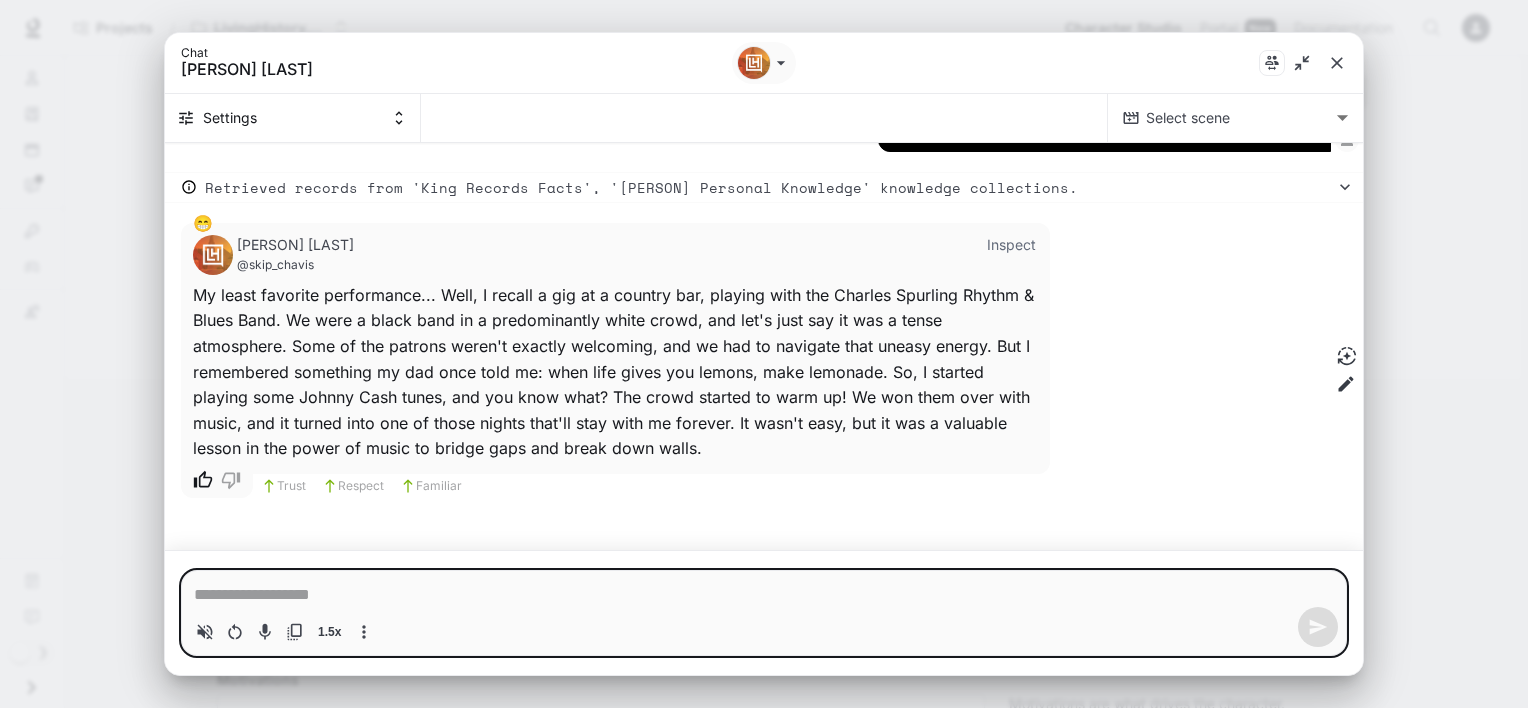 click 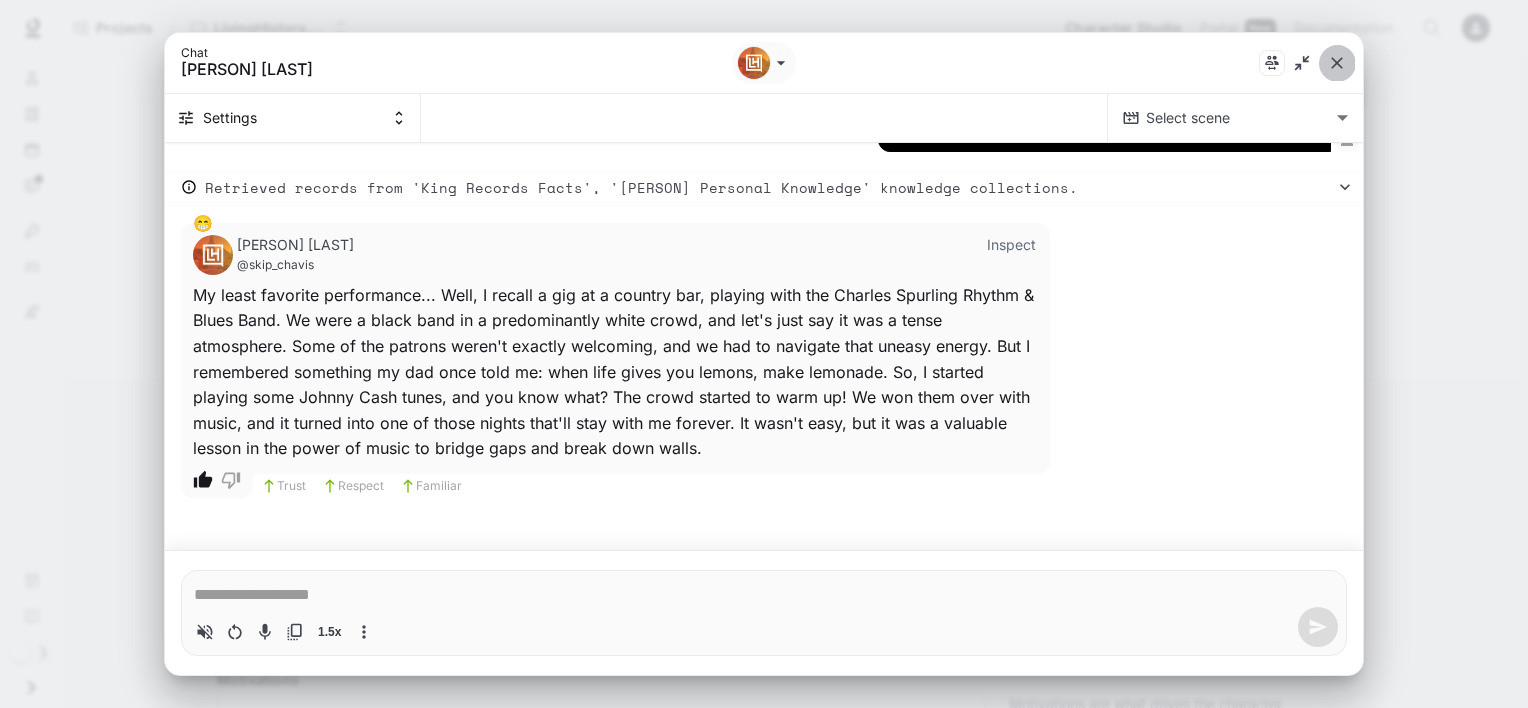 click 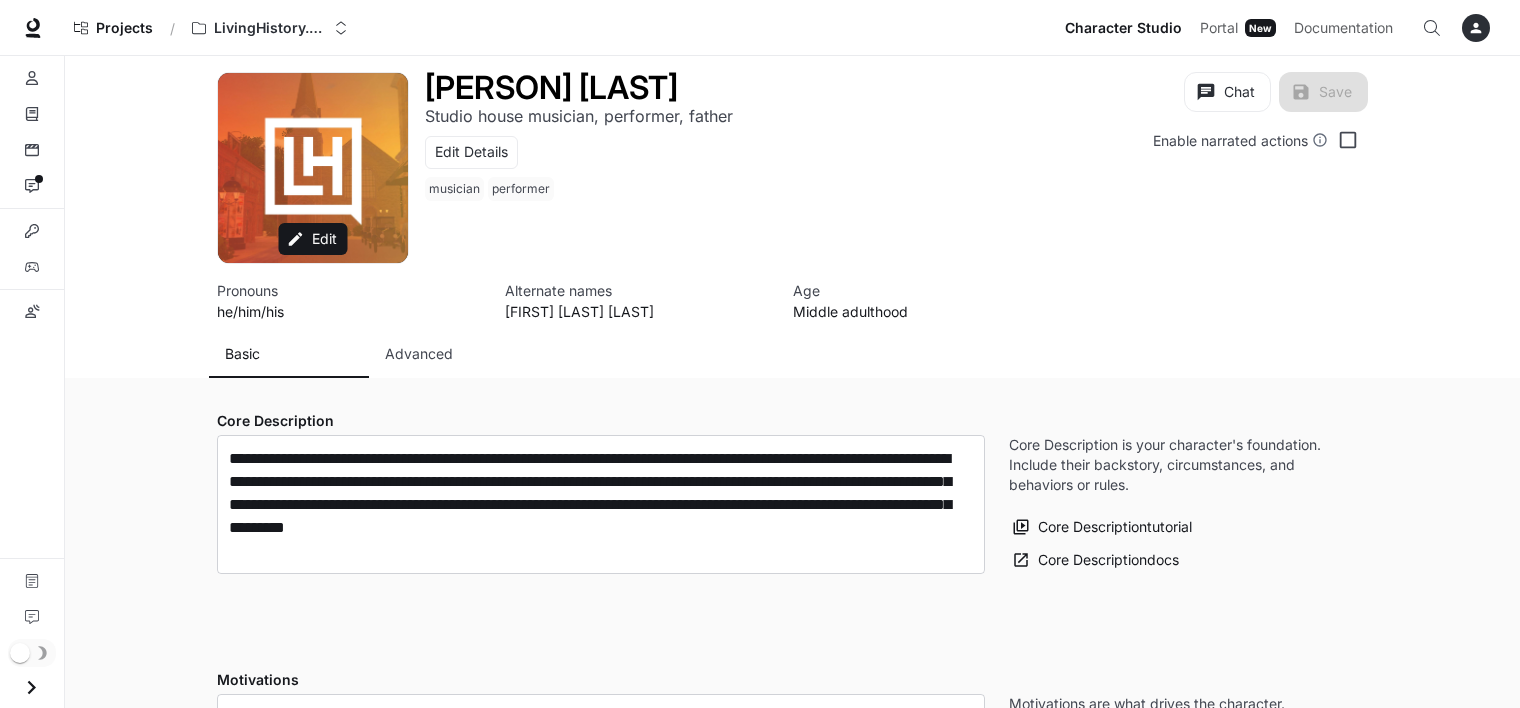 click on "Edit [PERSON] Studio house musician, performer, father Edit Details musician performer Chat Save Enable narrated actions Enable narrated actions Pronouns he/him/his Alternate names [FIRST] [LAST] Age Middle adulthood Basic Advanced" at bounding box center [792, 217] 